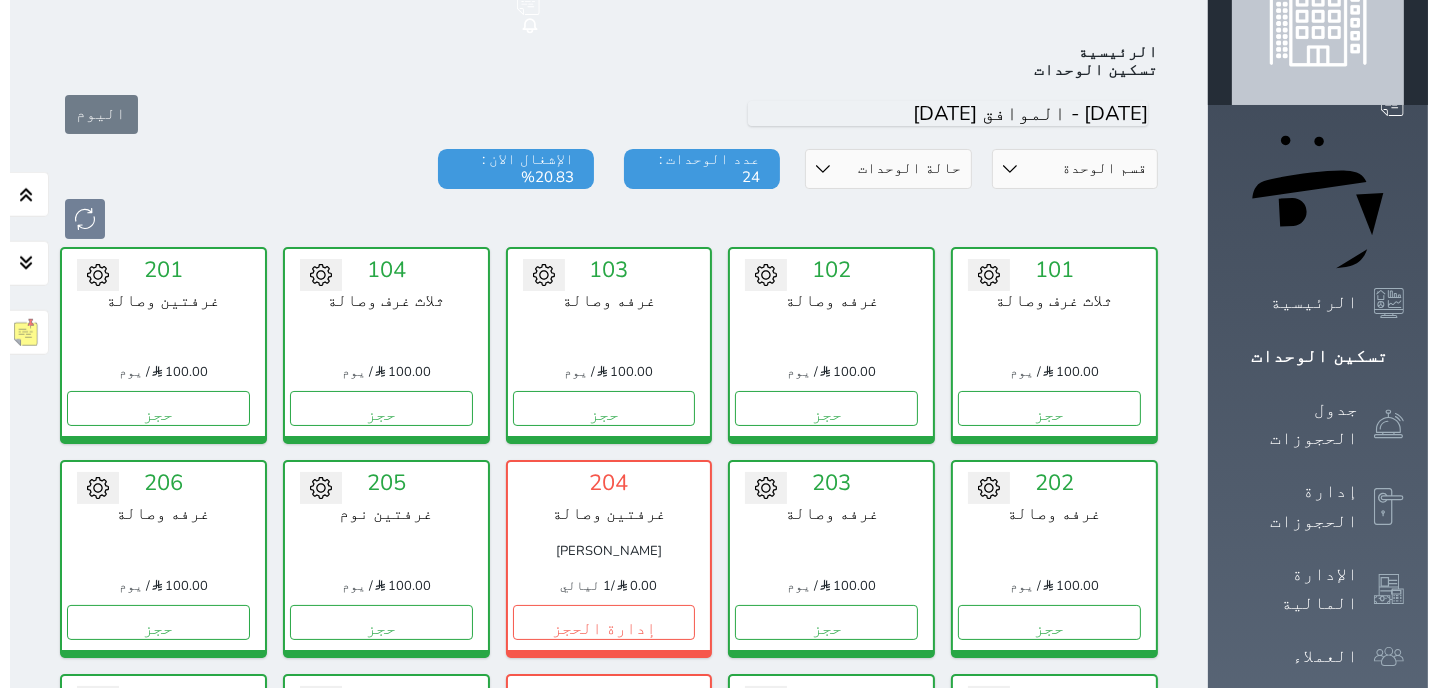 scroll, scrollTop: 0, scrollLeft: 0, axis: both 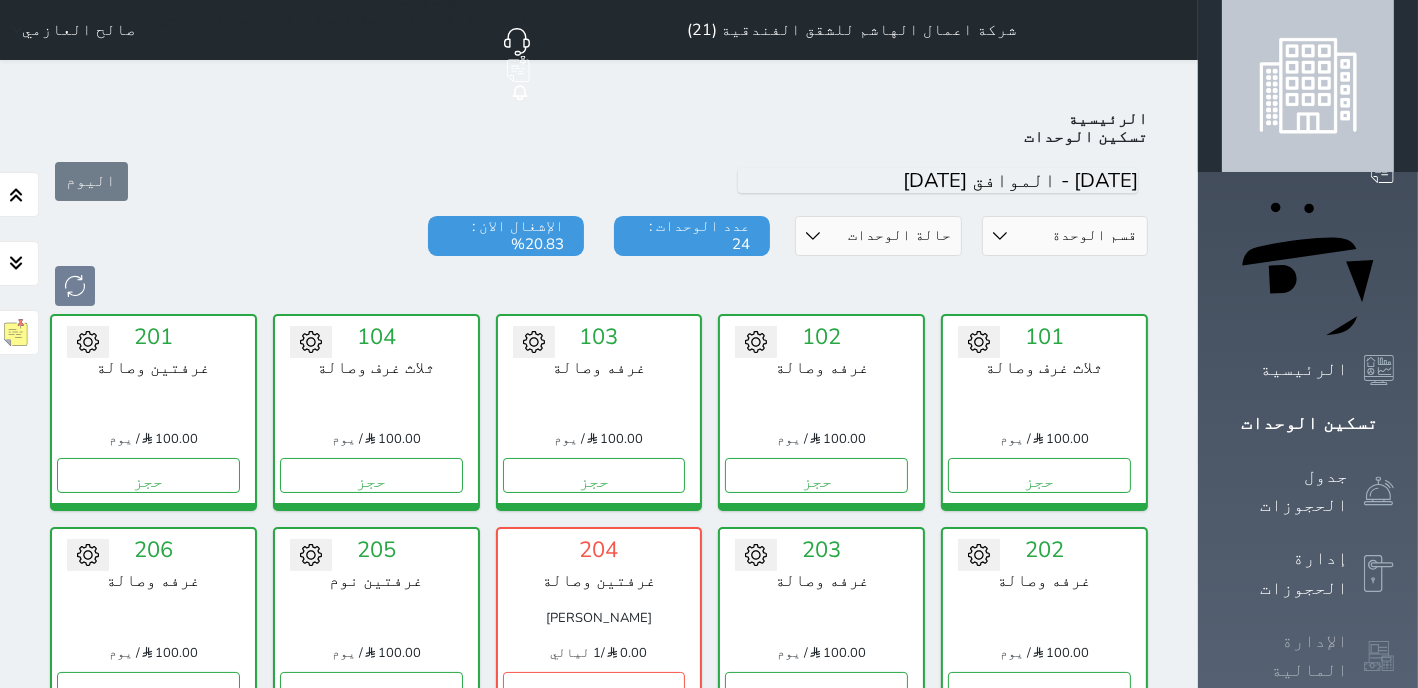 click on "الإدارة المالية" at bounding box center (1285, 656) 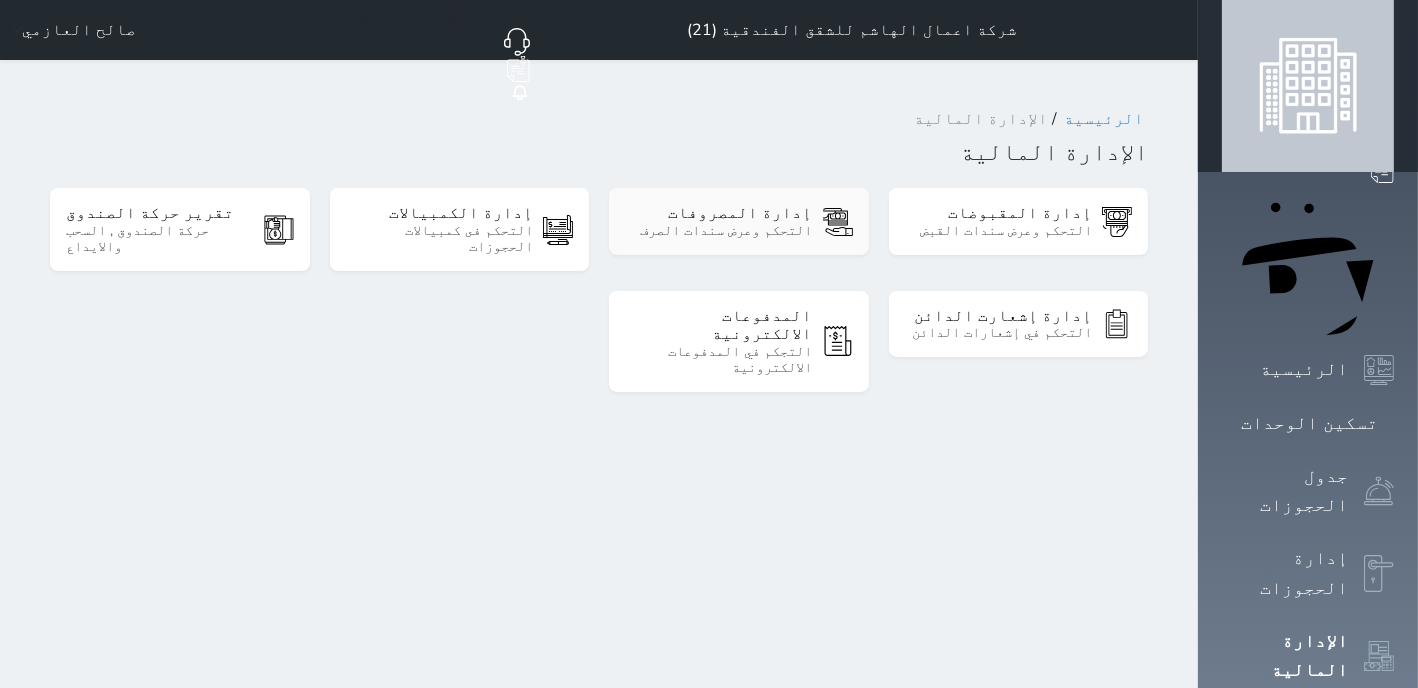 click on "إدارة المصروفات" at bounding box center (719, 213) 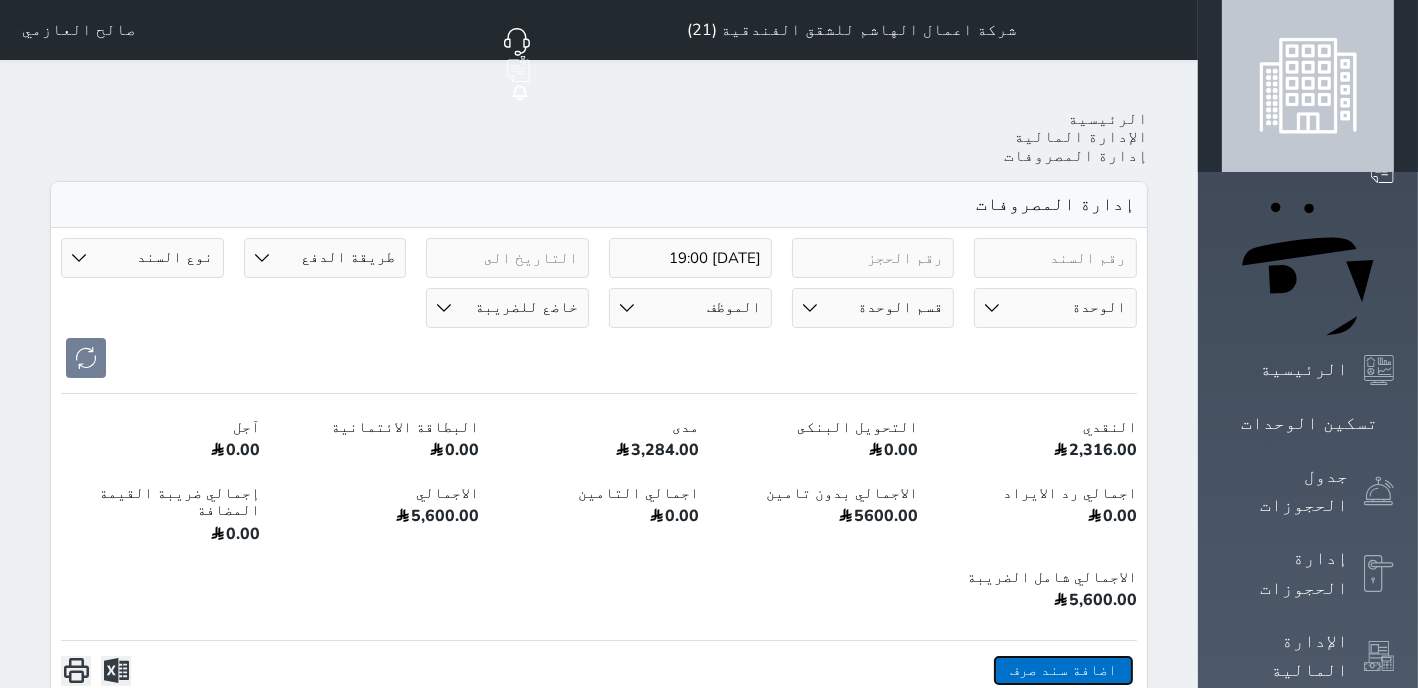 click on "اضافة سند صرف" at bounding box center (1063, 670) 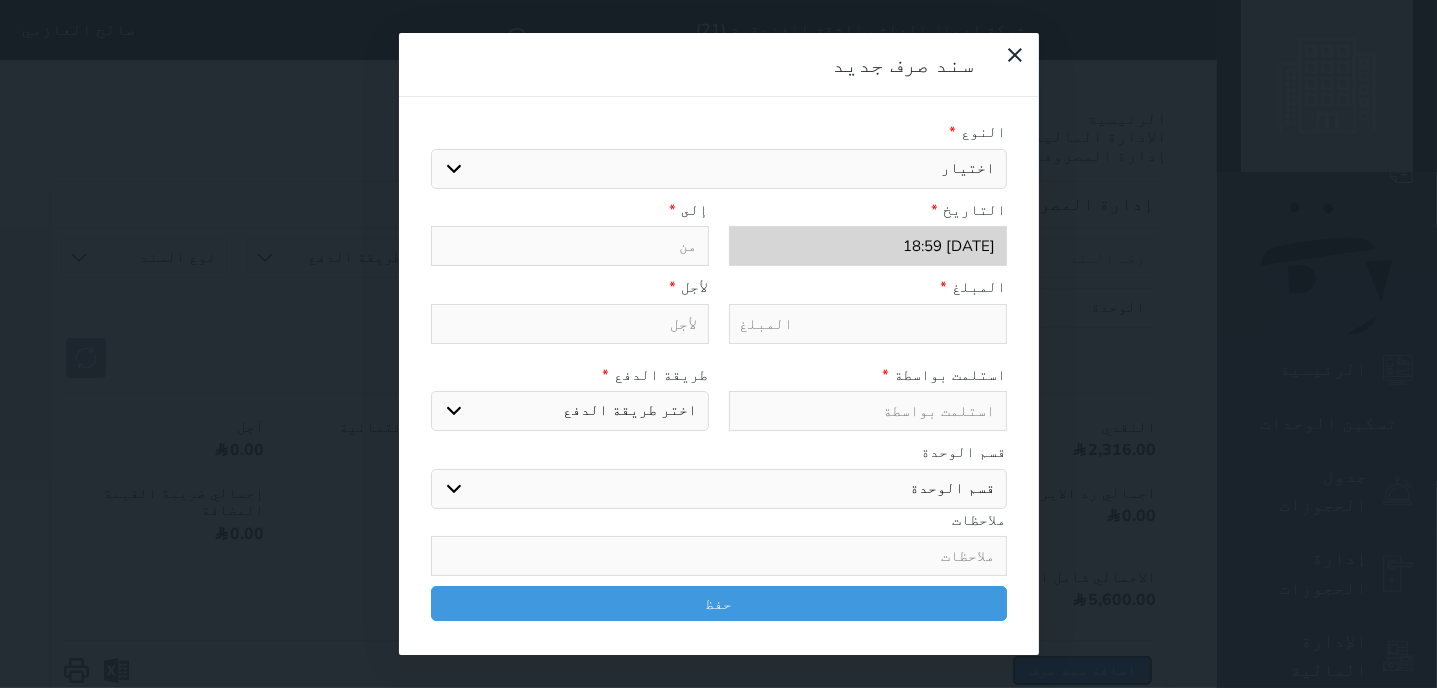select 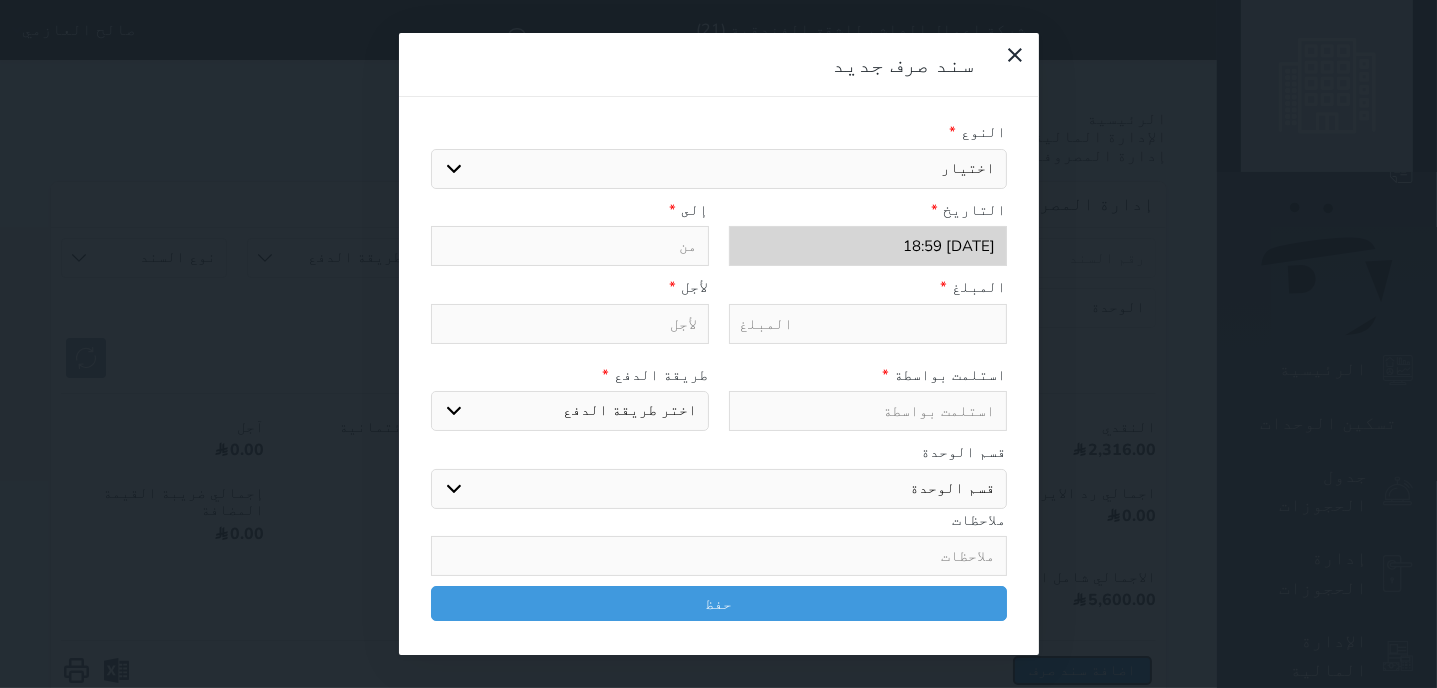 type on "[DATE] 19:01" 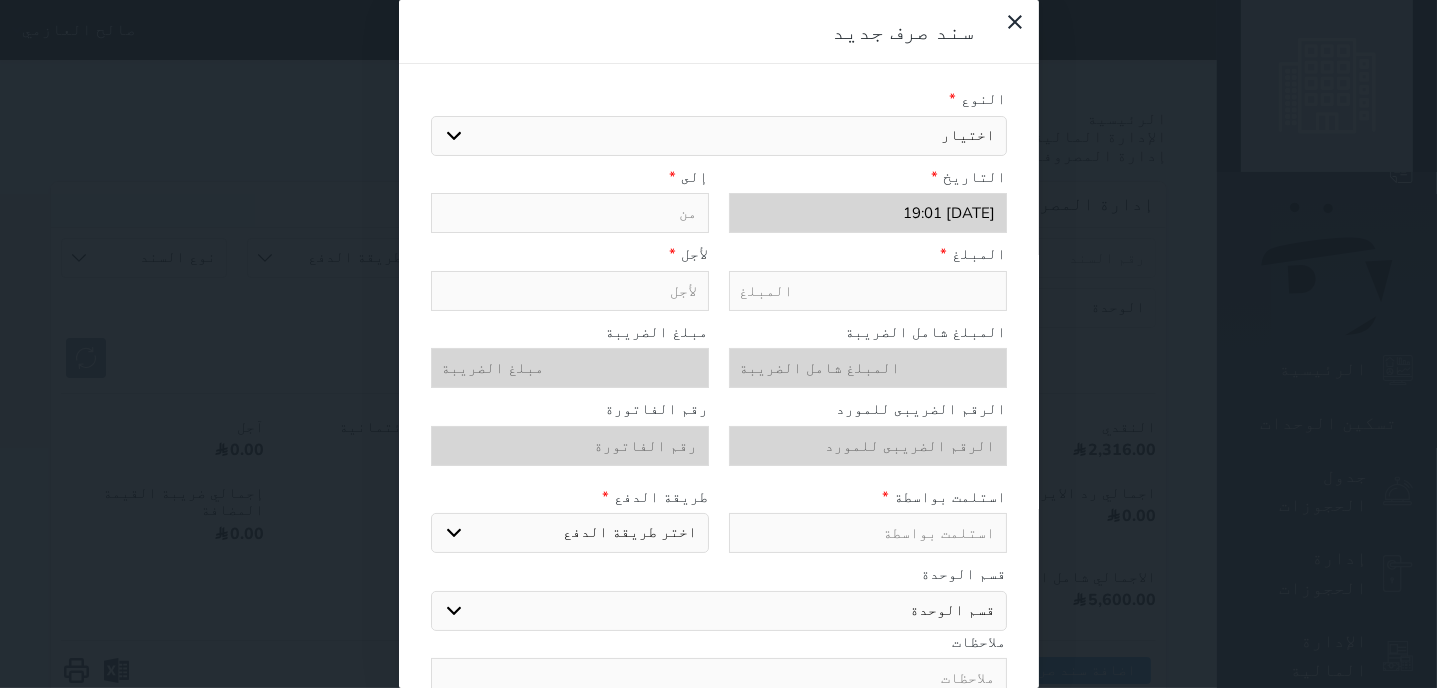 click on "اختيار   مرتجع إيجار رواتب صيانة مصروفات عامة تحويل من الصندوق الى الادارة استرجاع تامين استرجاع العربون" at bounding box center [719, 136] 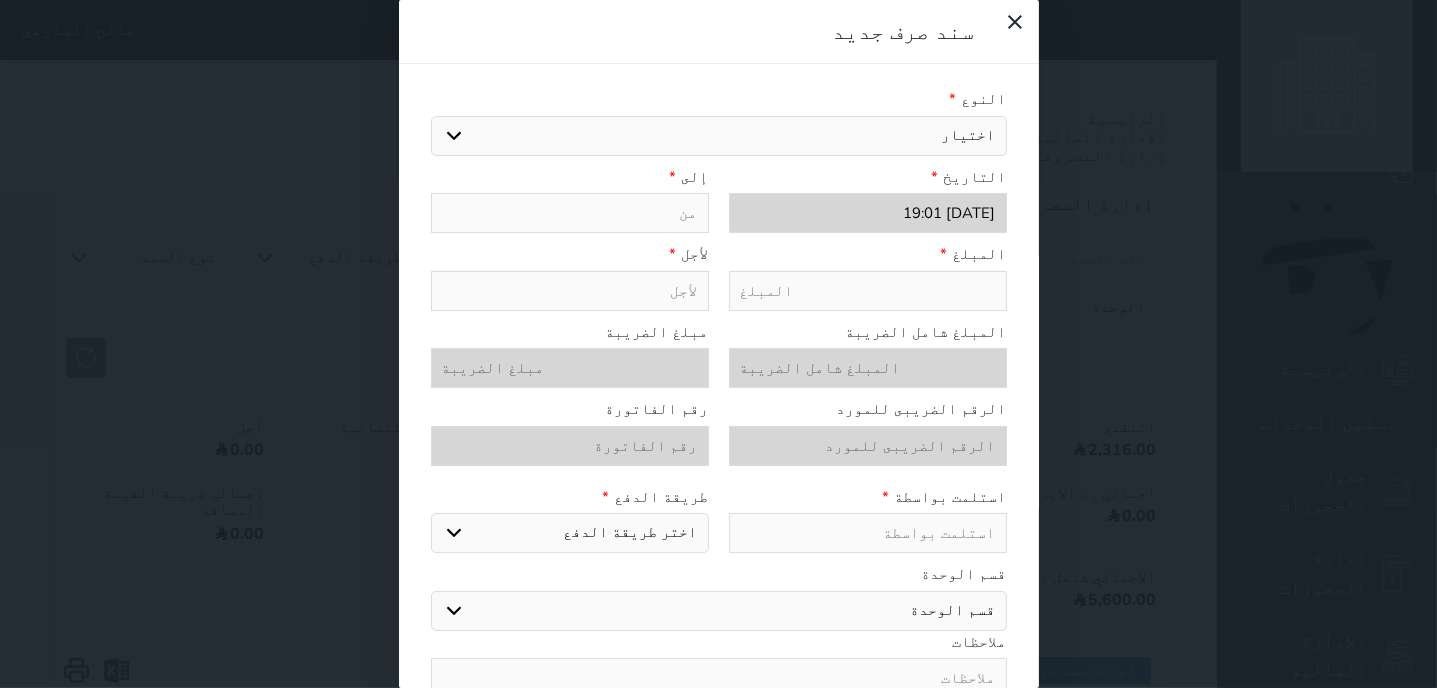 select on "77554" 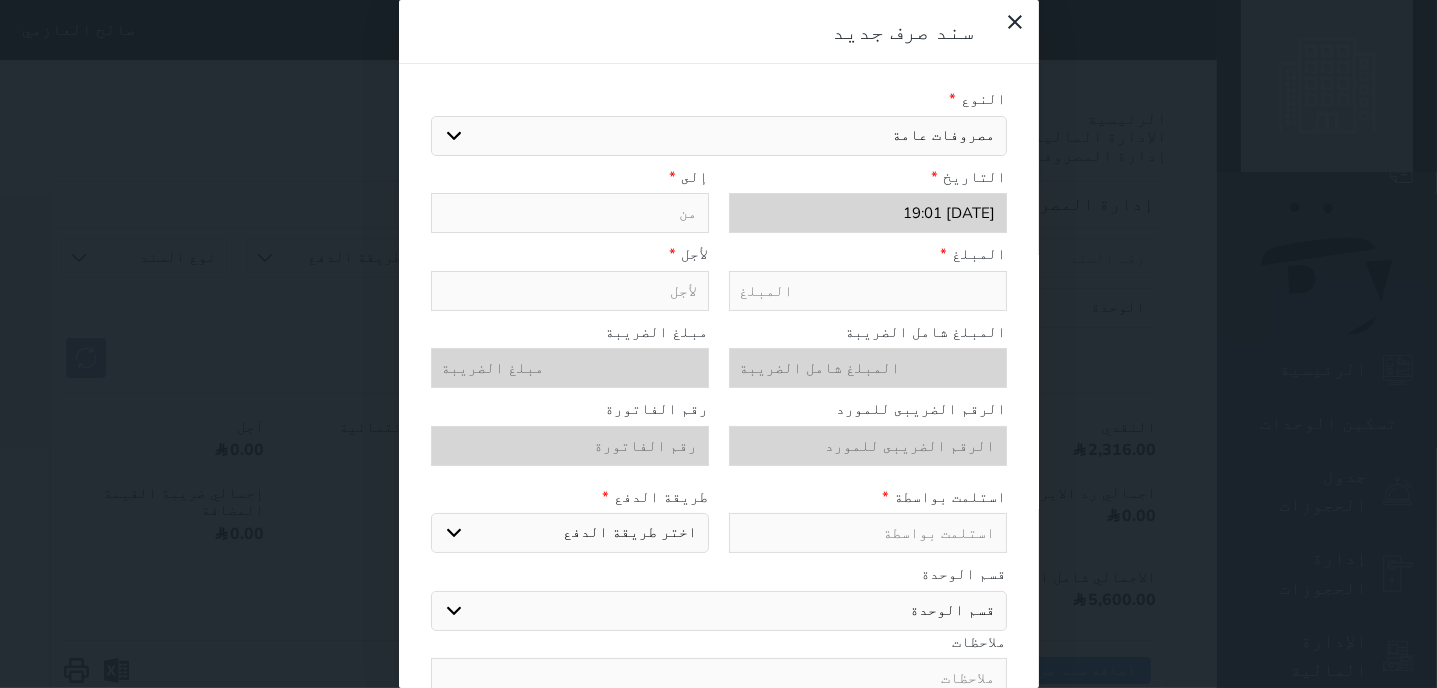 click on "مصروفات عامة" at bounding box center (0, 0) 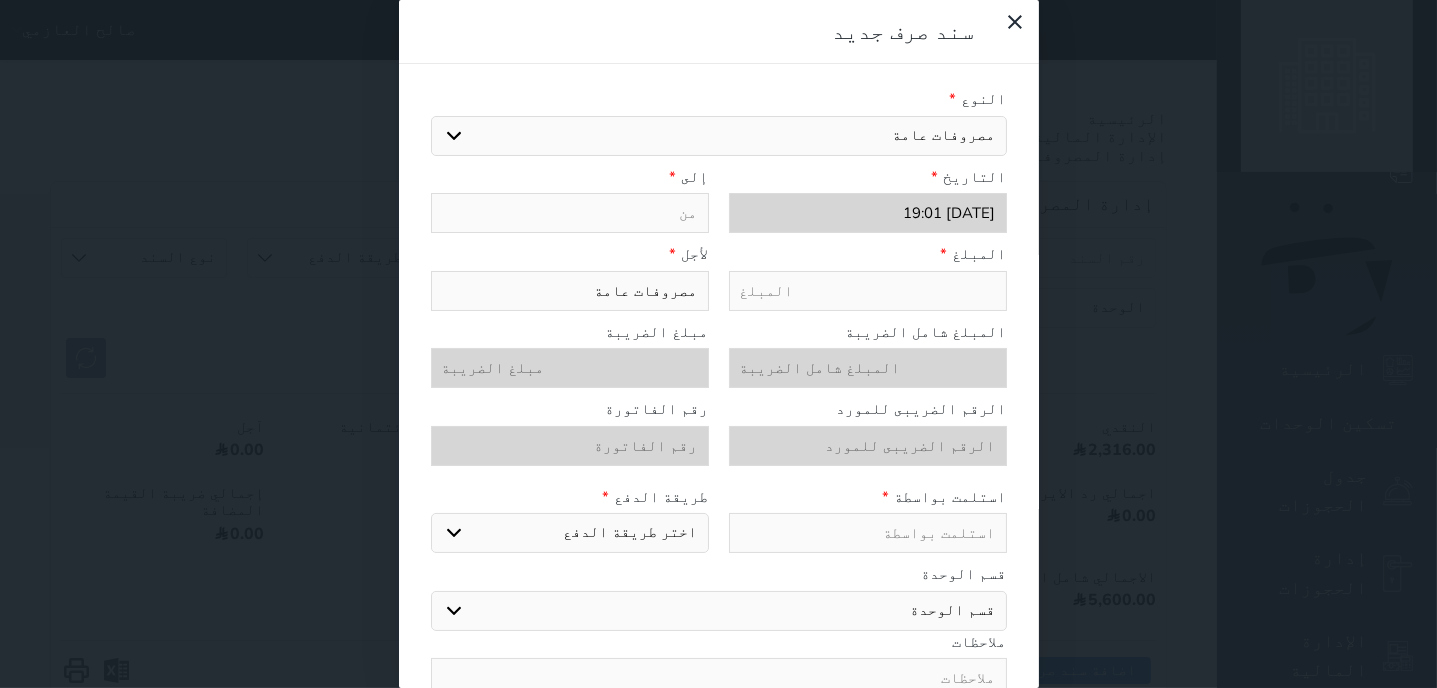click at bounding box center [868, 291] 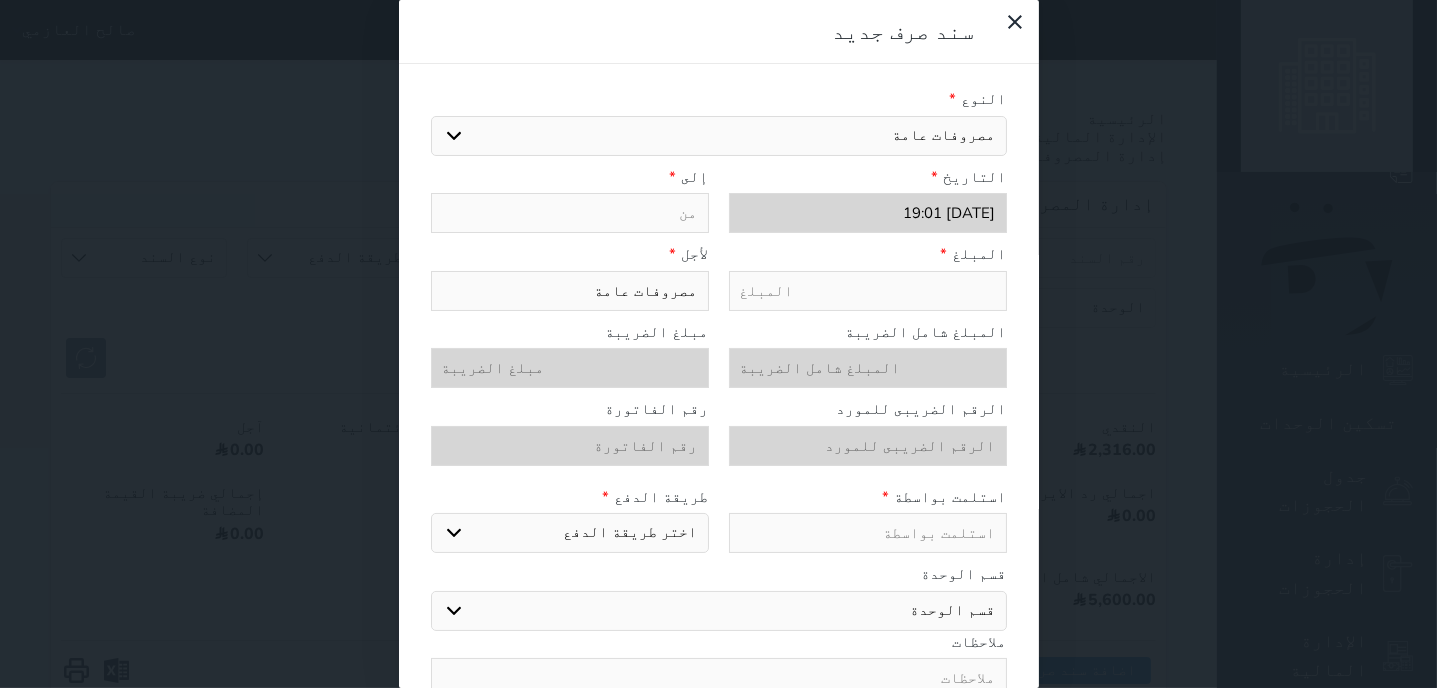 type on "5" 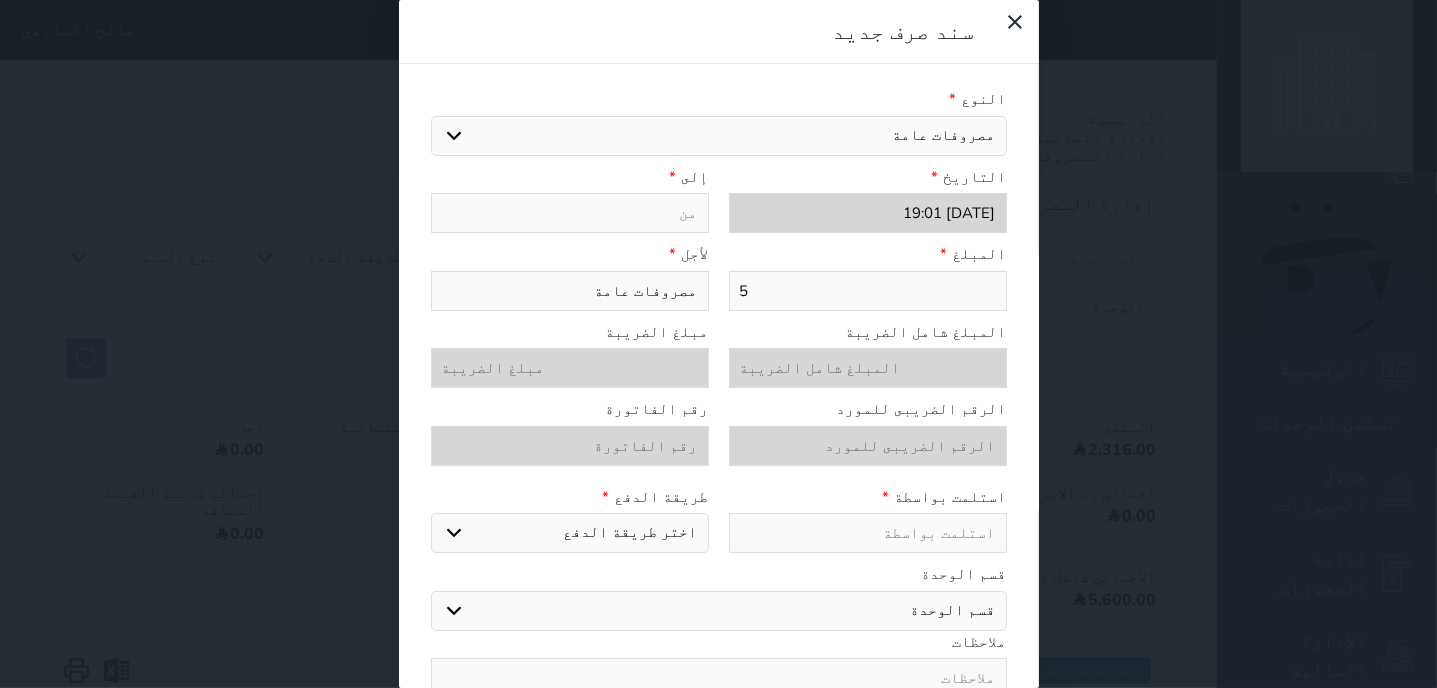 select 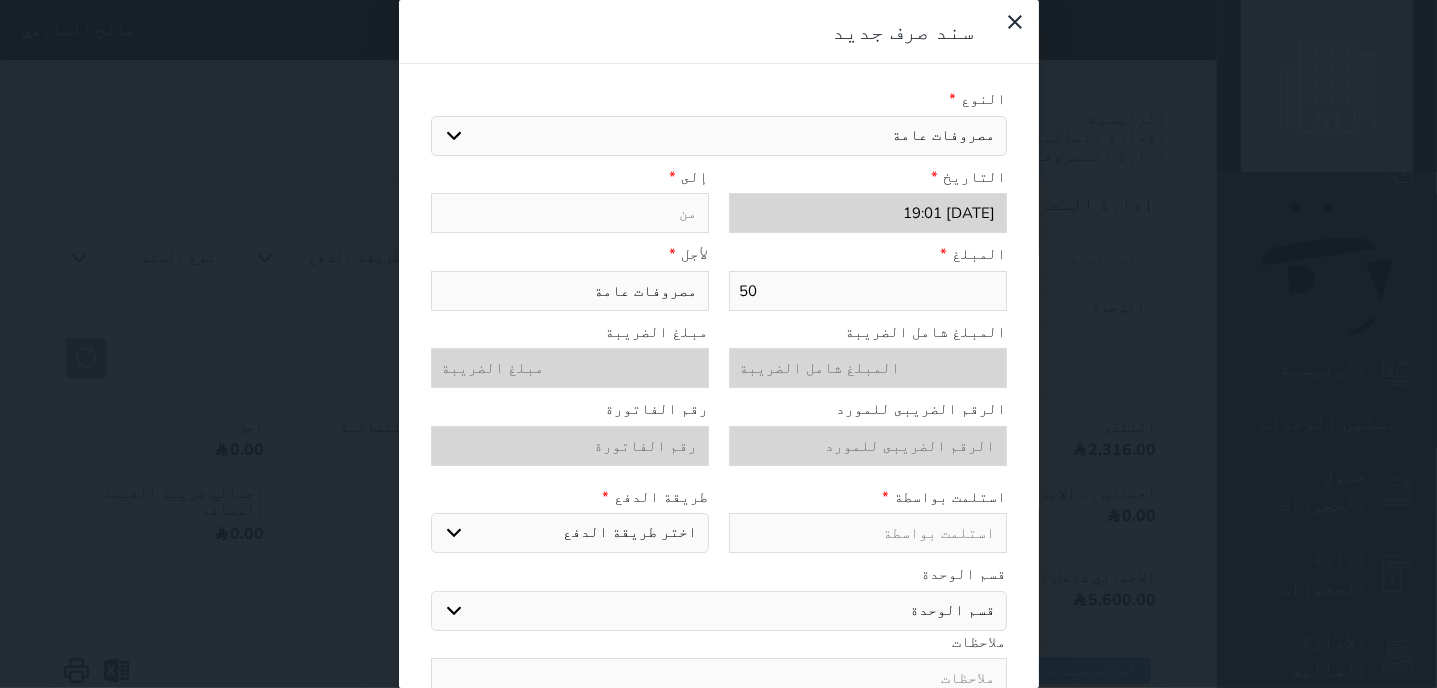 type on "50" 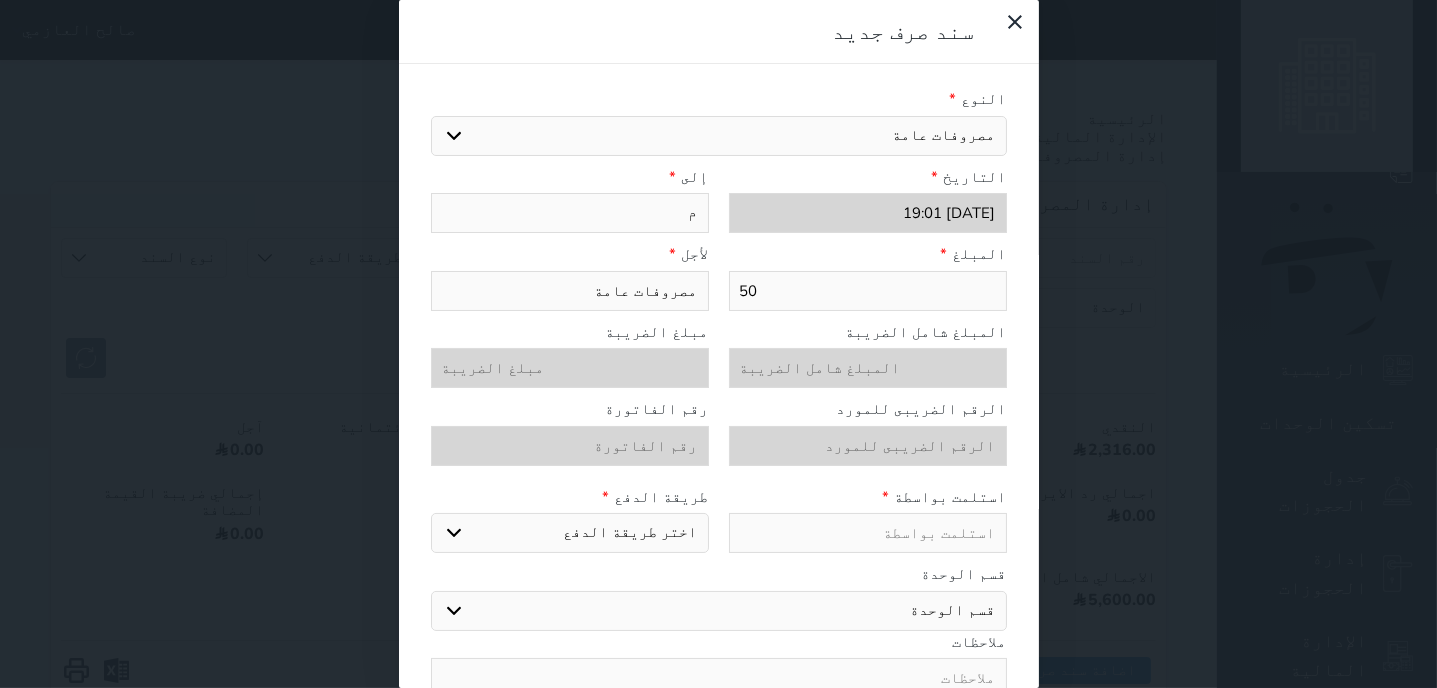 type on "مص" 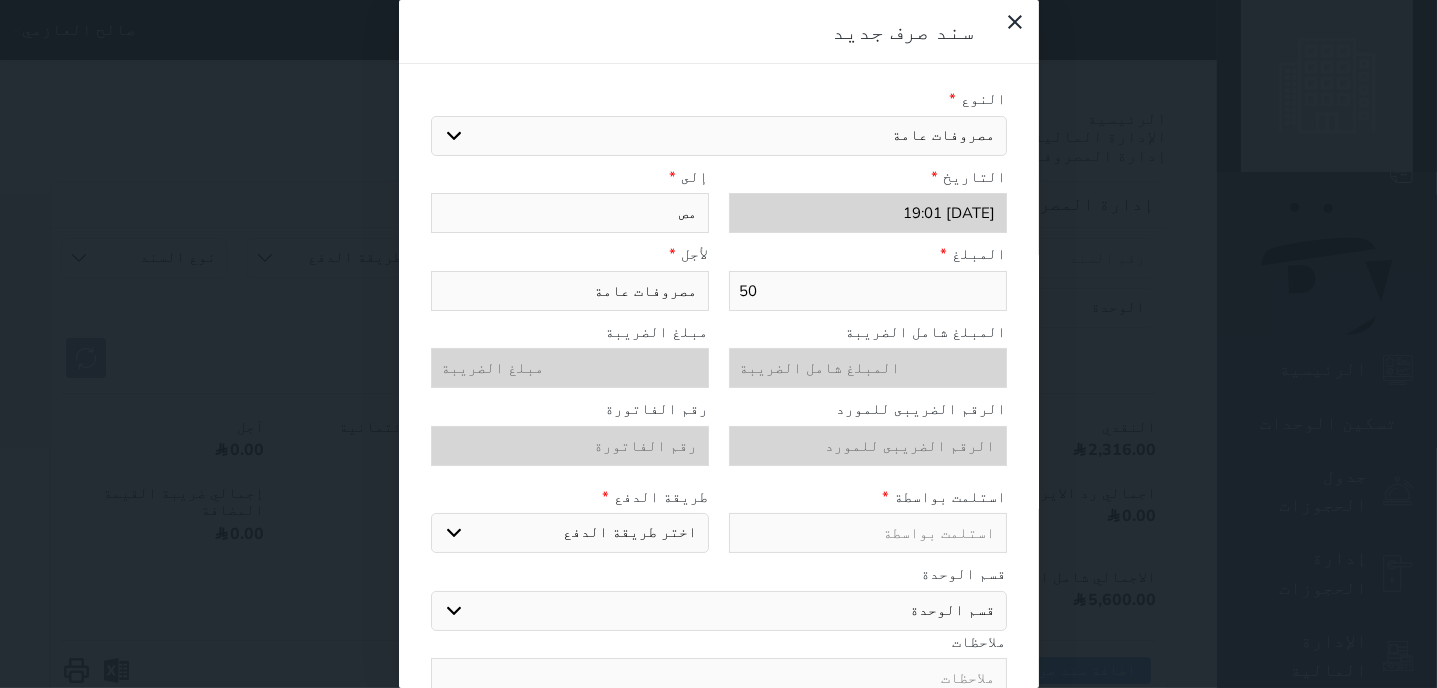 type on "[GEOGRAPHIC_DATA]" 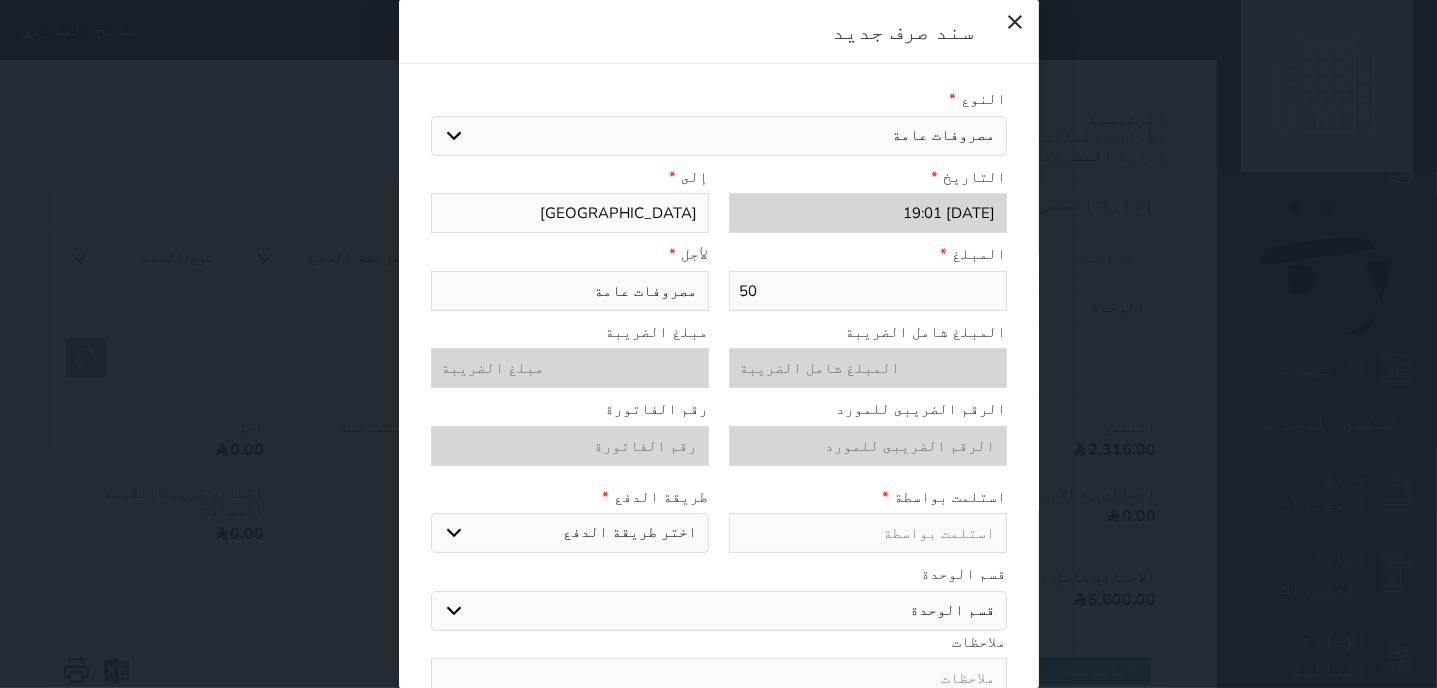 select 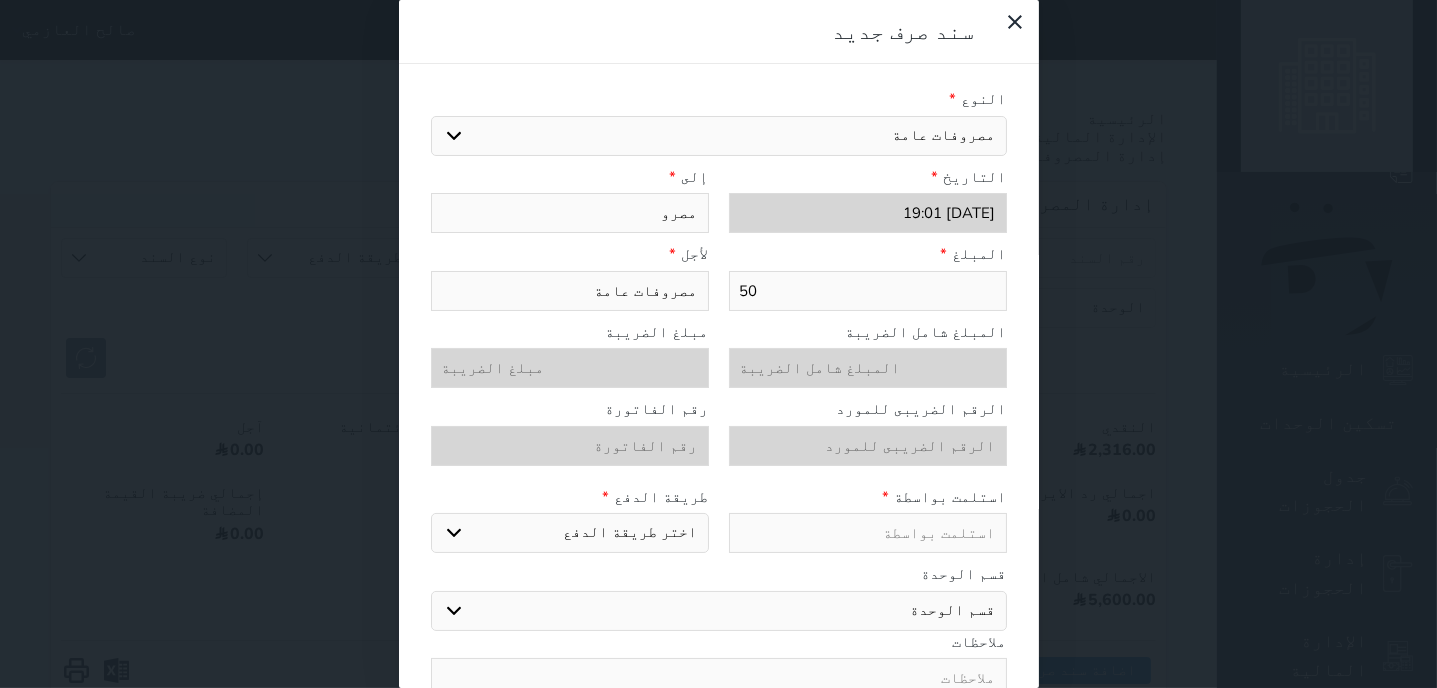 type on "مصروف" 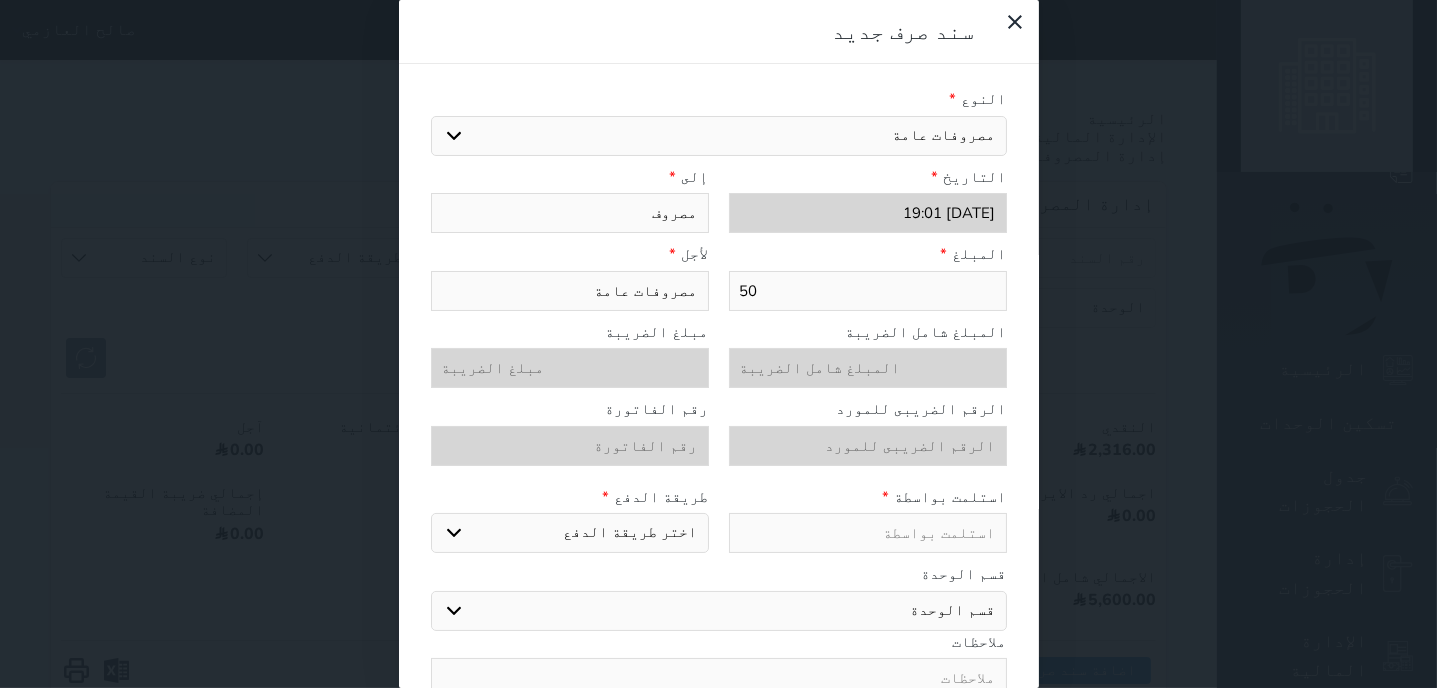 type on "مصروفا" 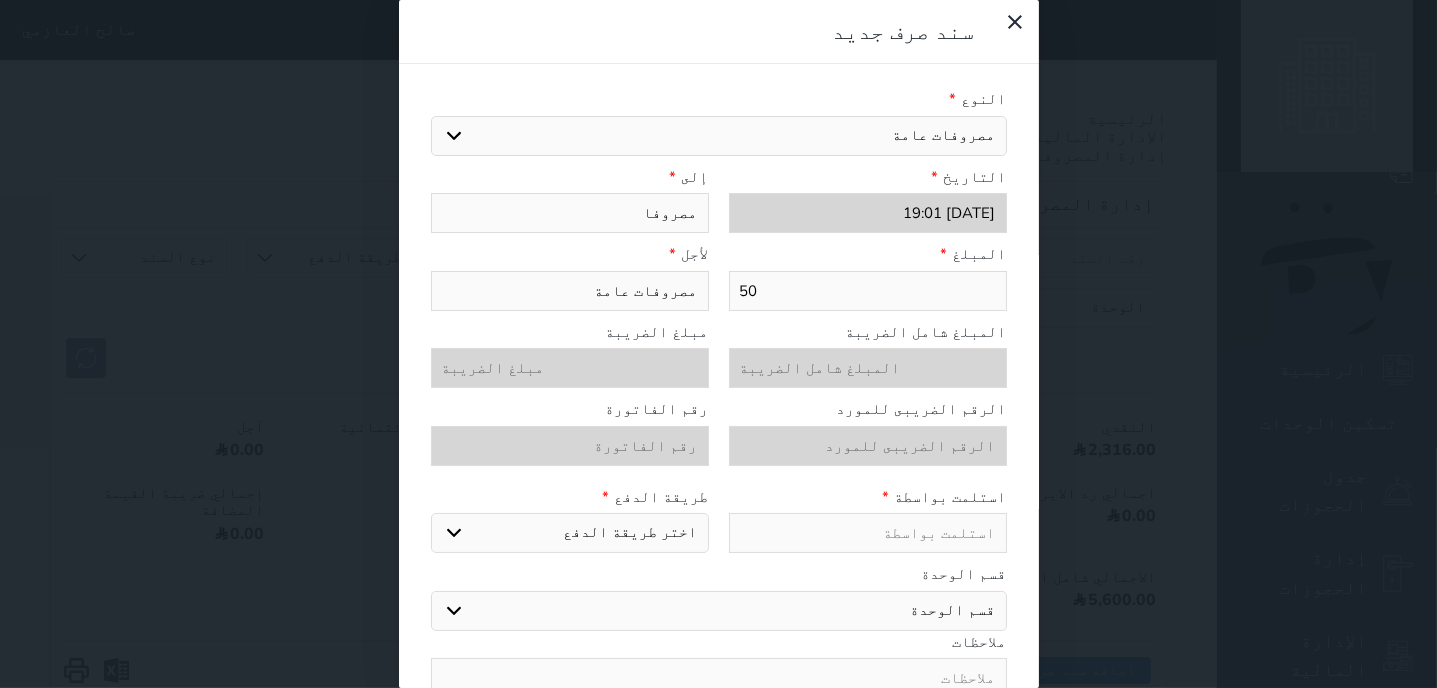 type on "مصروفات" 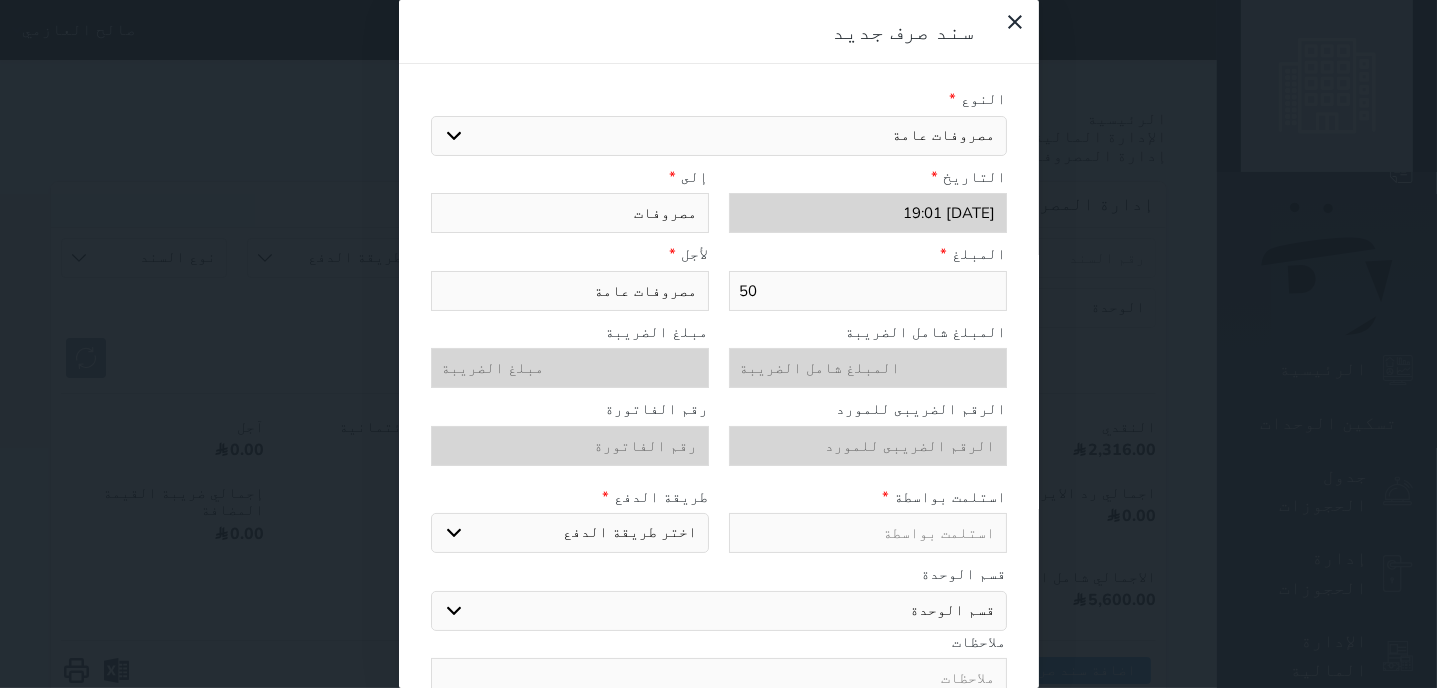 type on "مصروفات" 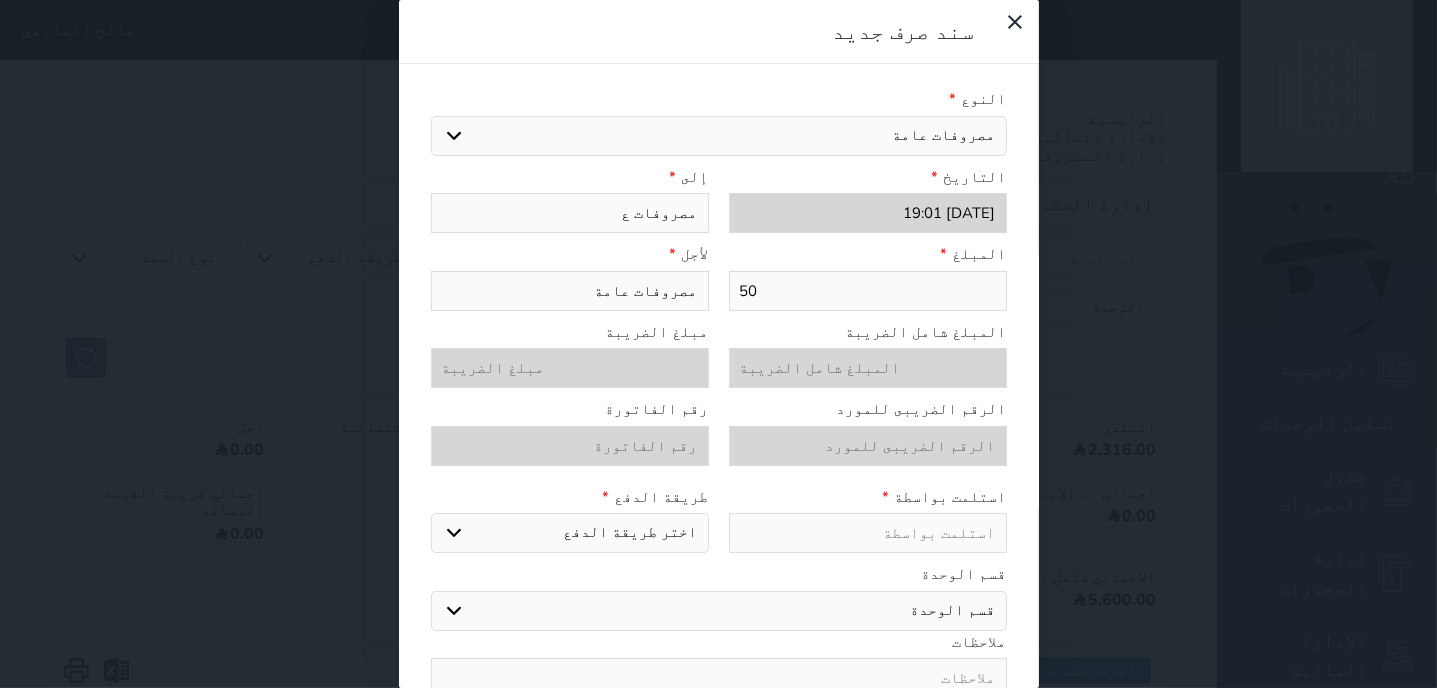 type on "مصروفات عم" 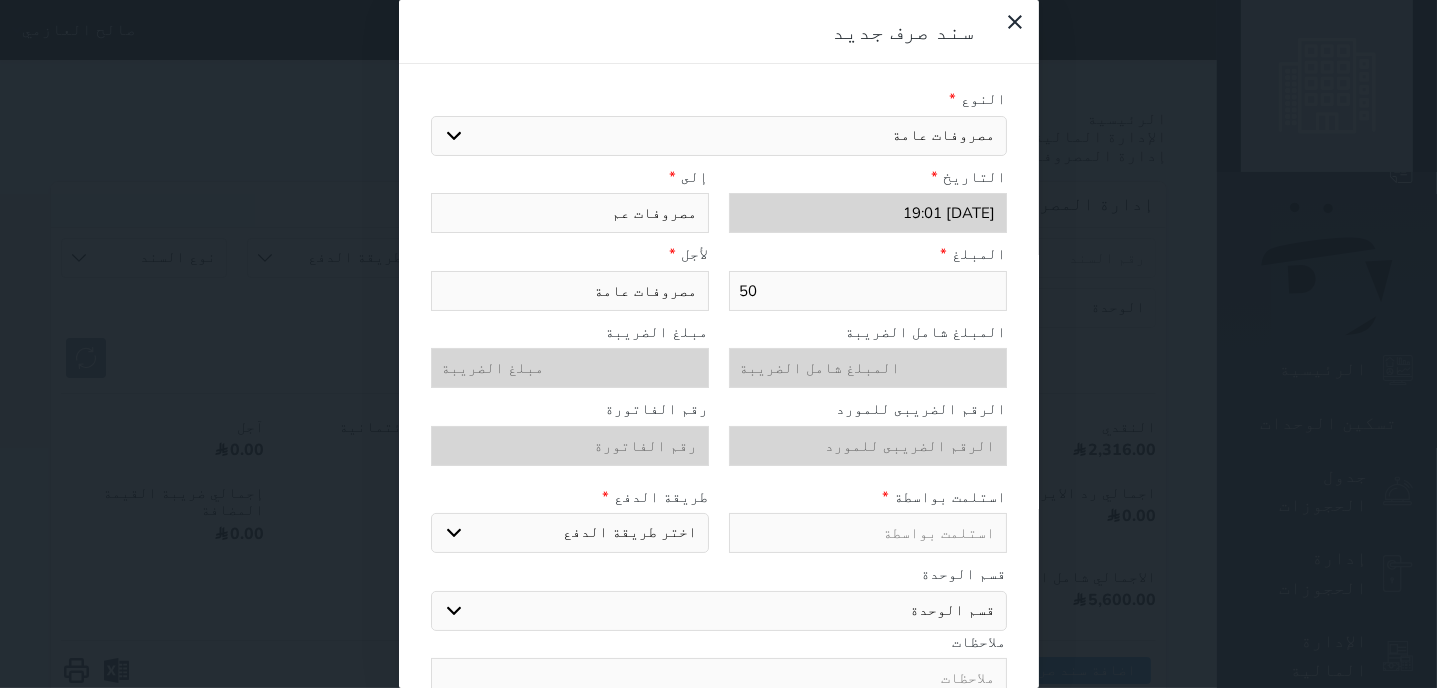 type on "مصروفات عما" 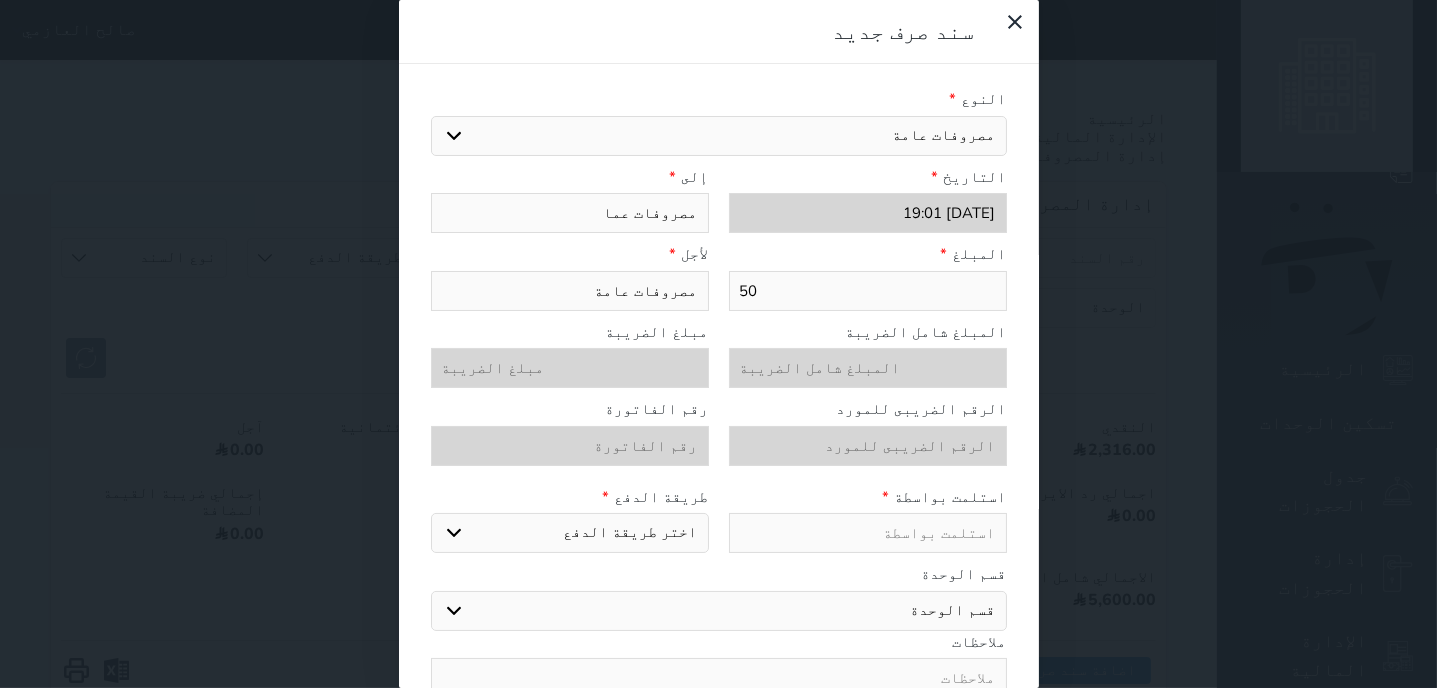 type on "مصروفات عمال" 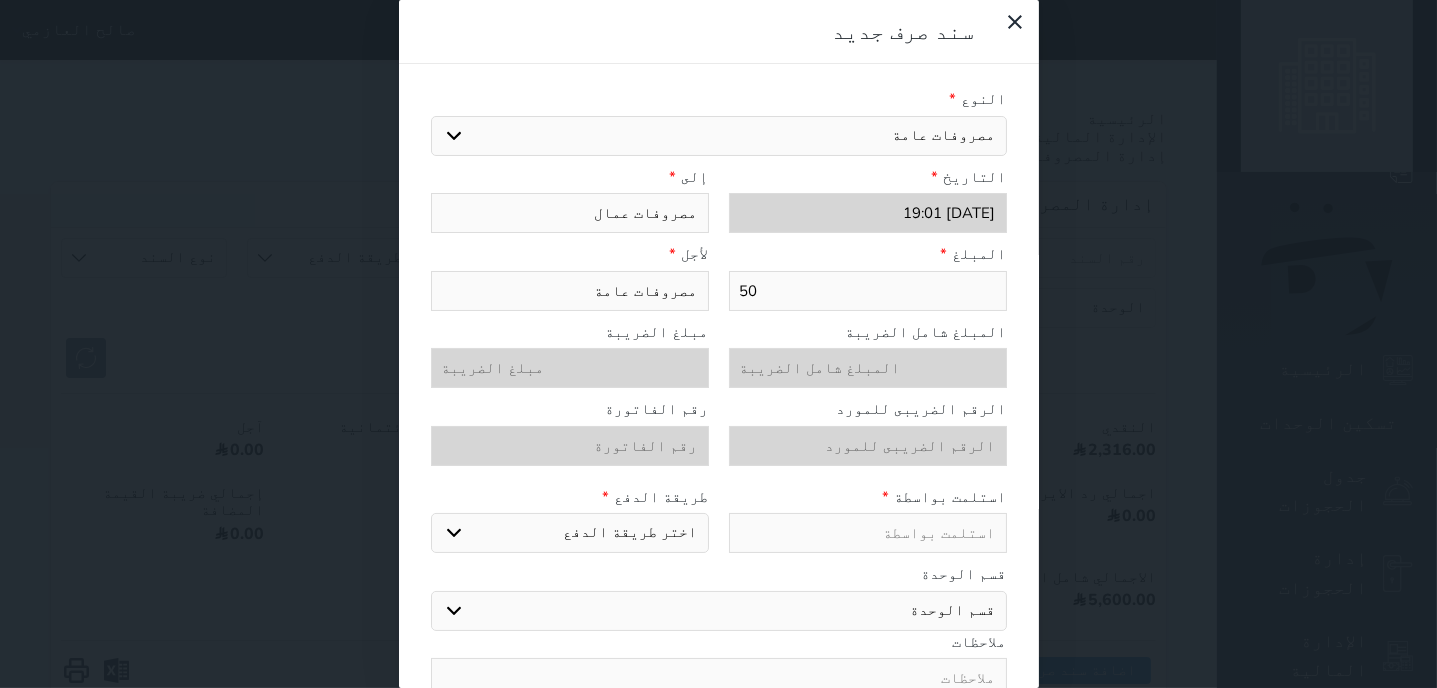 type on "مصروفات عمال" 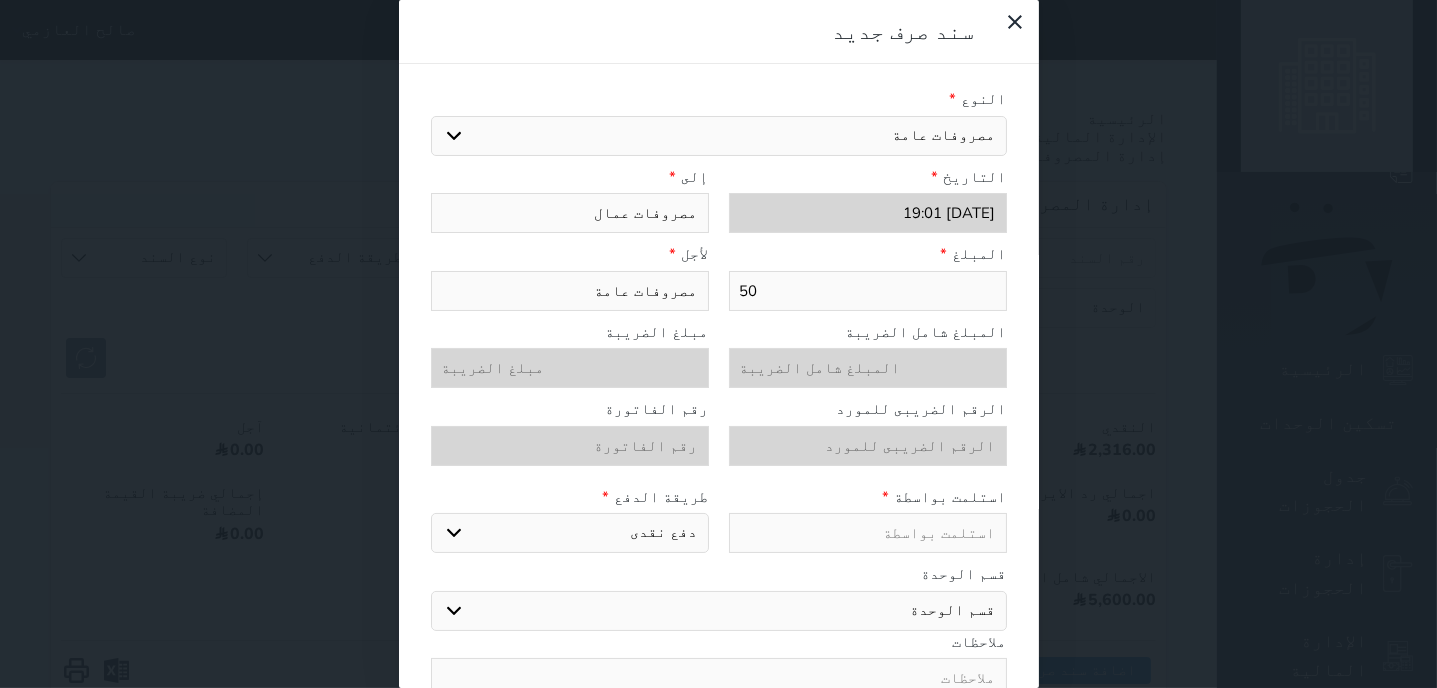 click on "دفع نقدى" at bounding box center (0, 0) 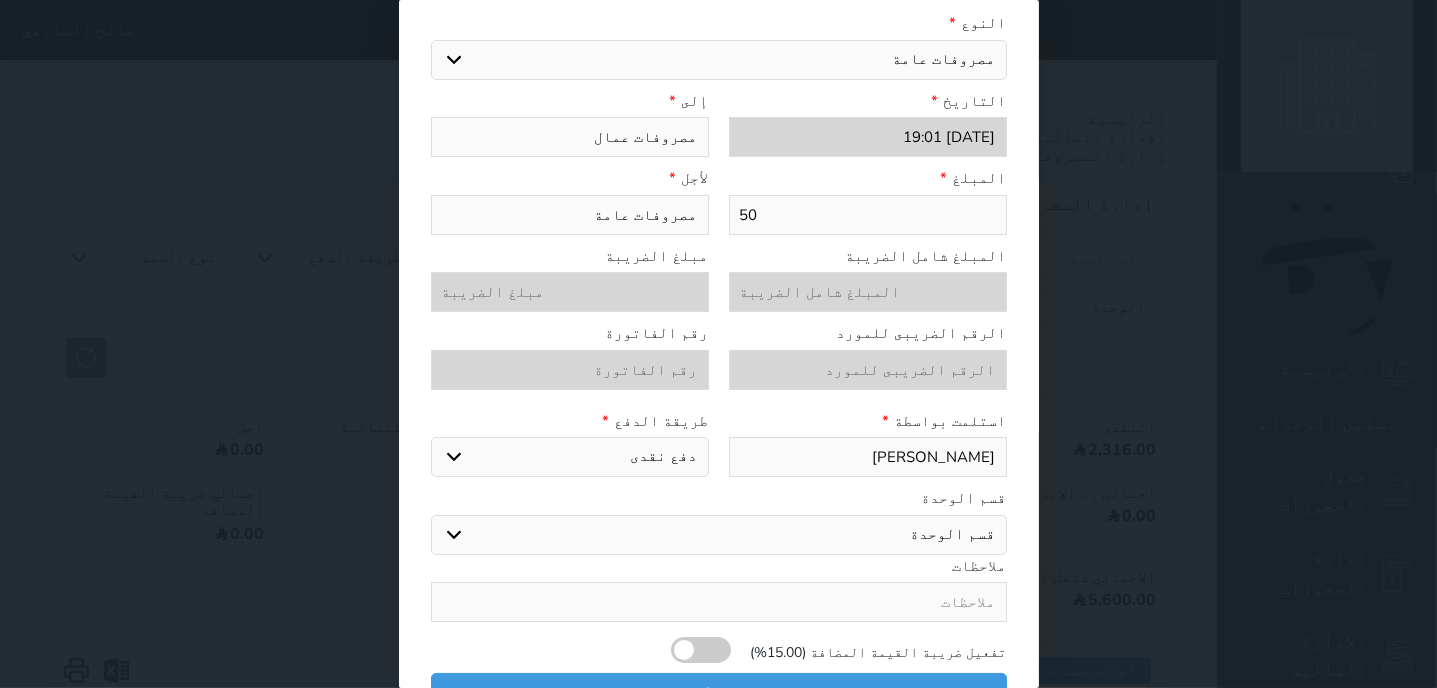 scroll, scrollTop: 102, scrollLeft: 0, axis: vertical 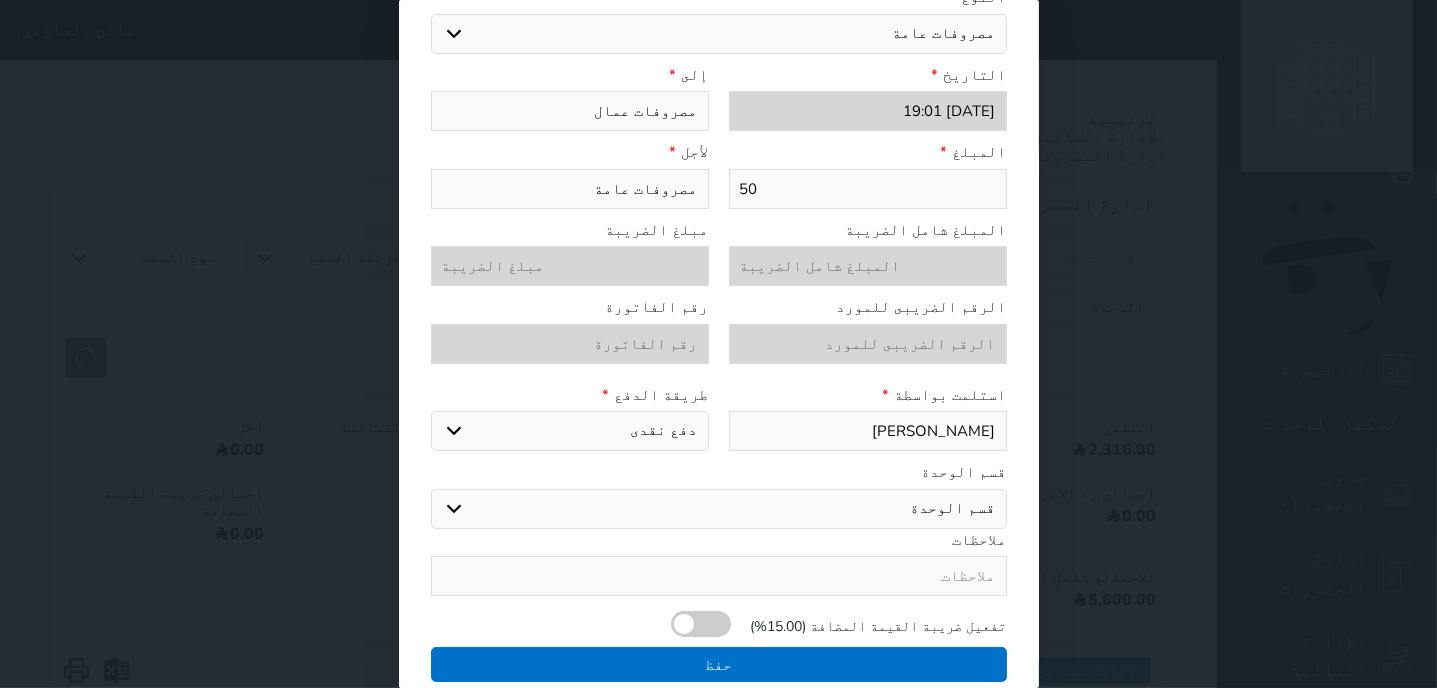type on "[PERSON_NAME]" 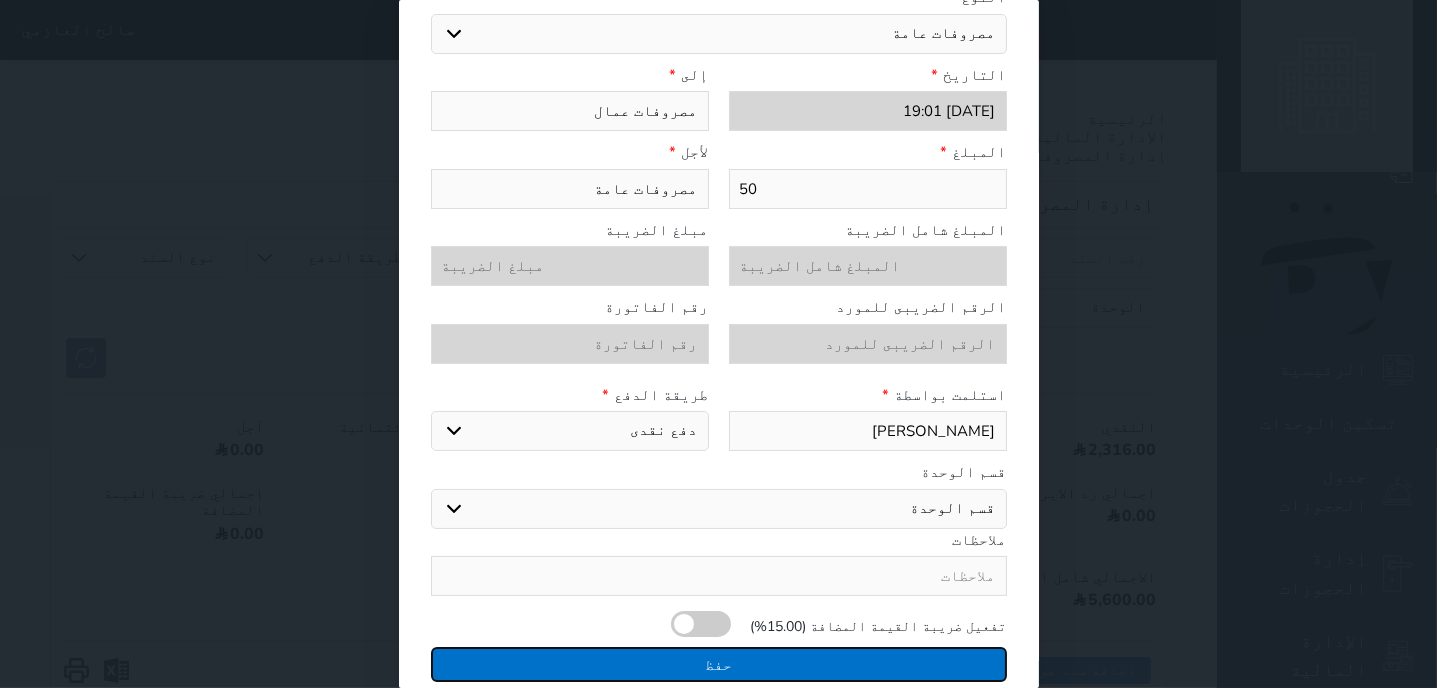 click on "حفظ" at bounding box center [719, 664] 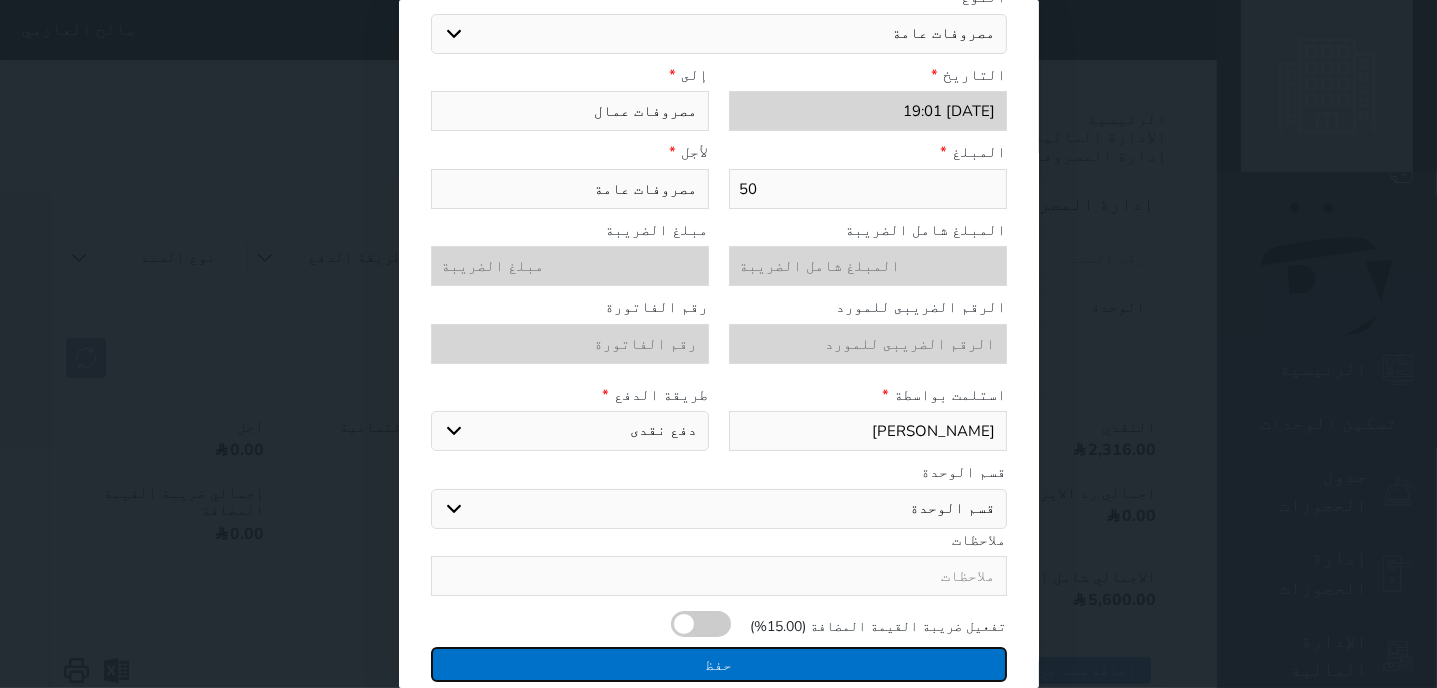 select 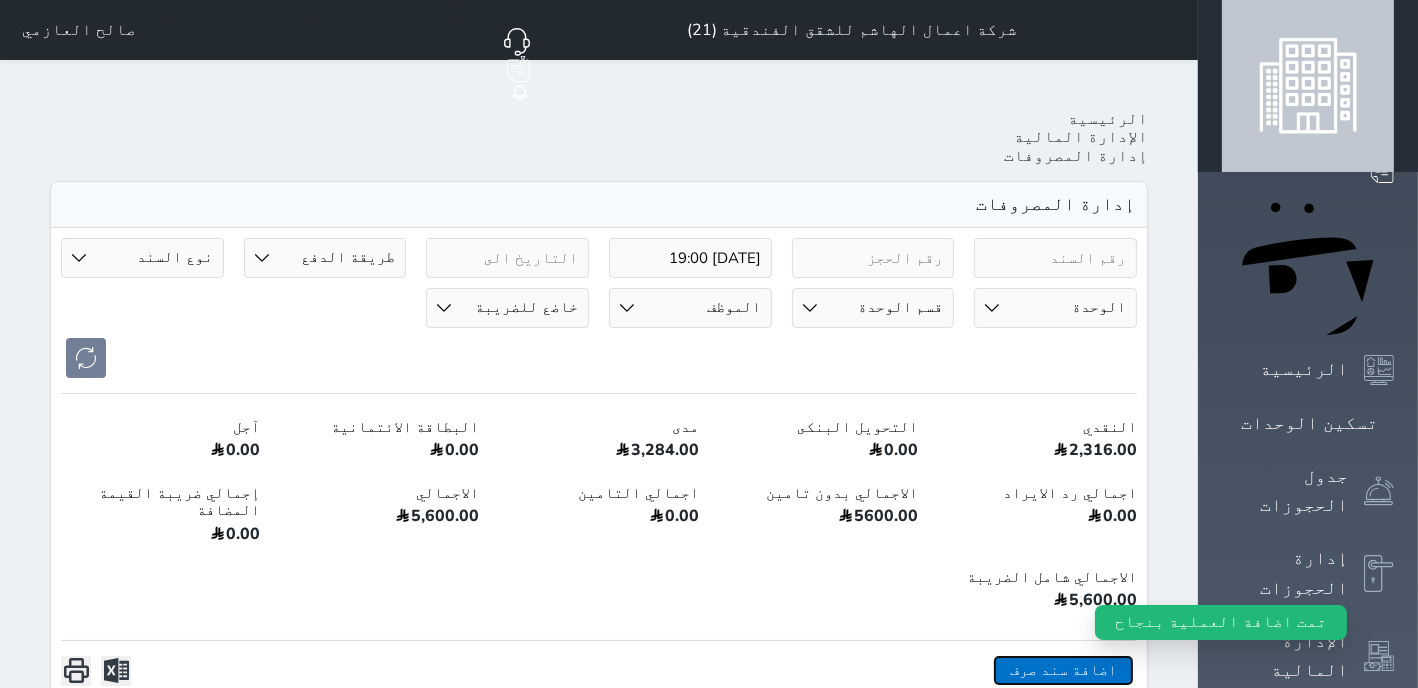 click on "اضافة سند صرف" at bounding box center (1063, 670) 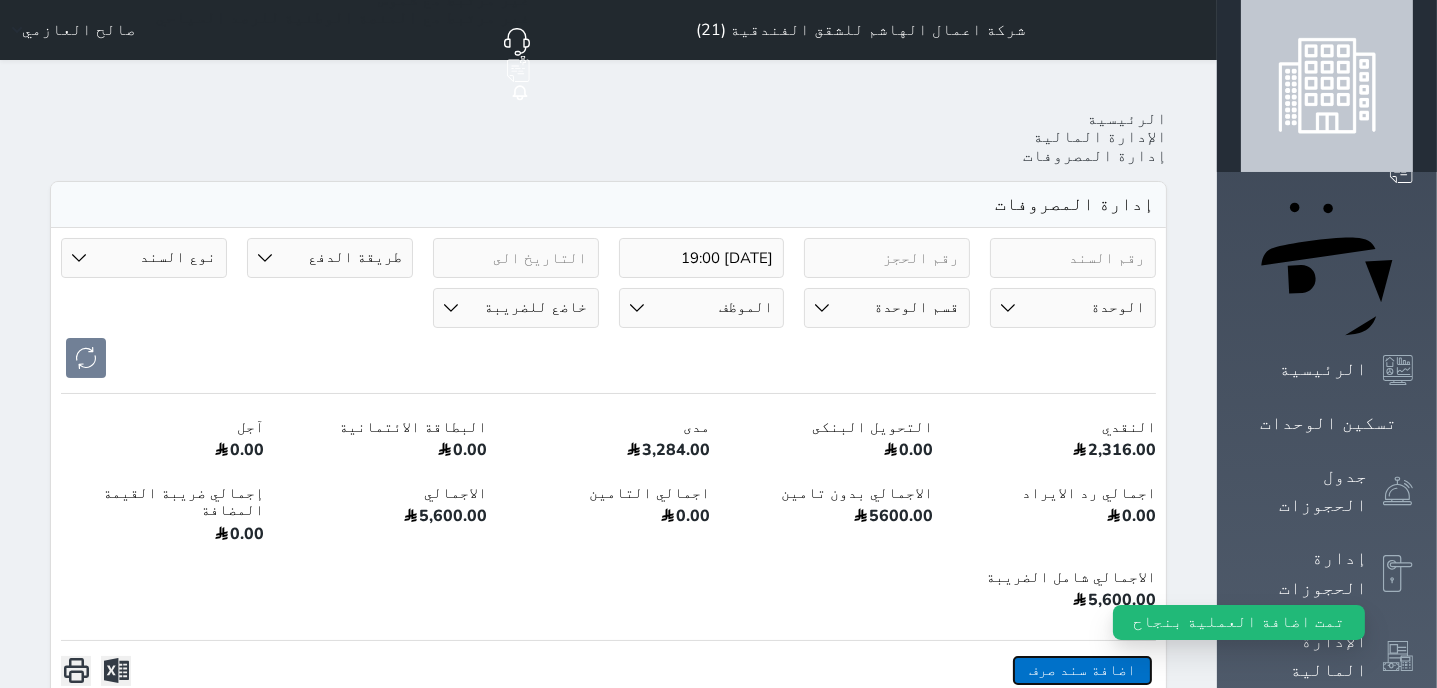 scroll, scrollTop: 102, scrollLeft: 0, axis: vertical 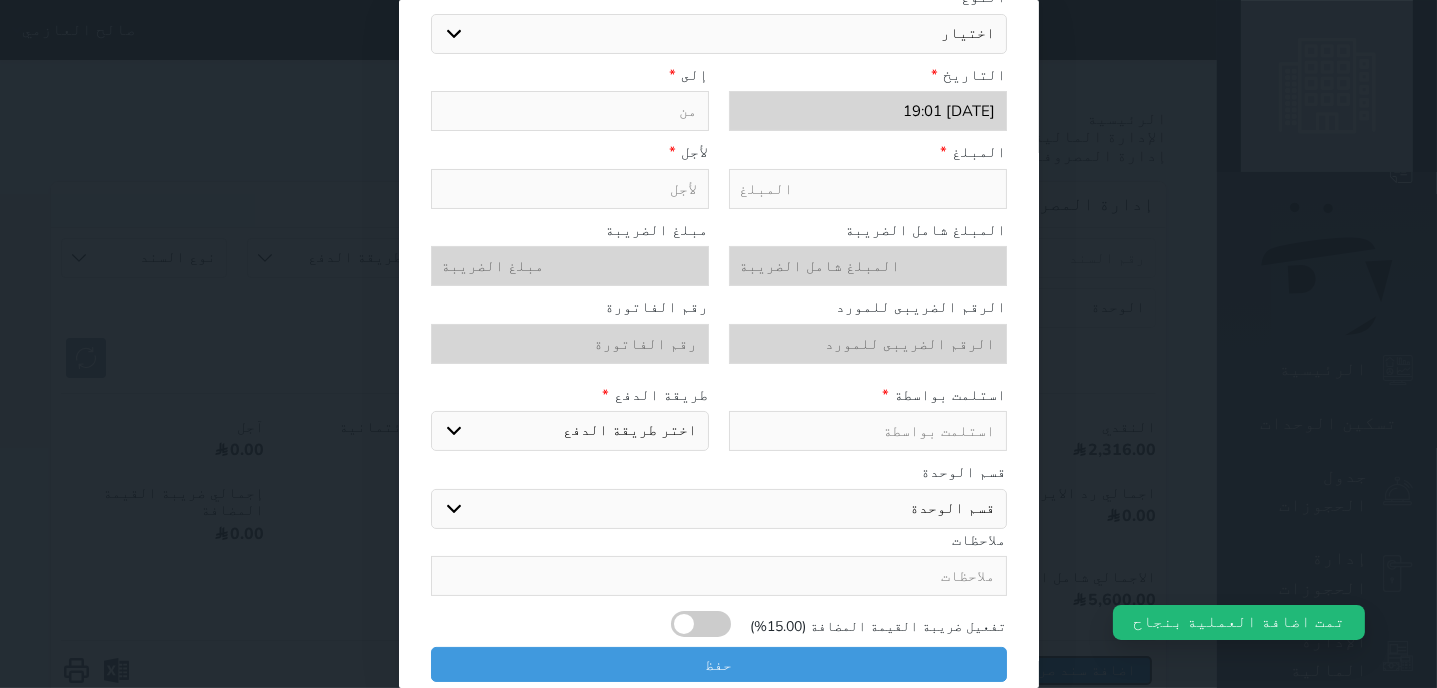 select 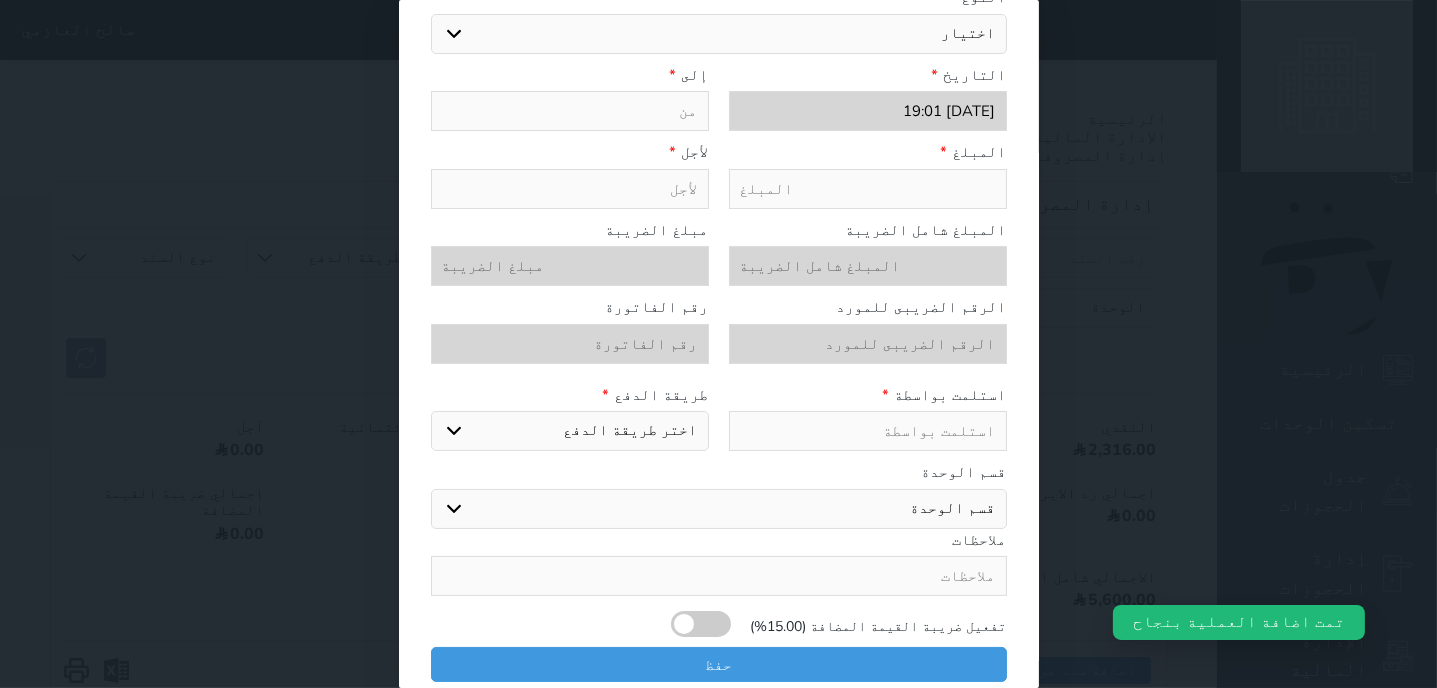 click at bounding box center [868, 189] 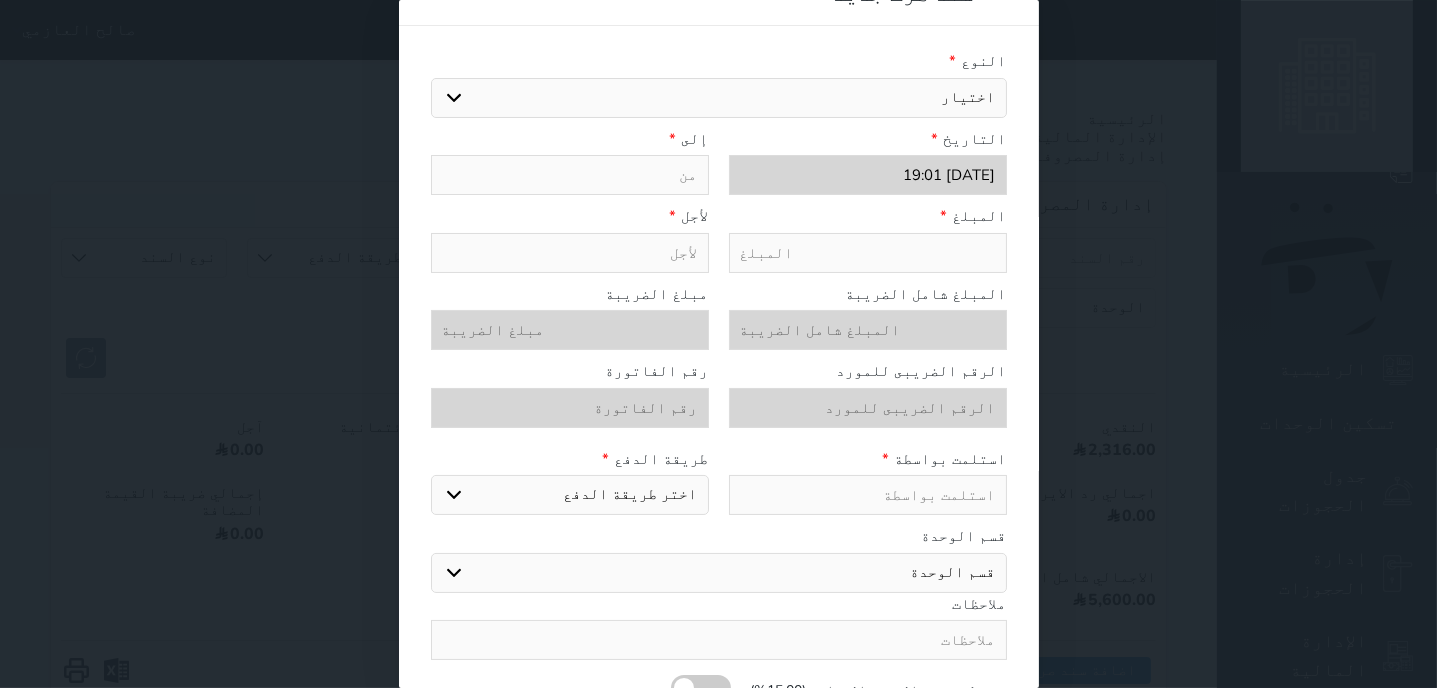 scroll, scrollTop: 0, scrollLeft: 0, axis: both 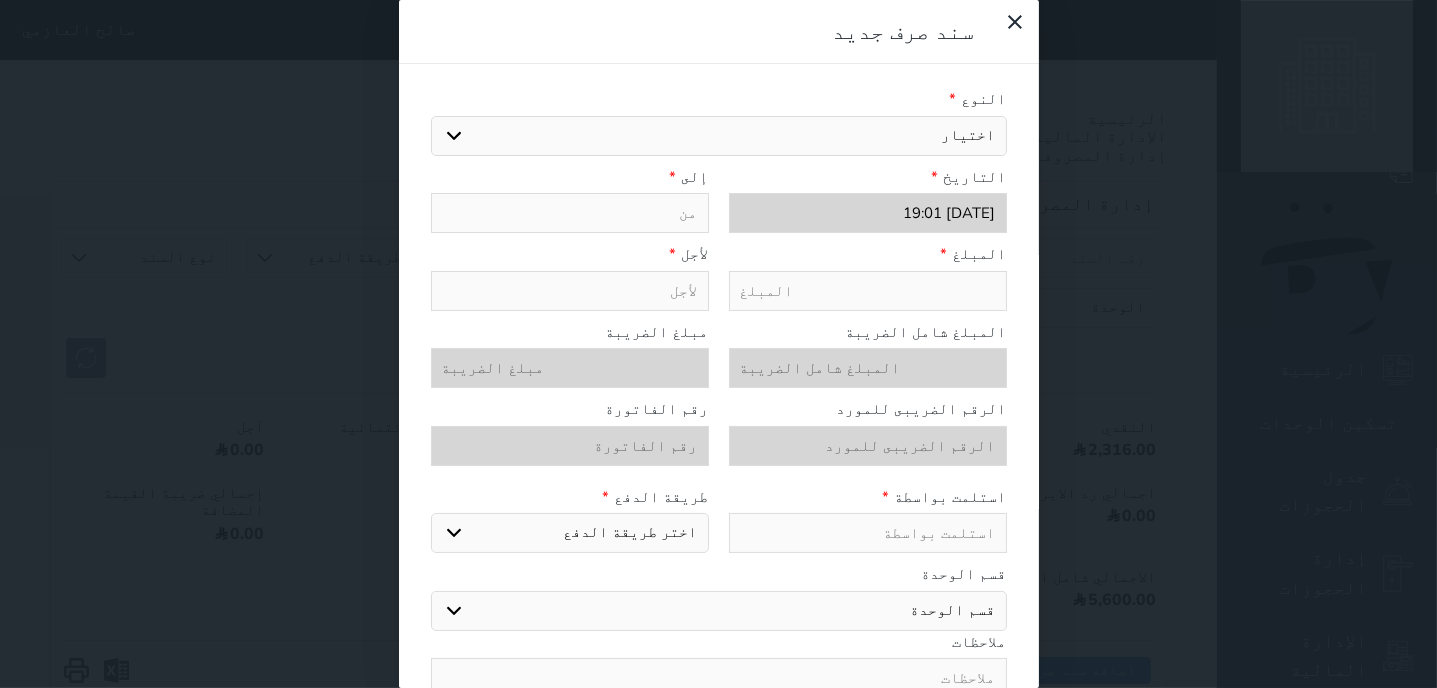 click on "اختيار   مرتجع إيجار رواتب صيانة مصروفات عامة تحويل من الصندوق الى الادارة استرجاع تامين استرجاع العربون" at bounding box center (719, 136) 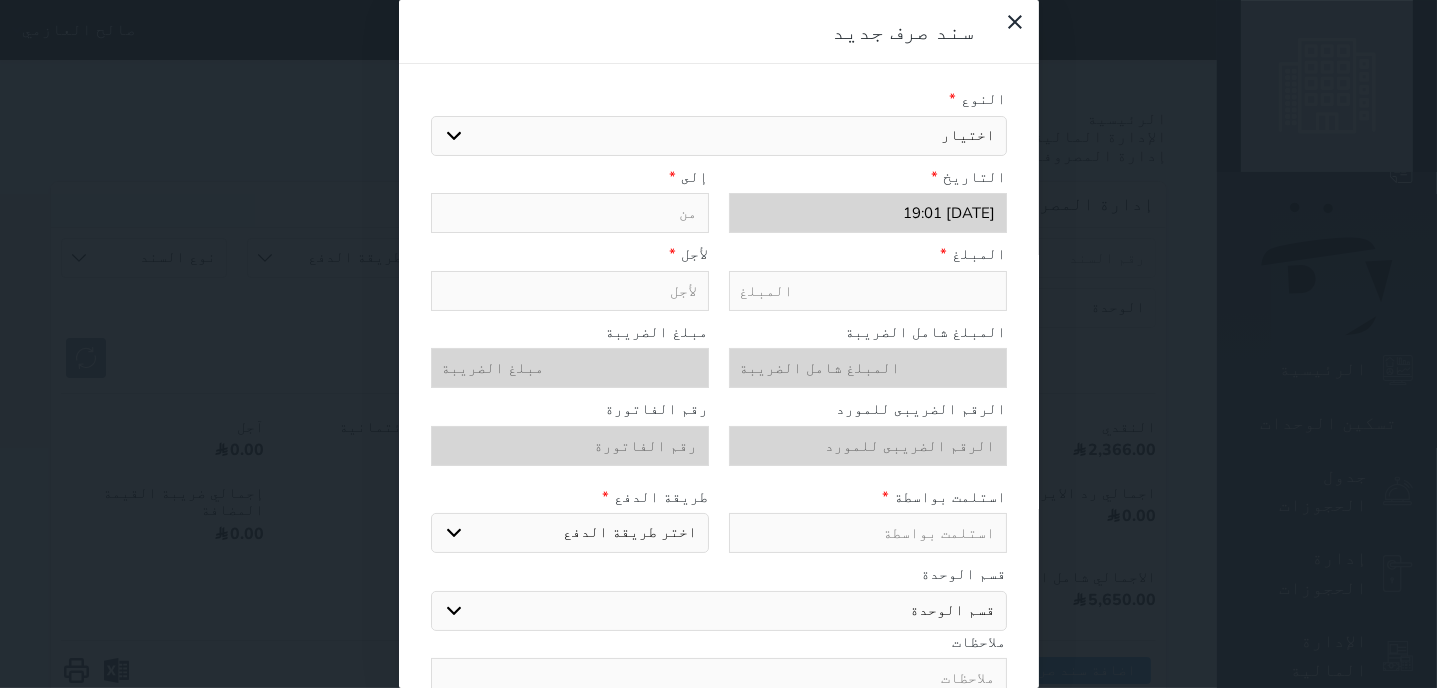 select on "77554" 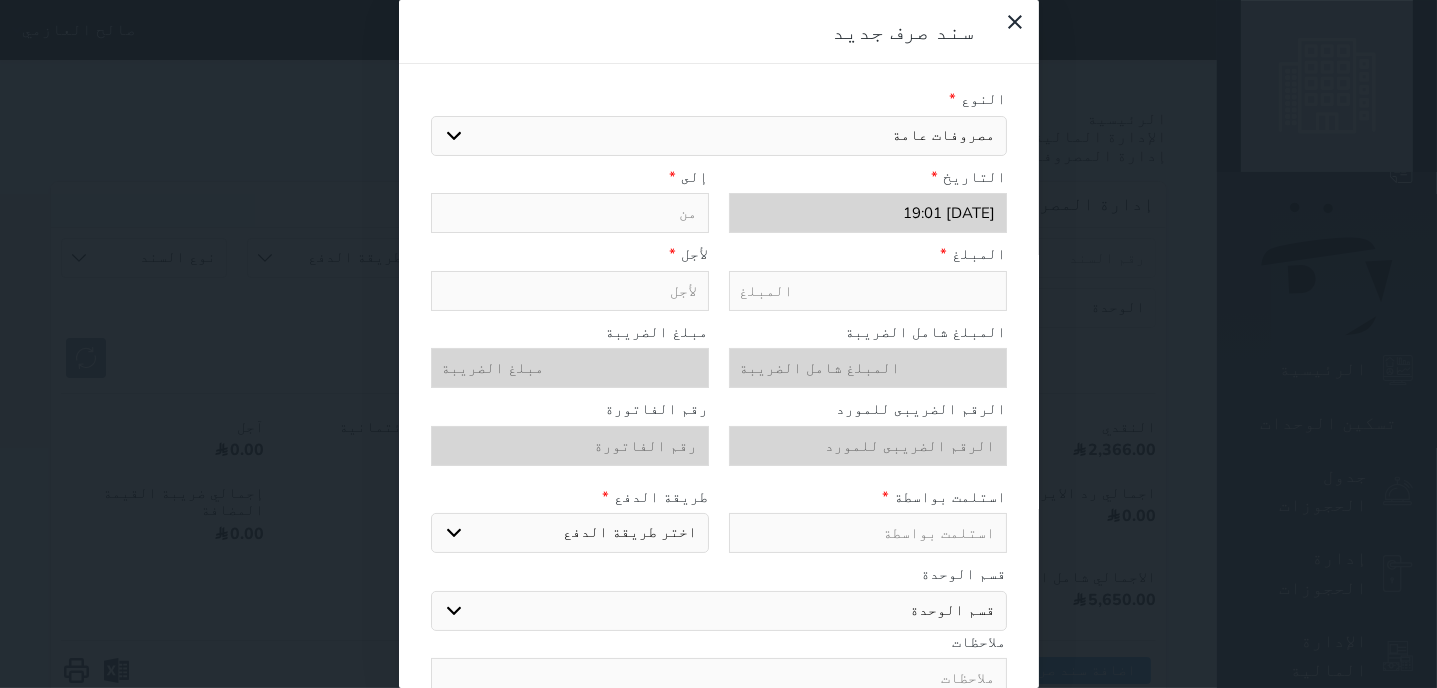 type on "مصروفات عامة" 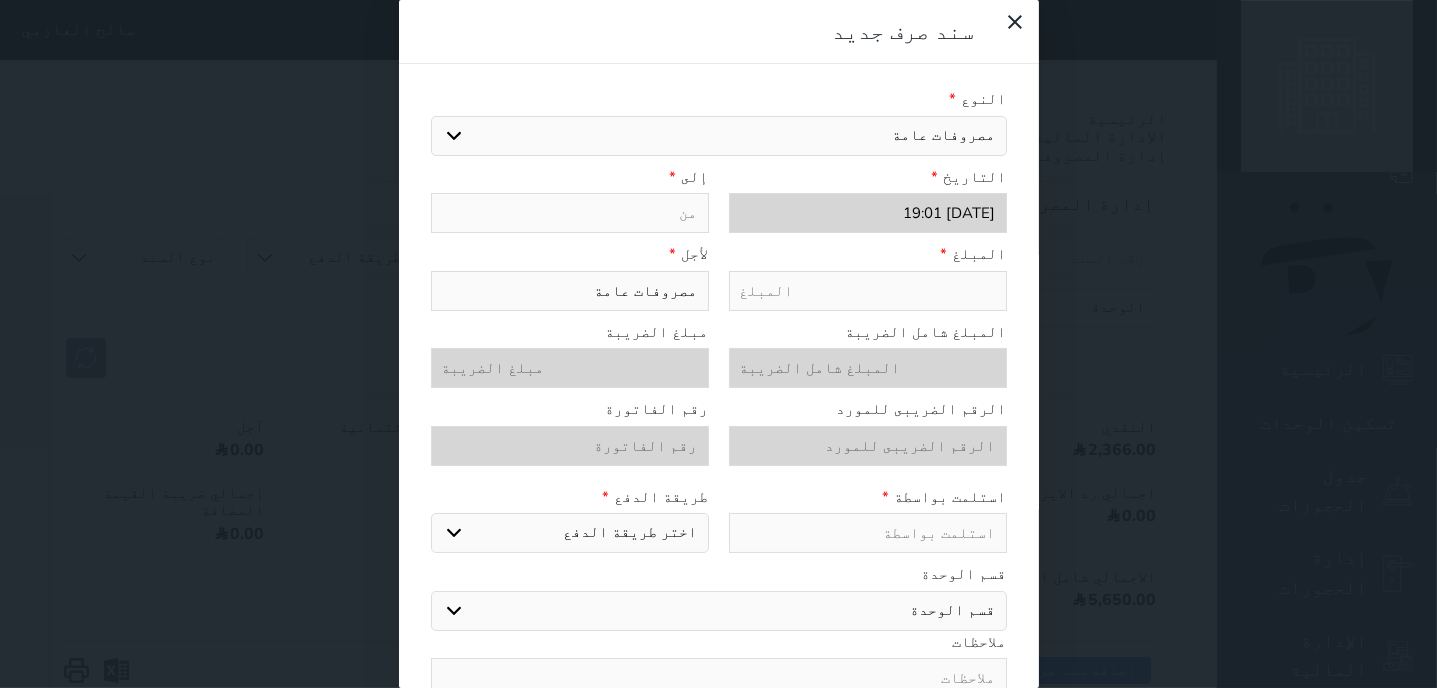 click at bounding box center [868, 291] 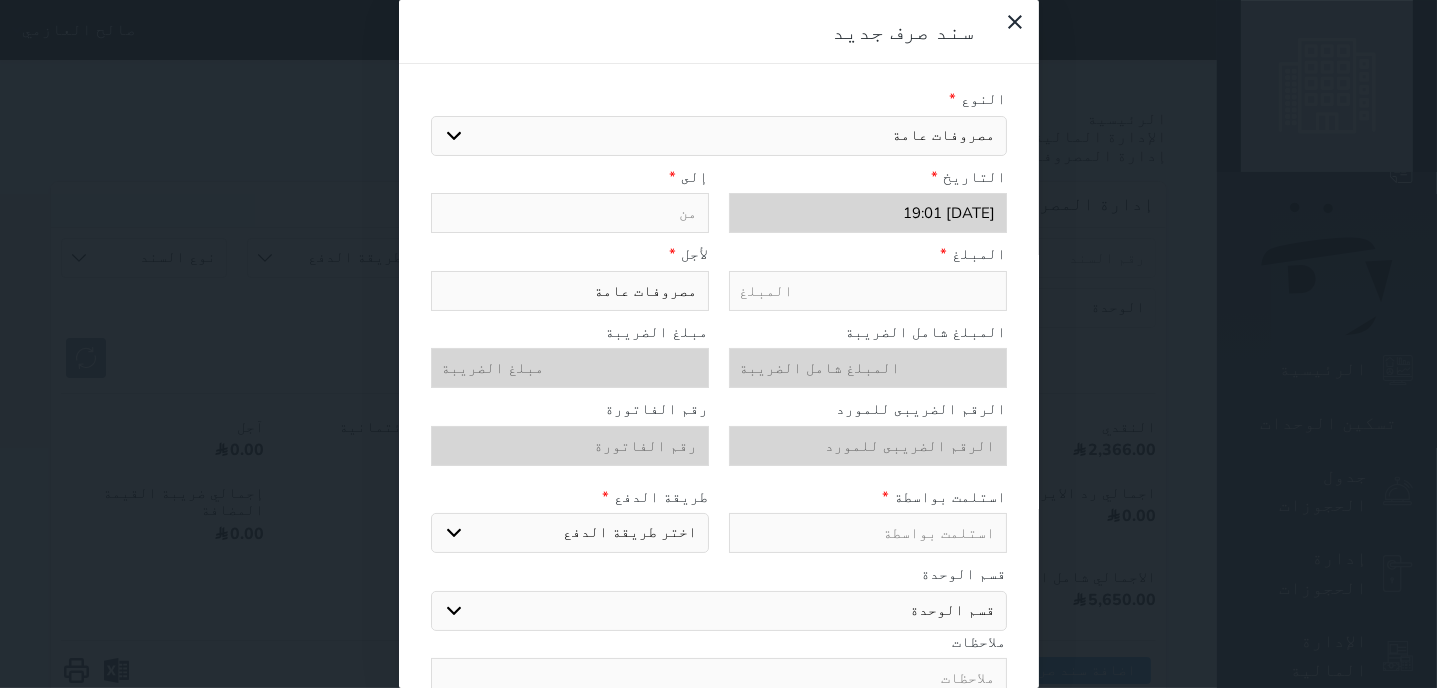 type on "5" 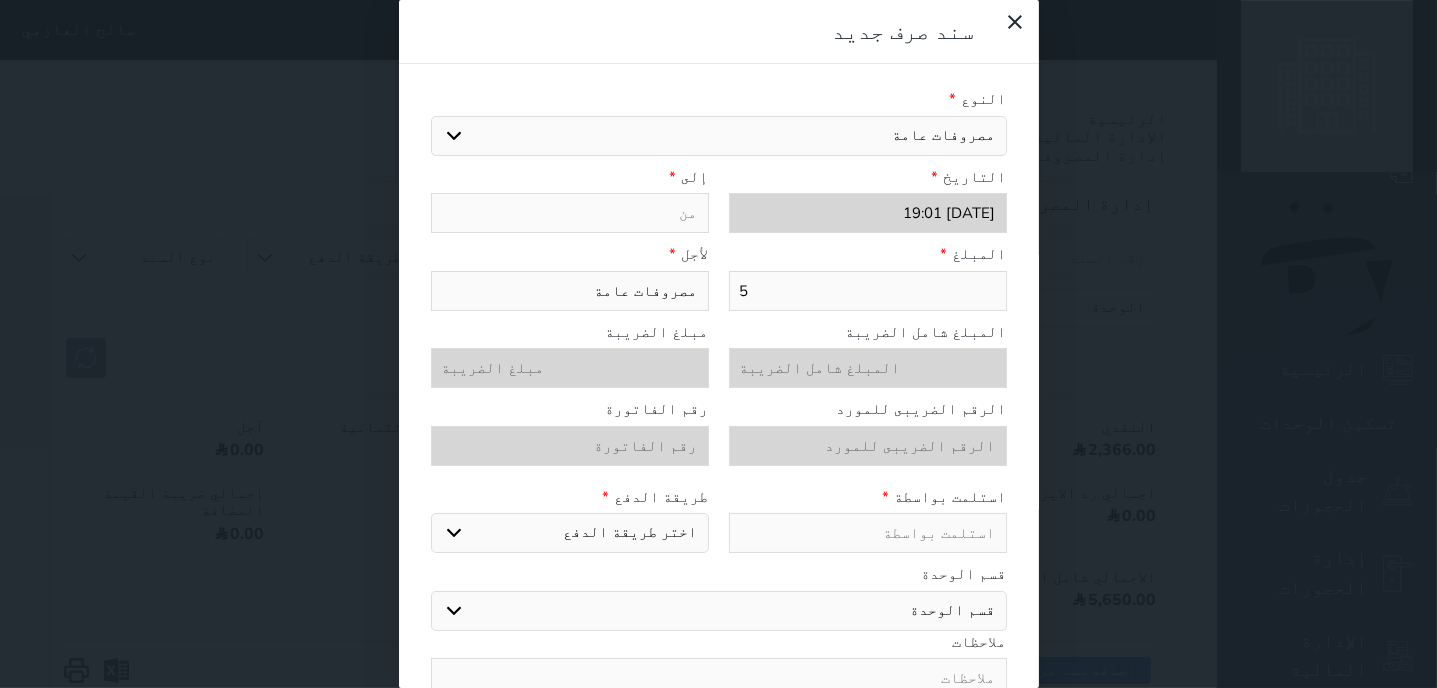 type on "50" 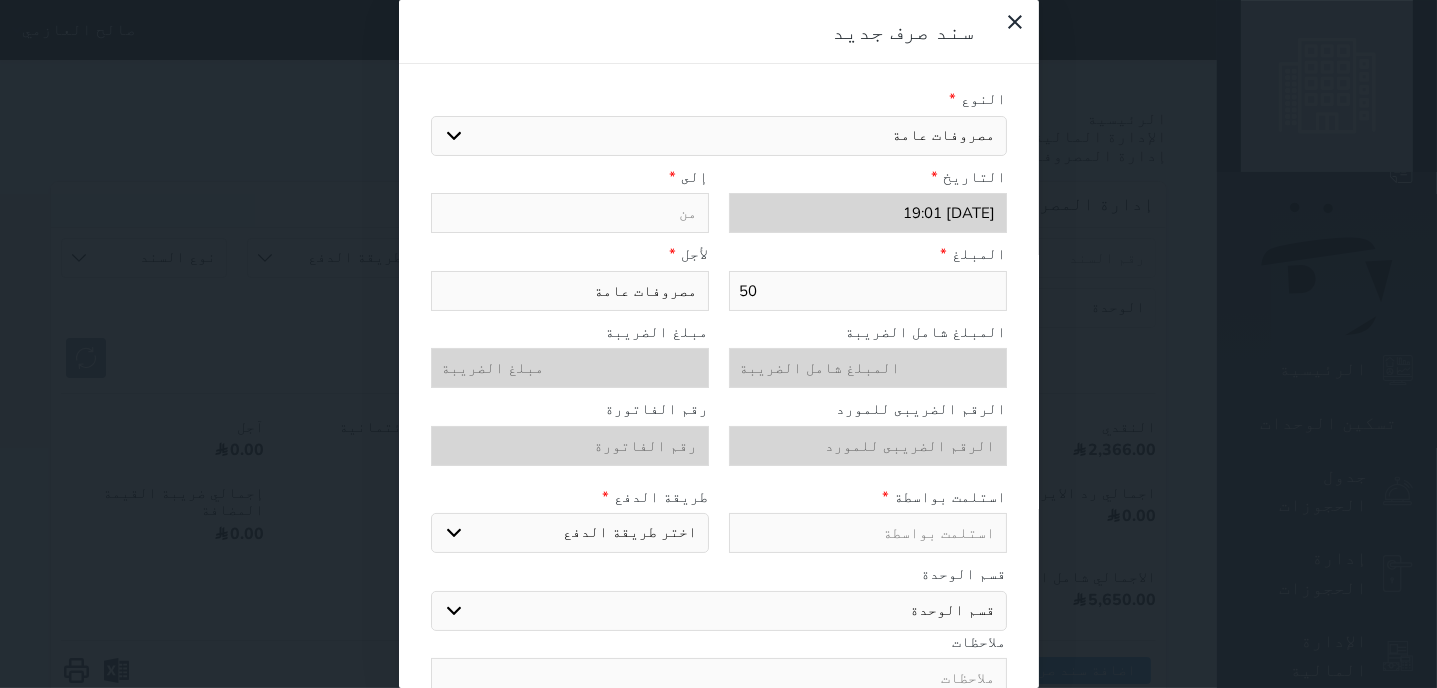 type on "500" 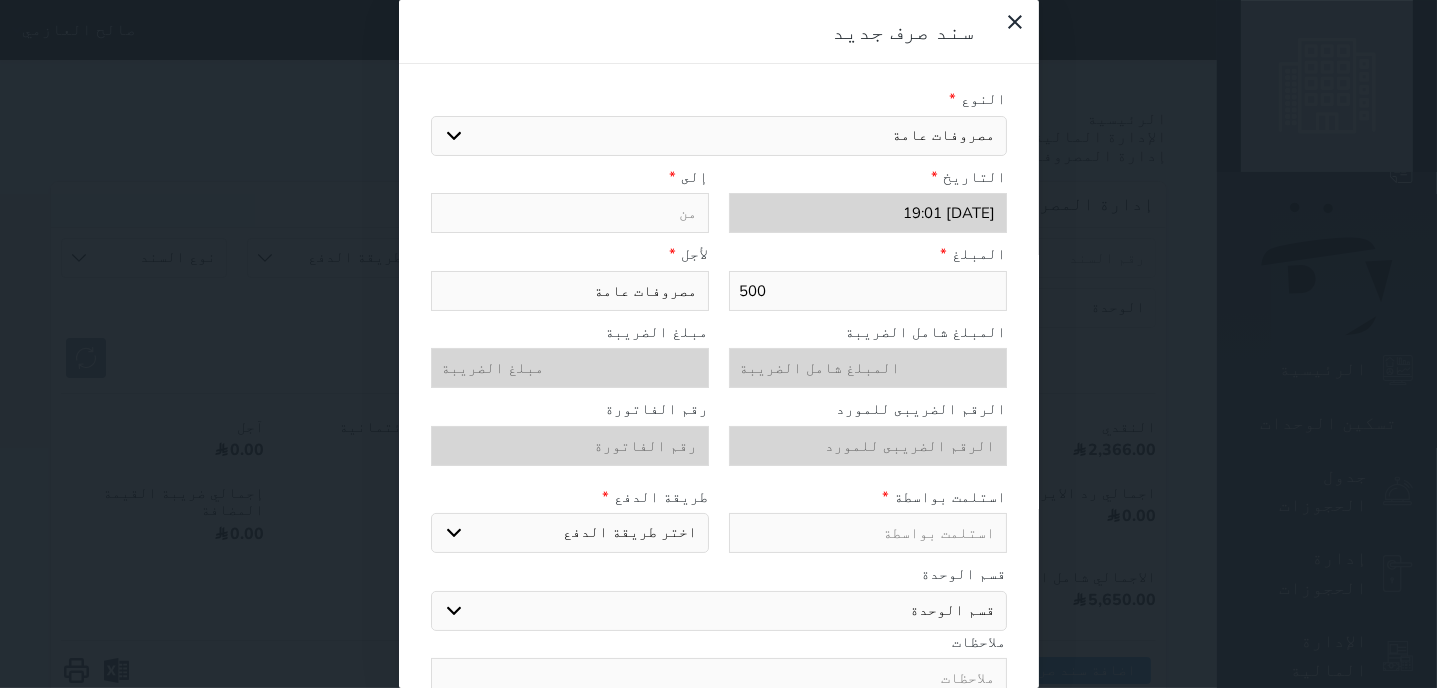 type on "500" 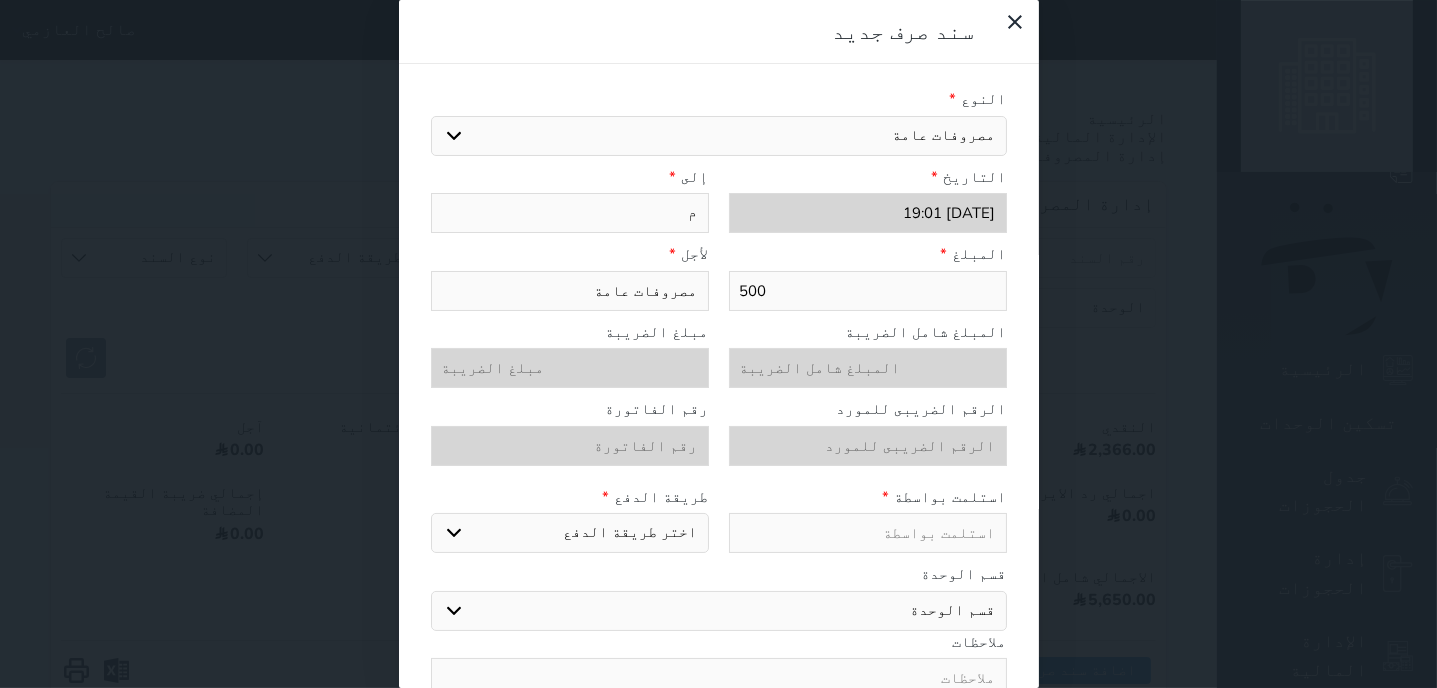 type on "مق" 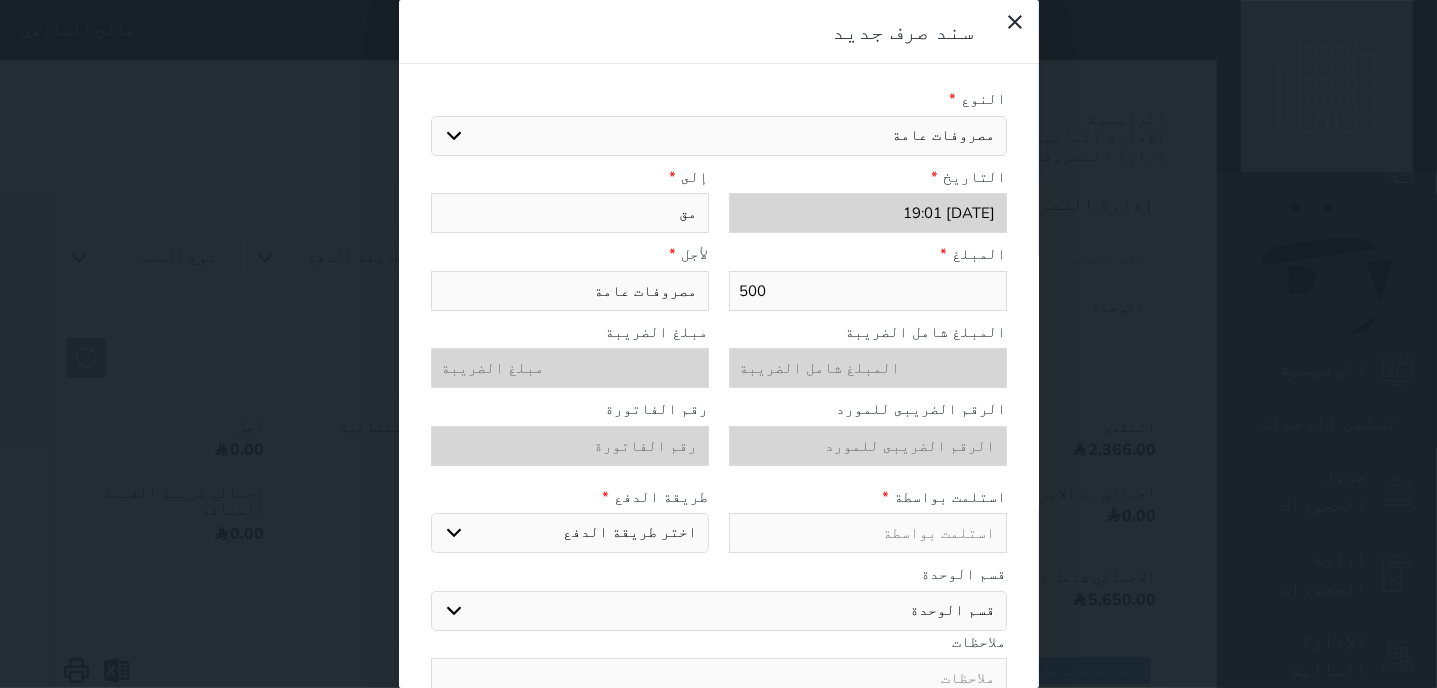 select 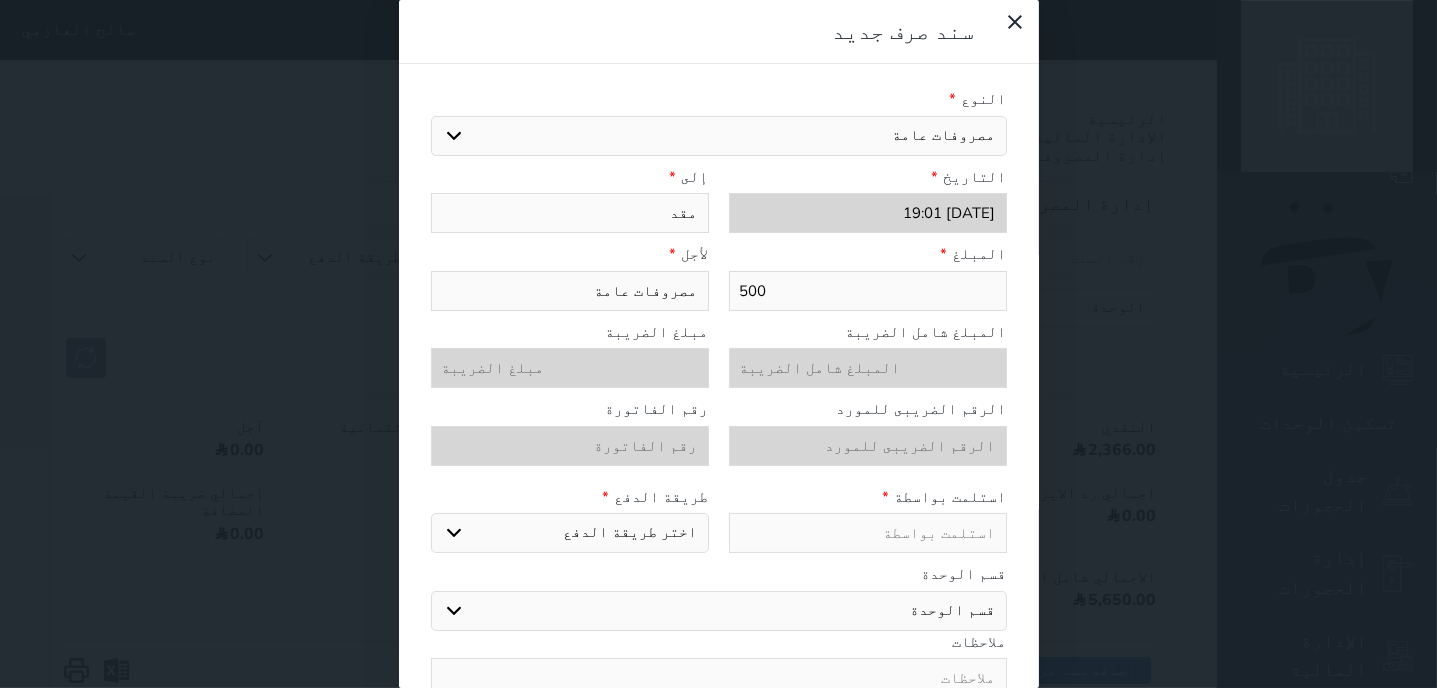type on "مقدم" 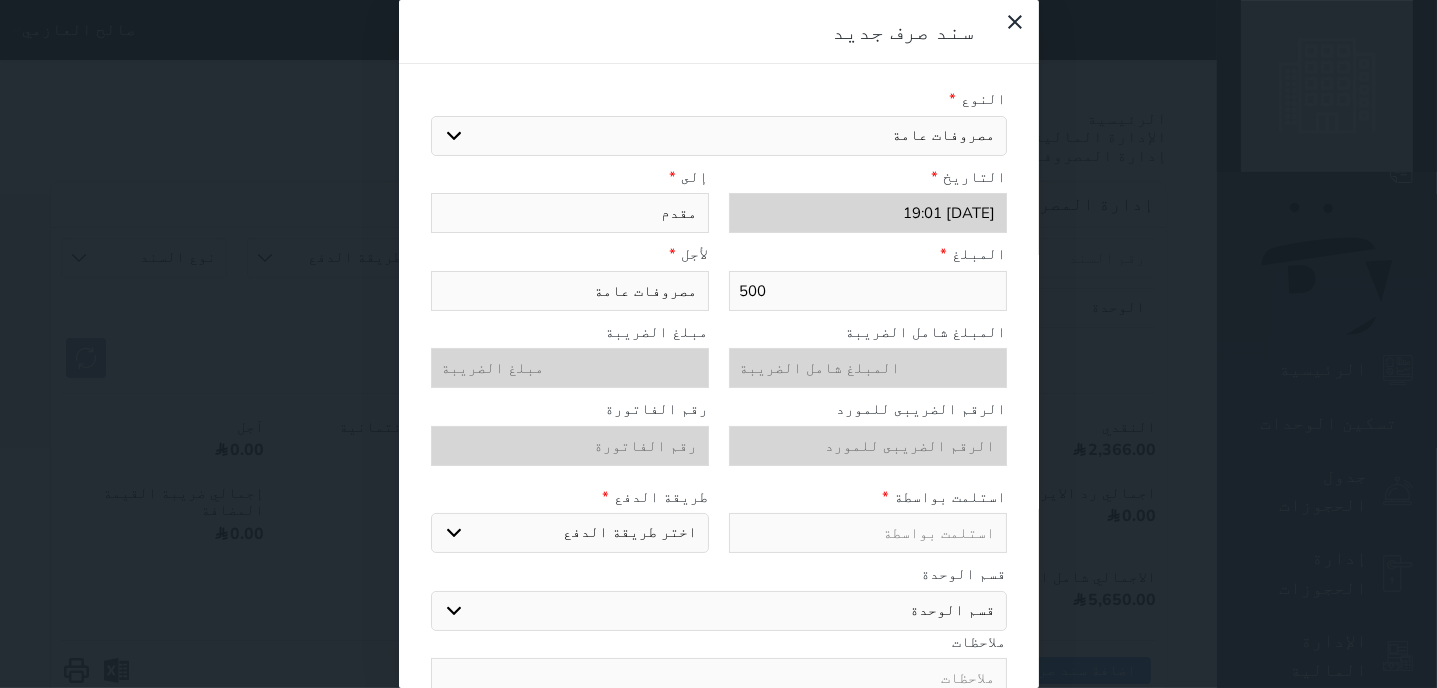 type on "مقدم" 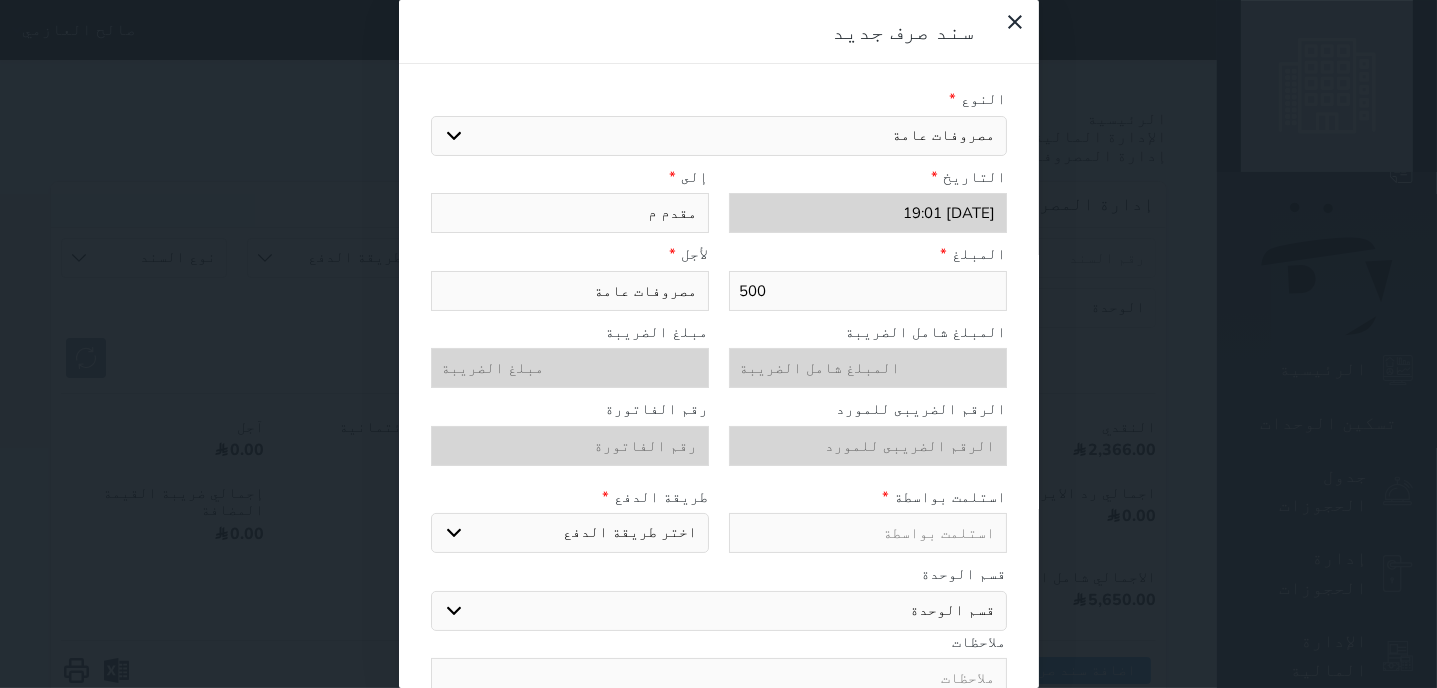 type on "مقدم من" 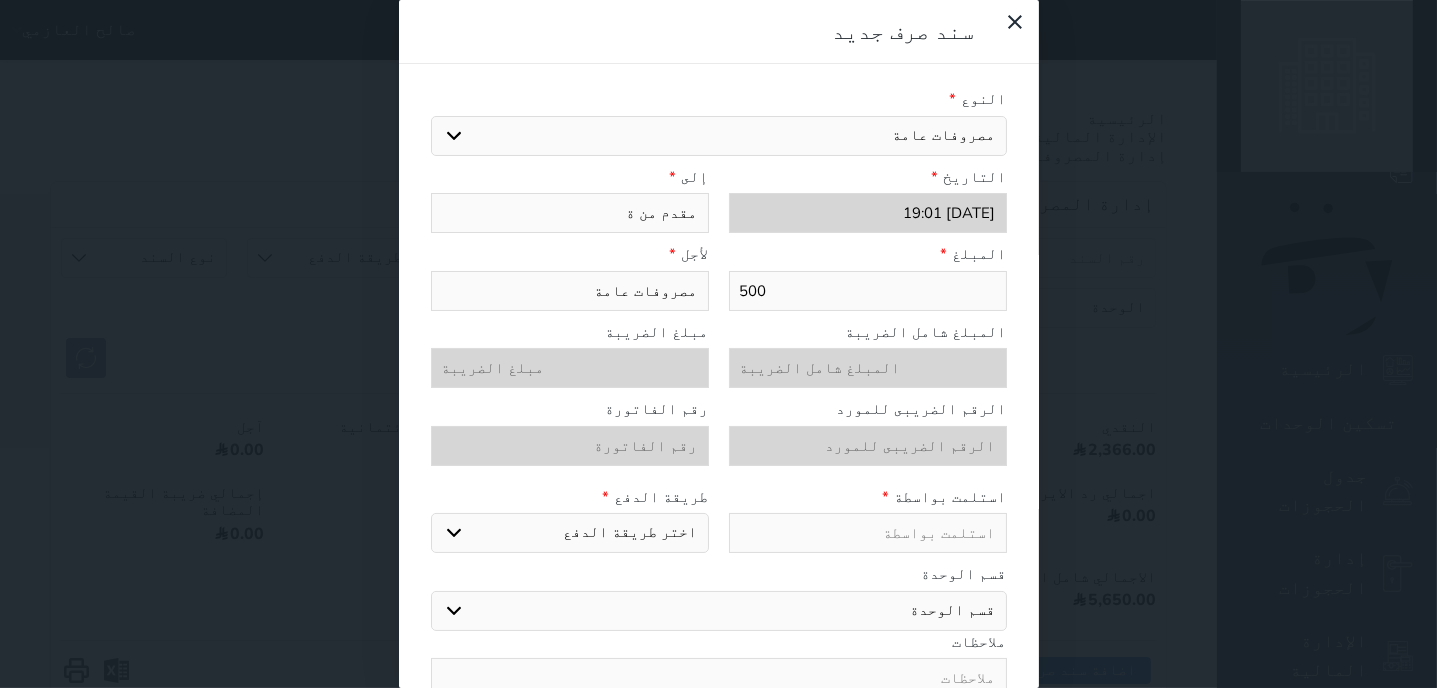 type on "مقدم من ةى" 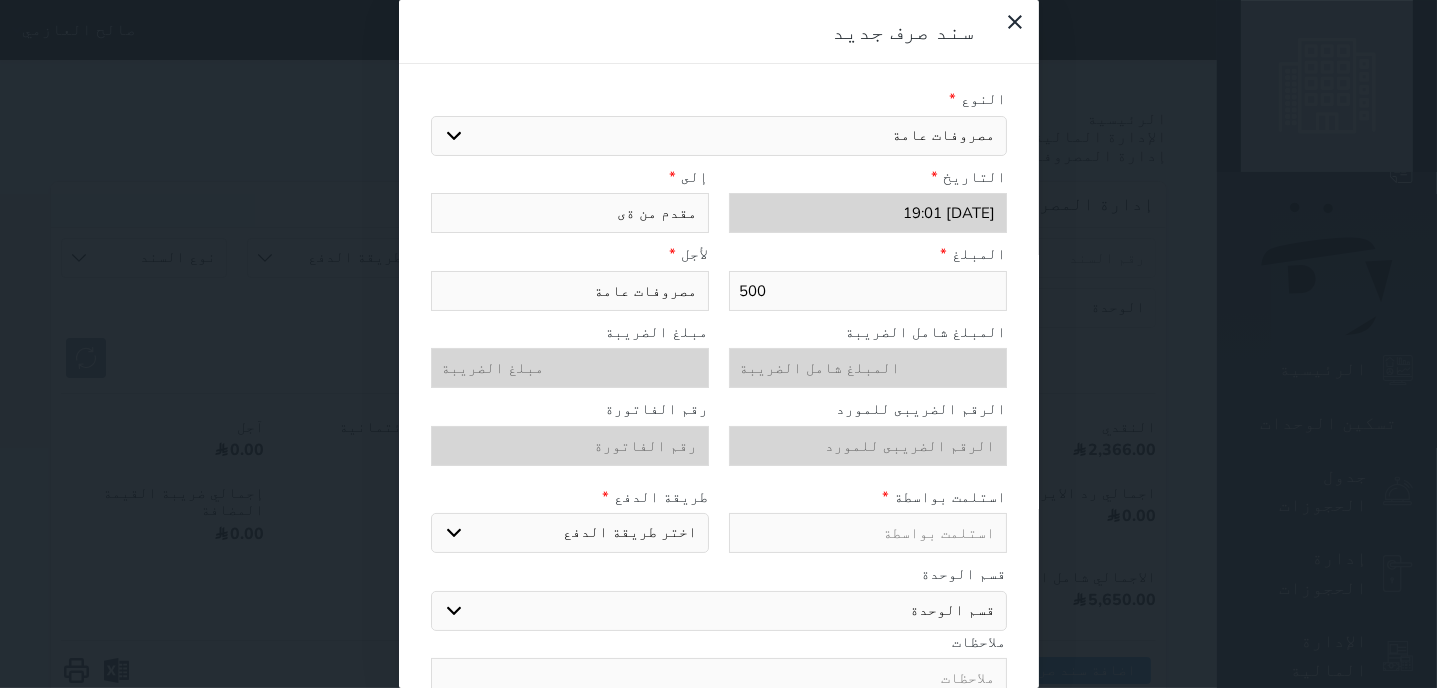 type on "مقدم من ة" 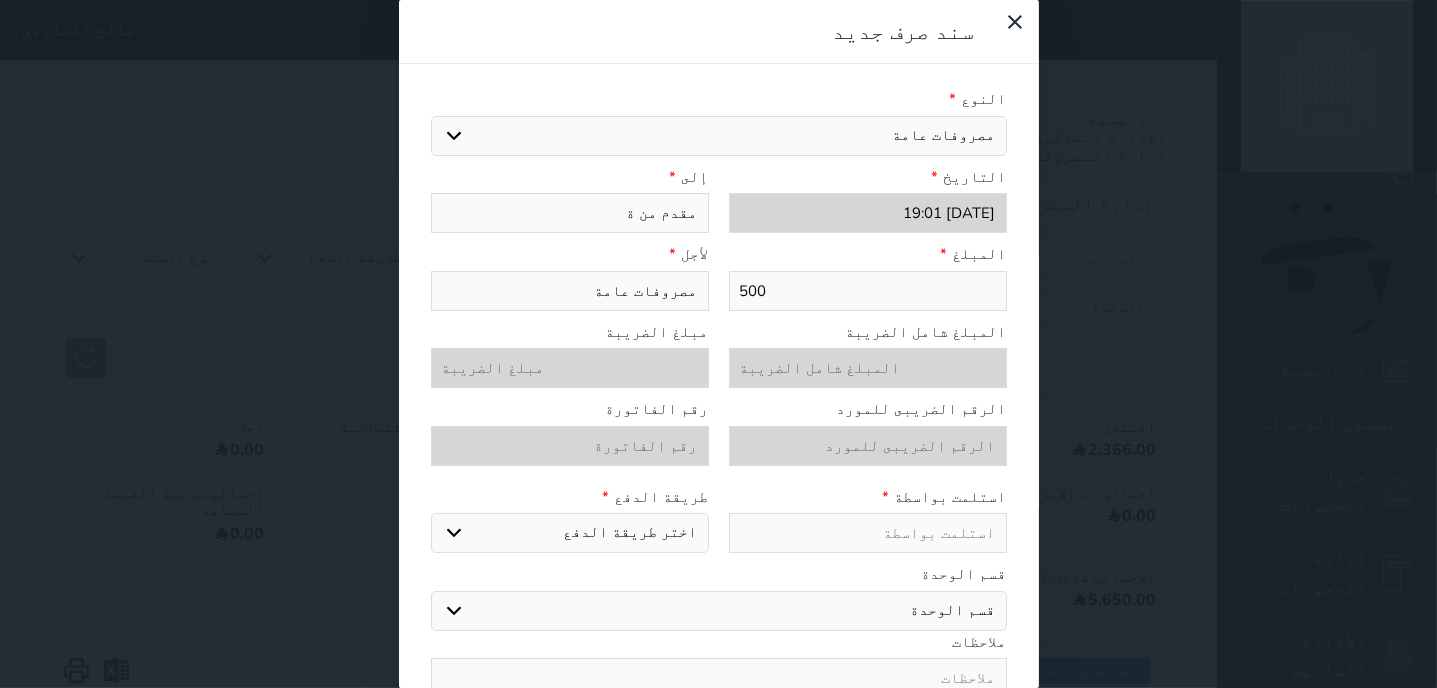 type on "مقدم من" 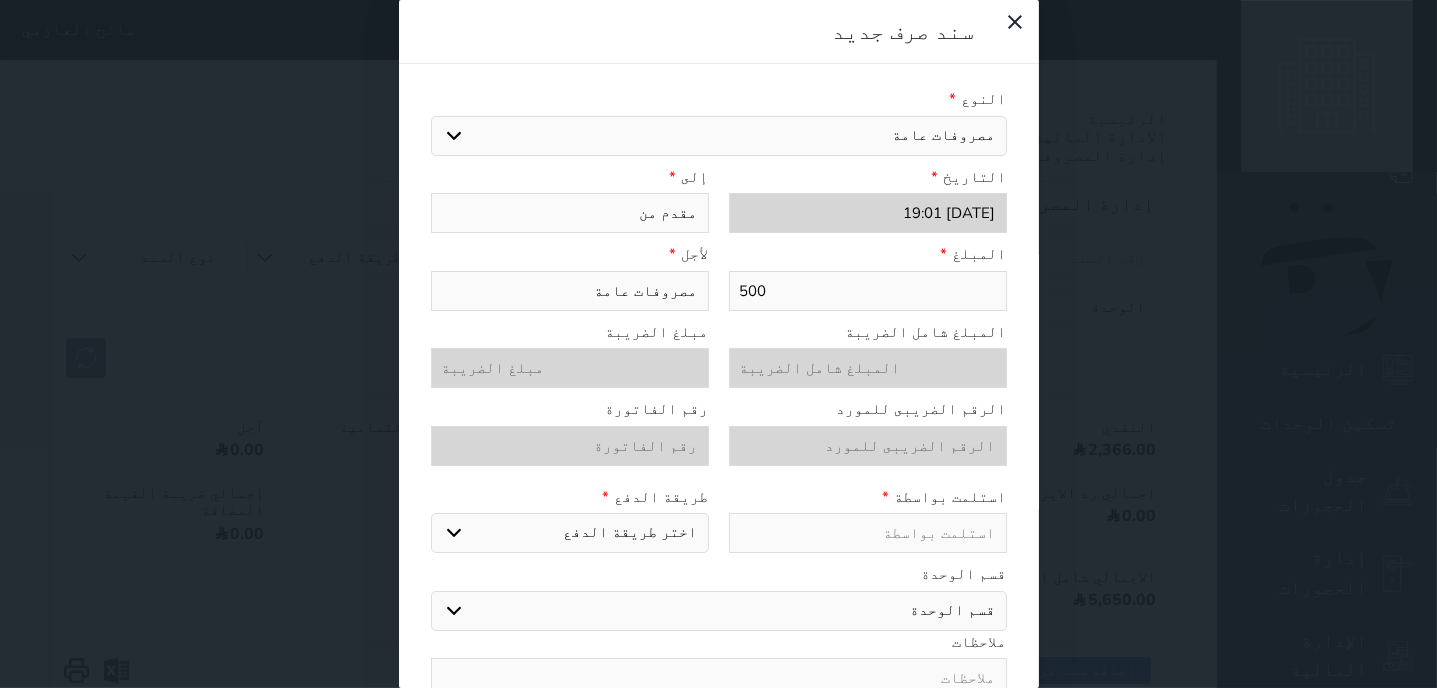 type on "مقدم من ق" 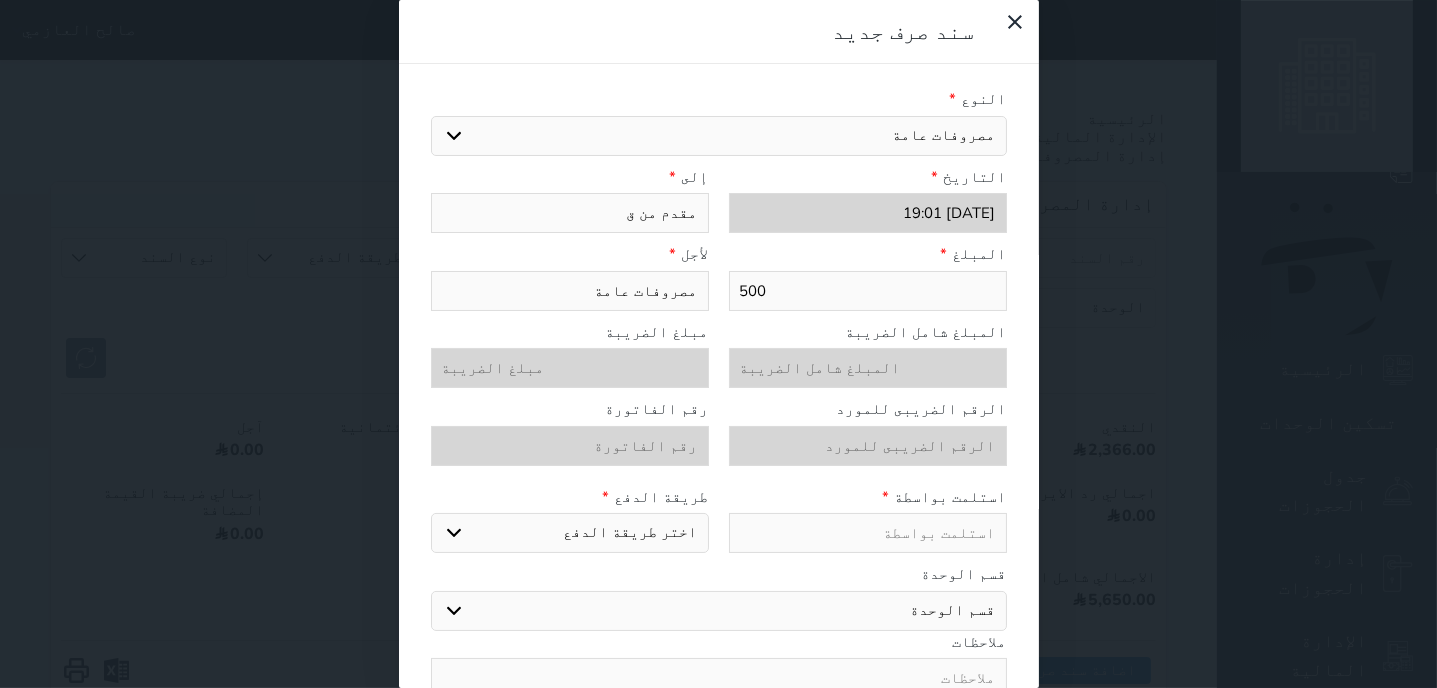 type on "مقدم من قس" 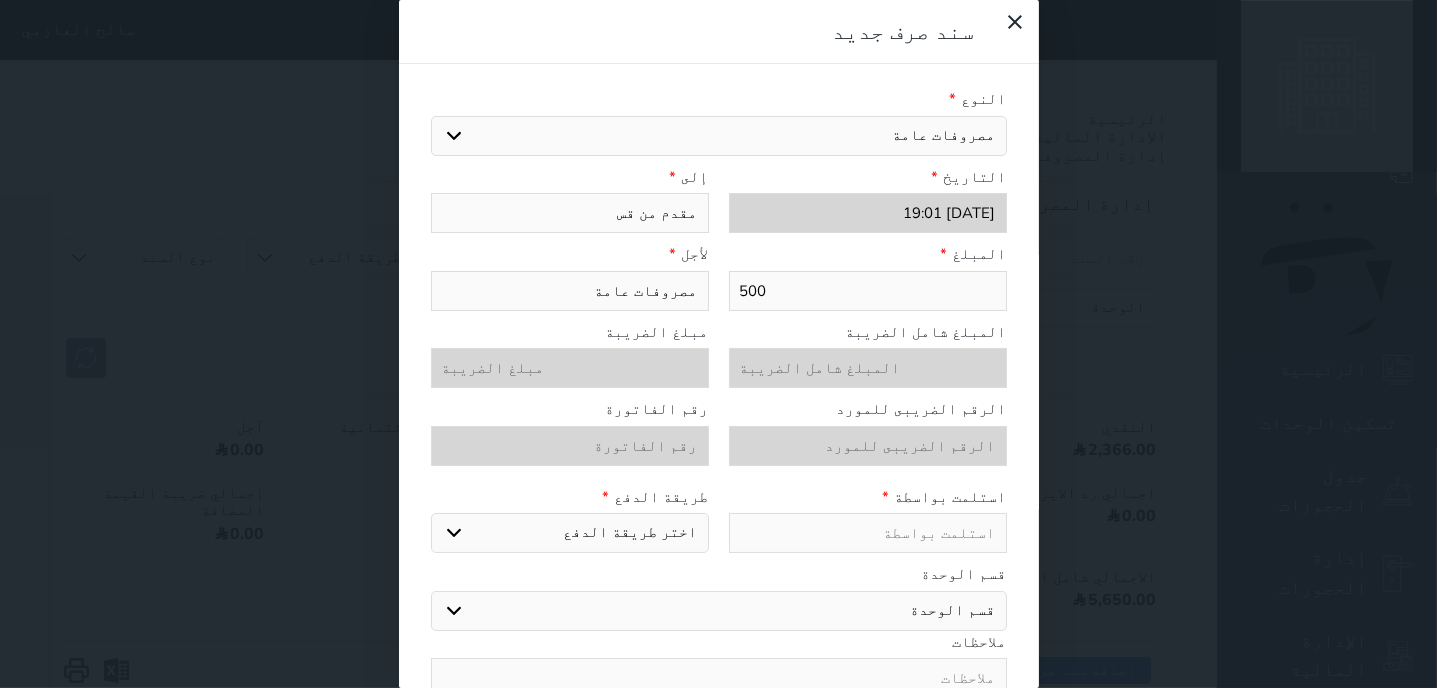 type on "مقدم من ق" 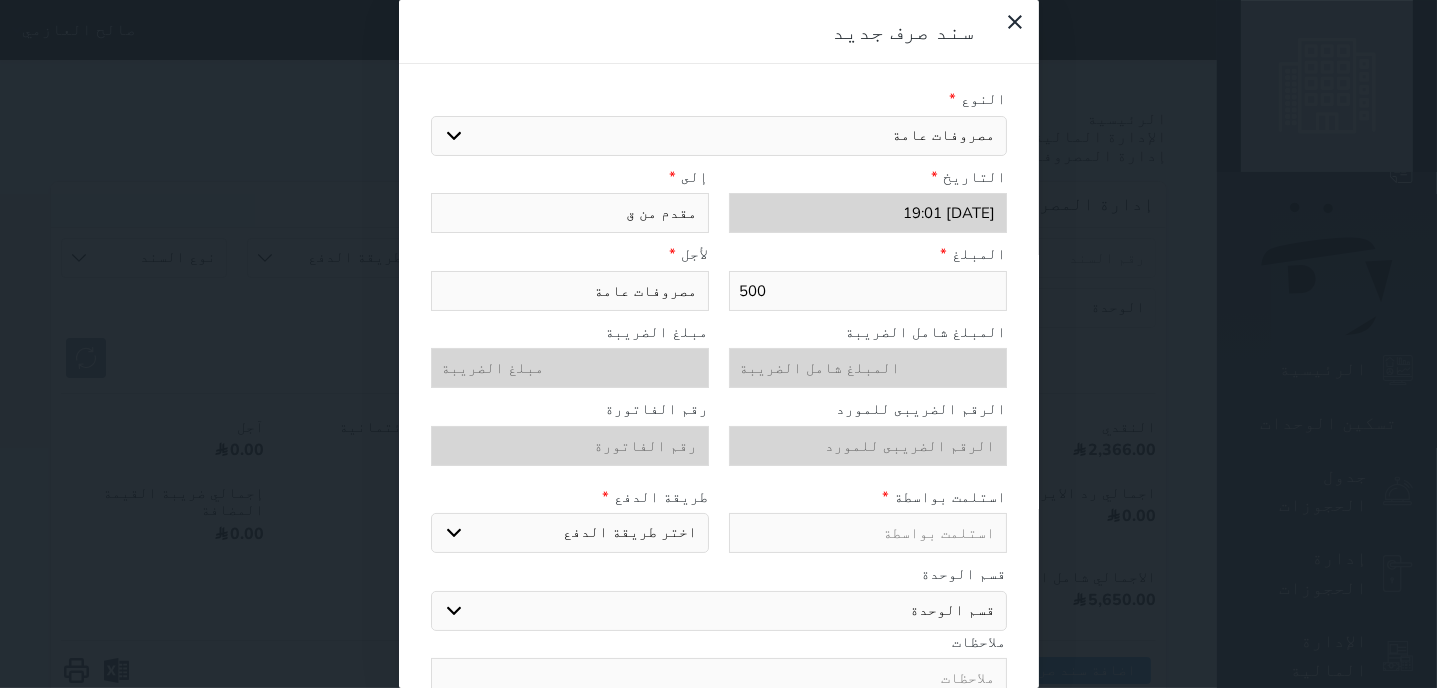 select 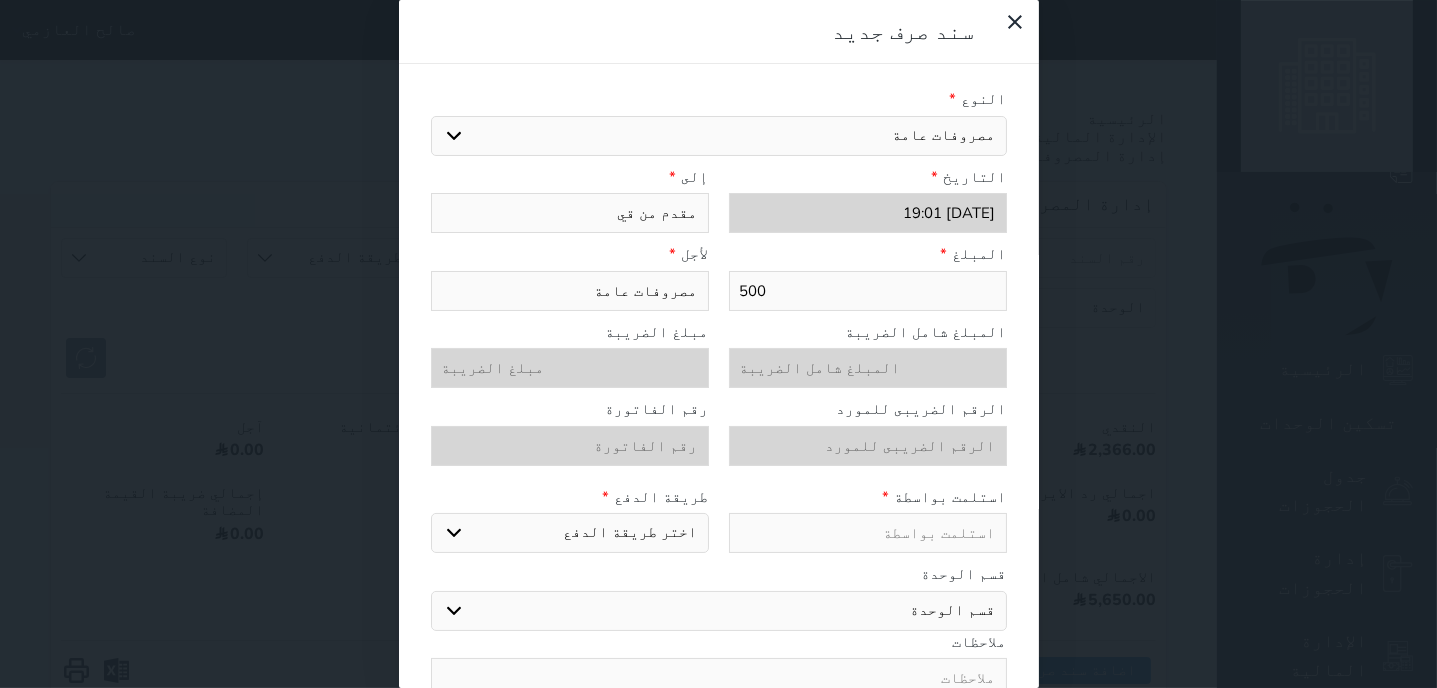 type on "مقدم من قيم" 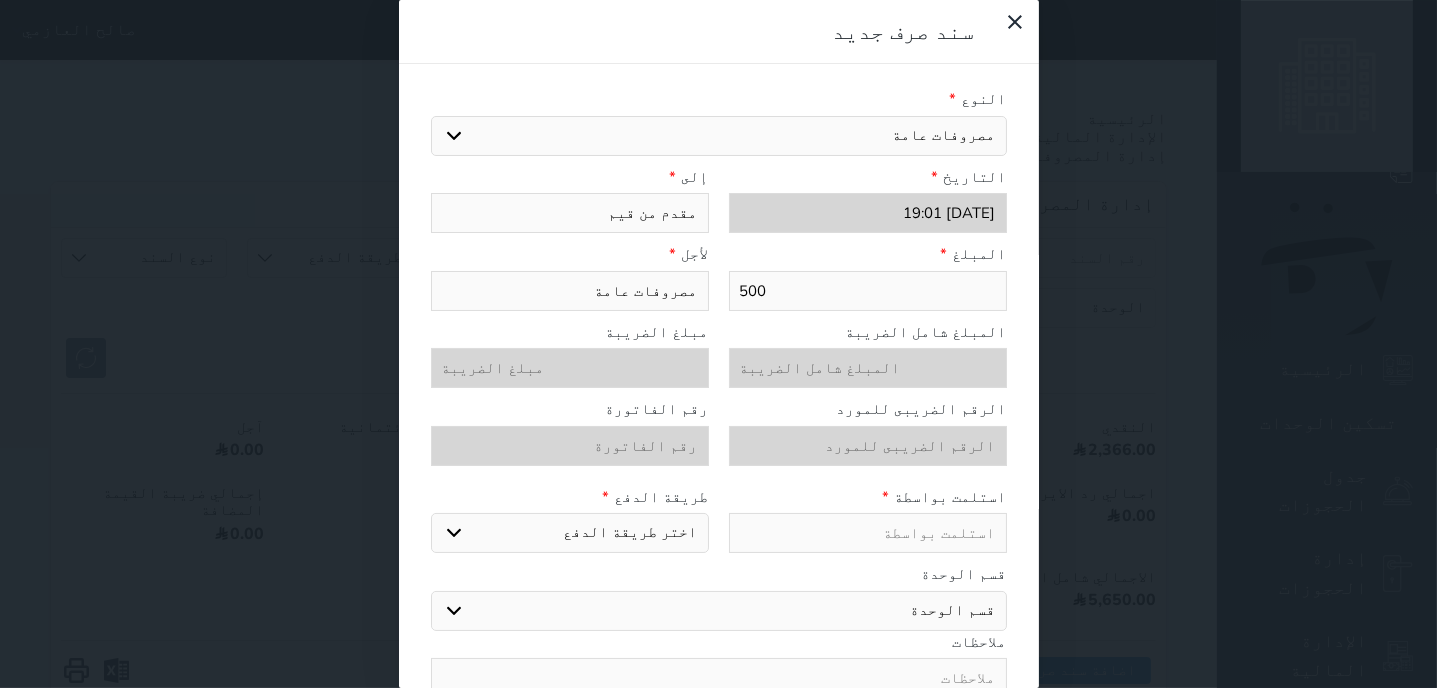 type on "مقدم من قيمة" 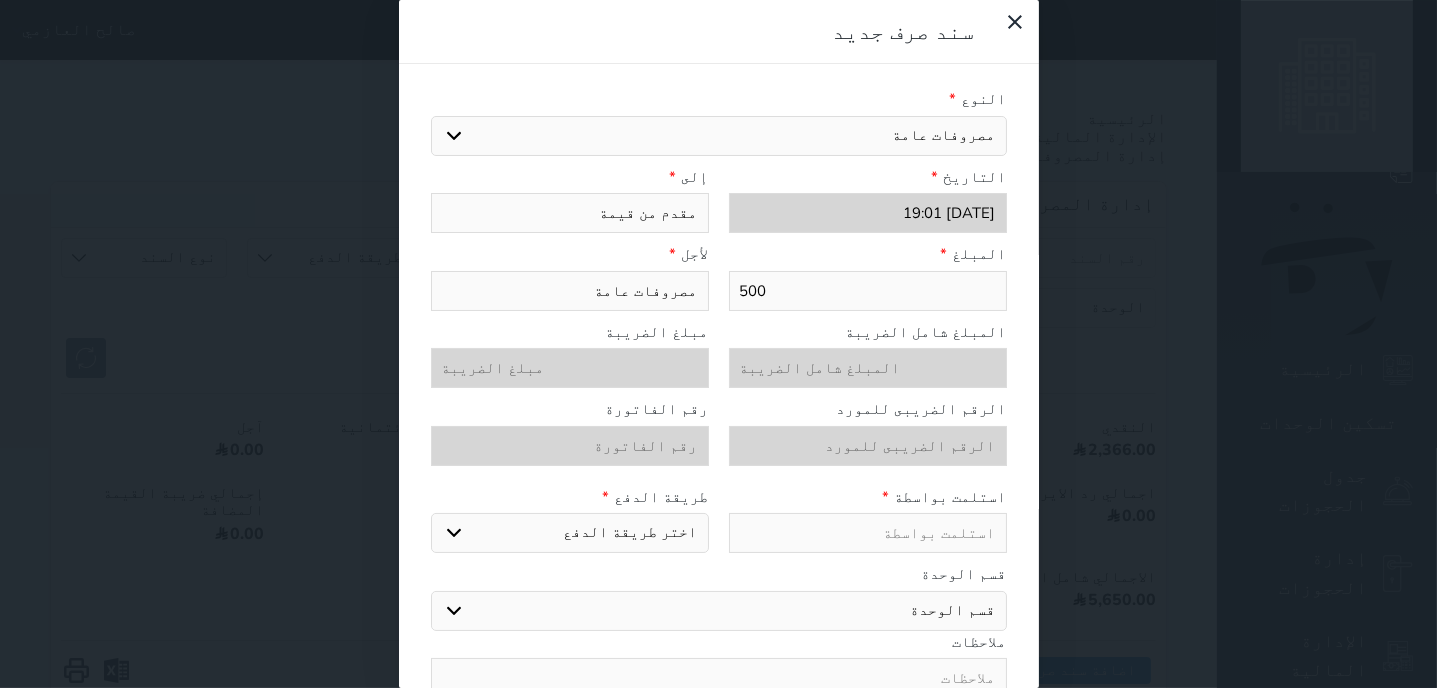 type on "مقدم من قيمة" 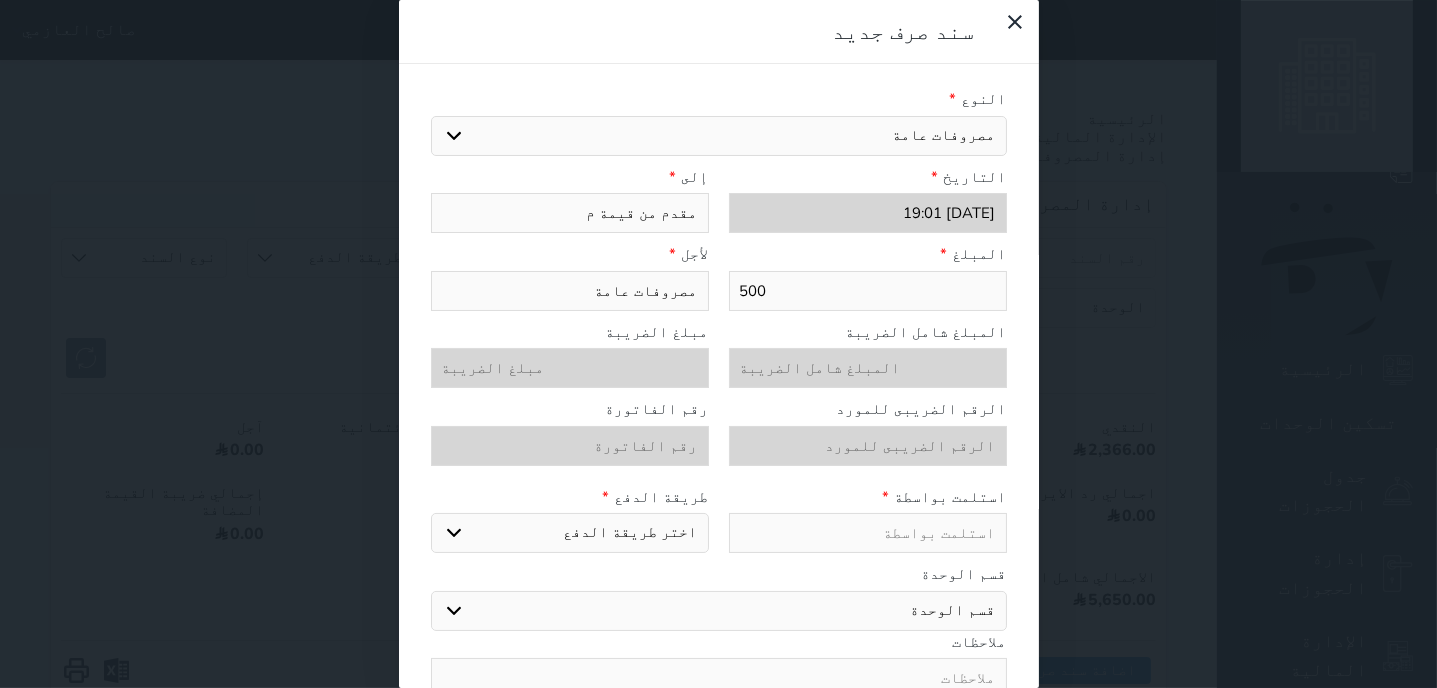 type on "مقدم من قيمة مك" 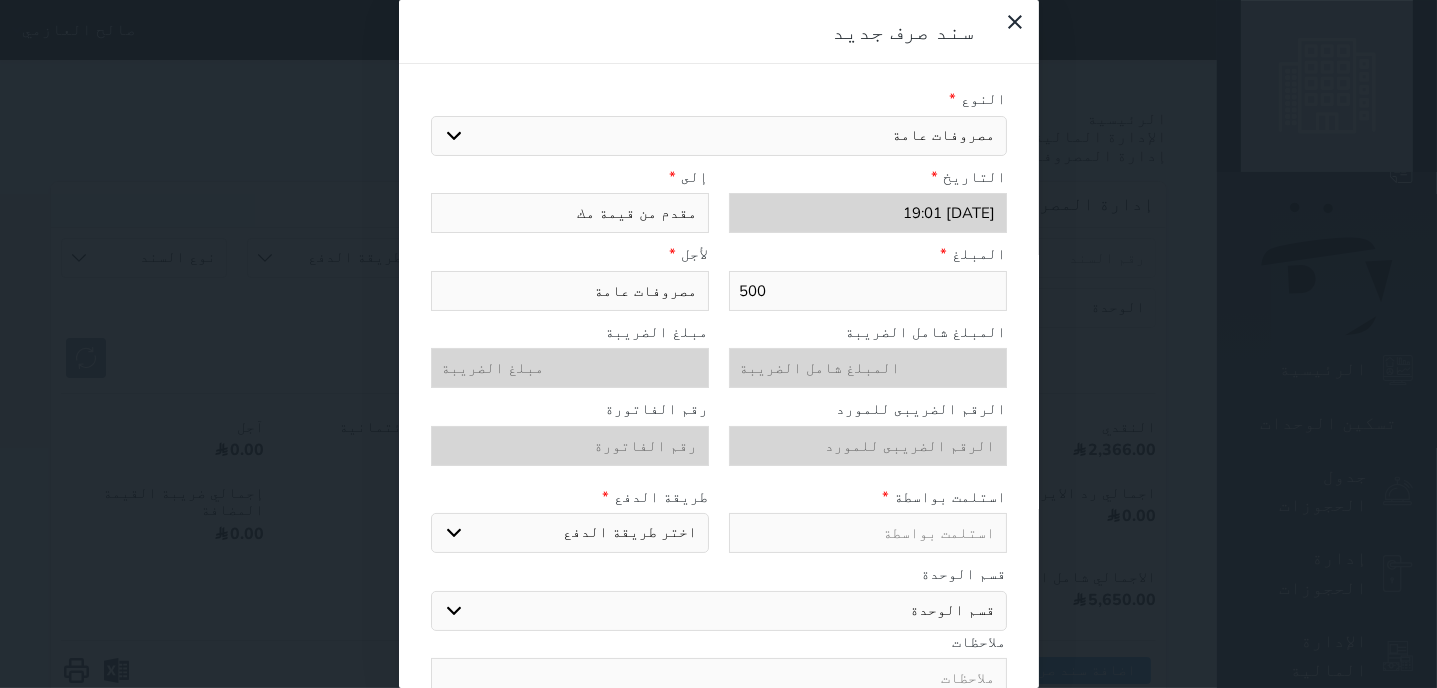 select 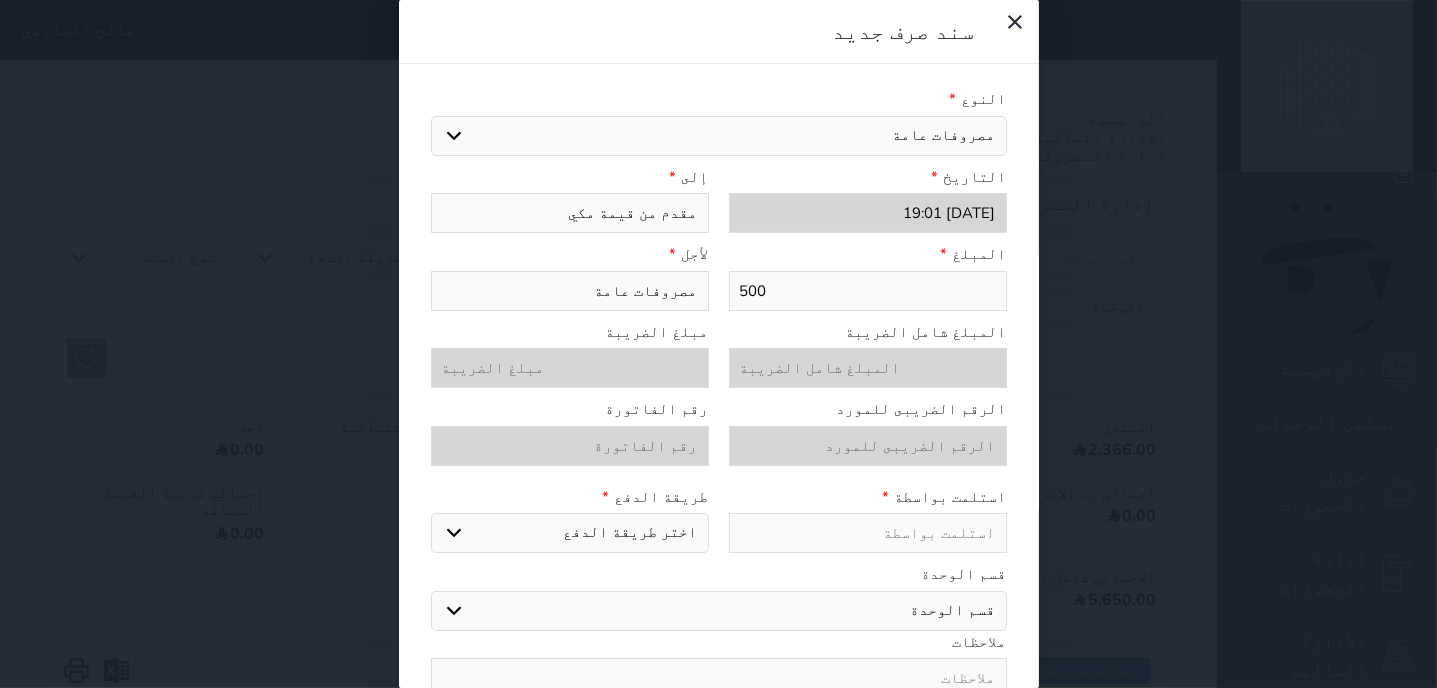 select 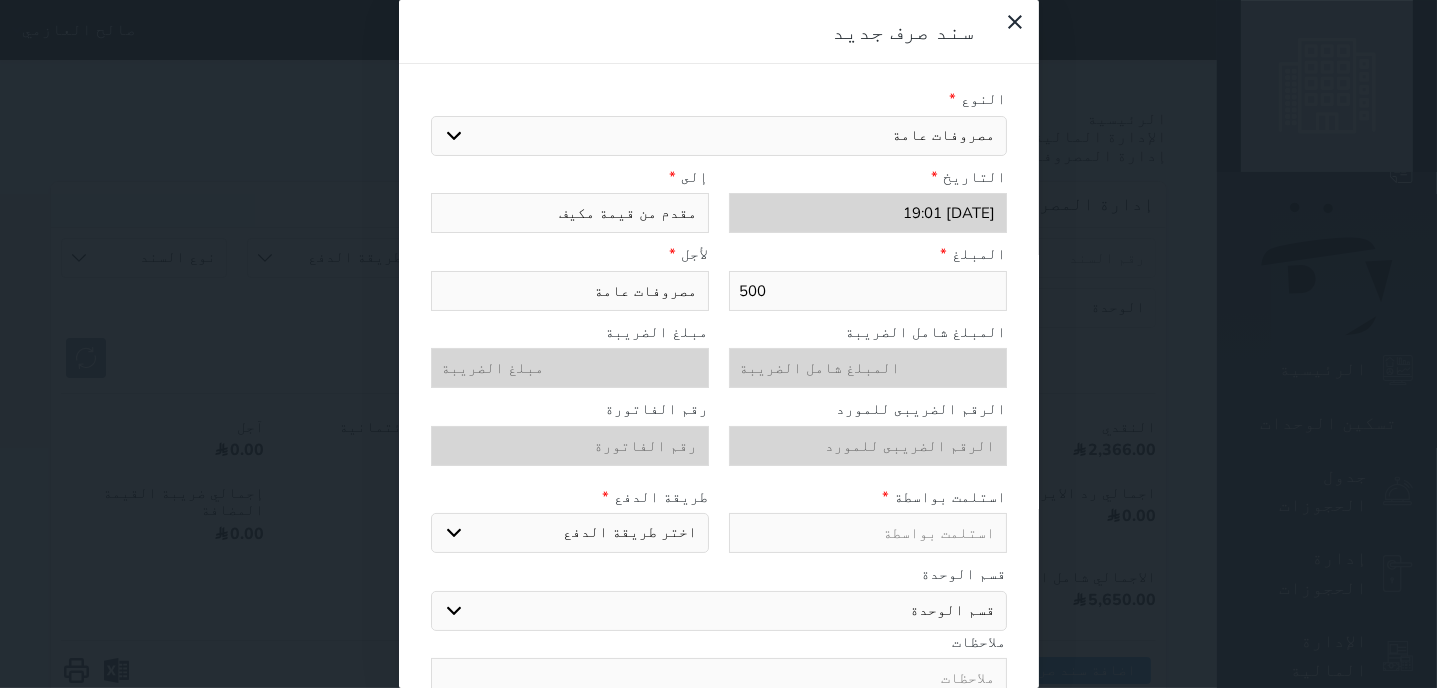 type on "مقدم من قيمة مكيف" 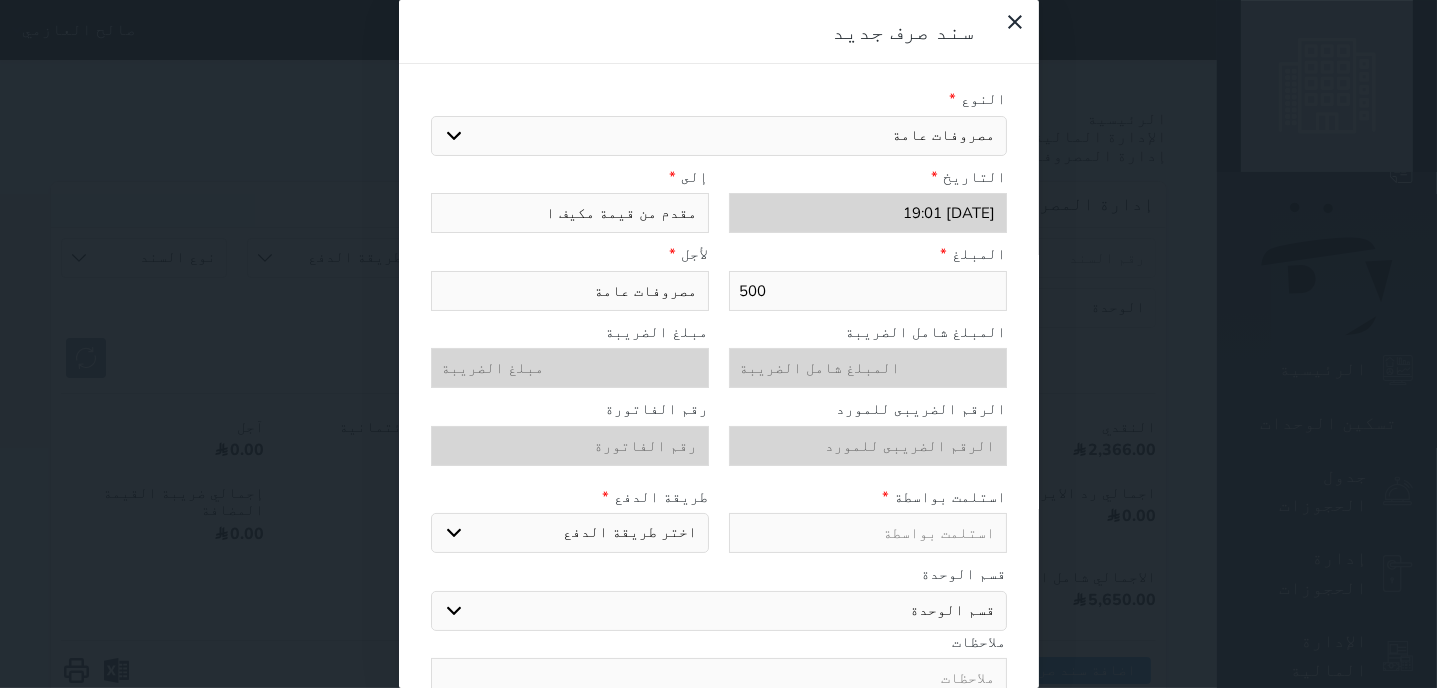 type on "مقدم من قيمة مكيف ال" 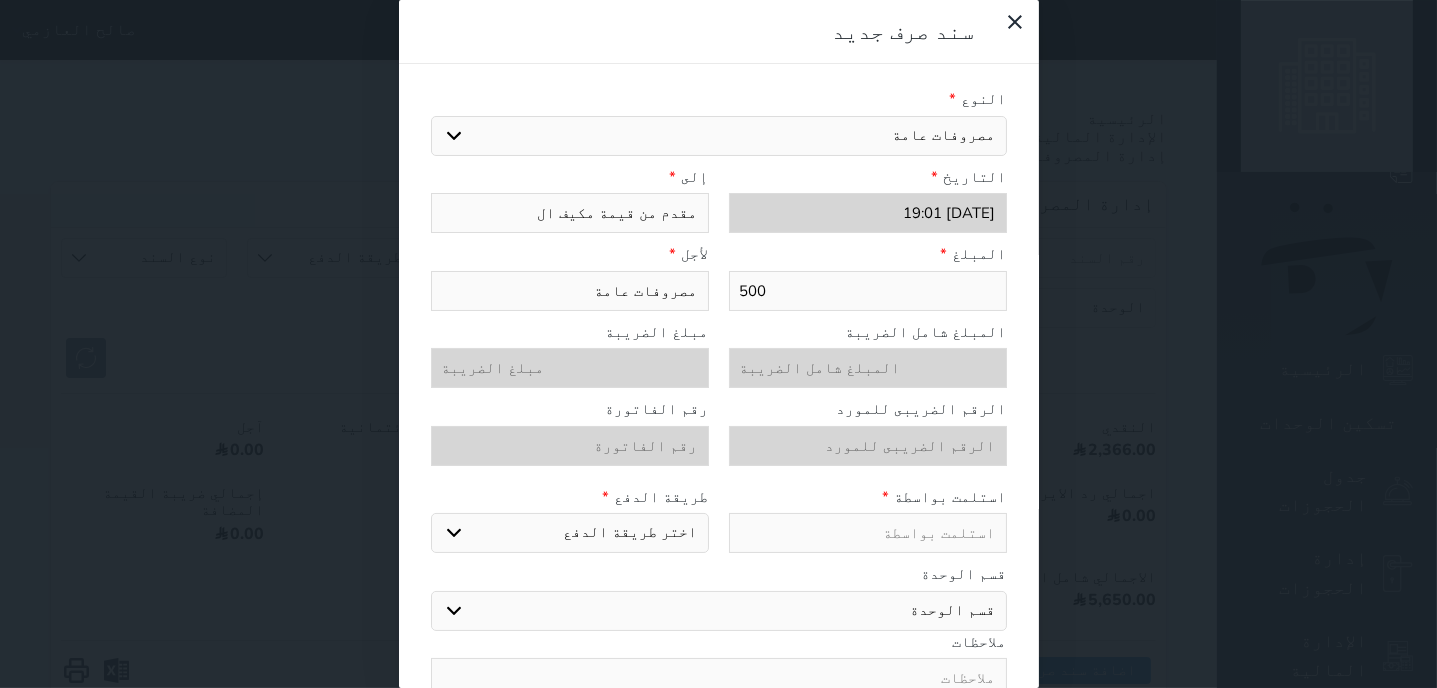 type on "مقدم من قيمة مكيف الب" 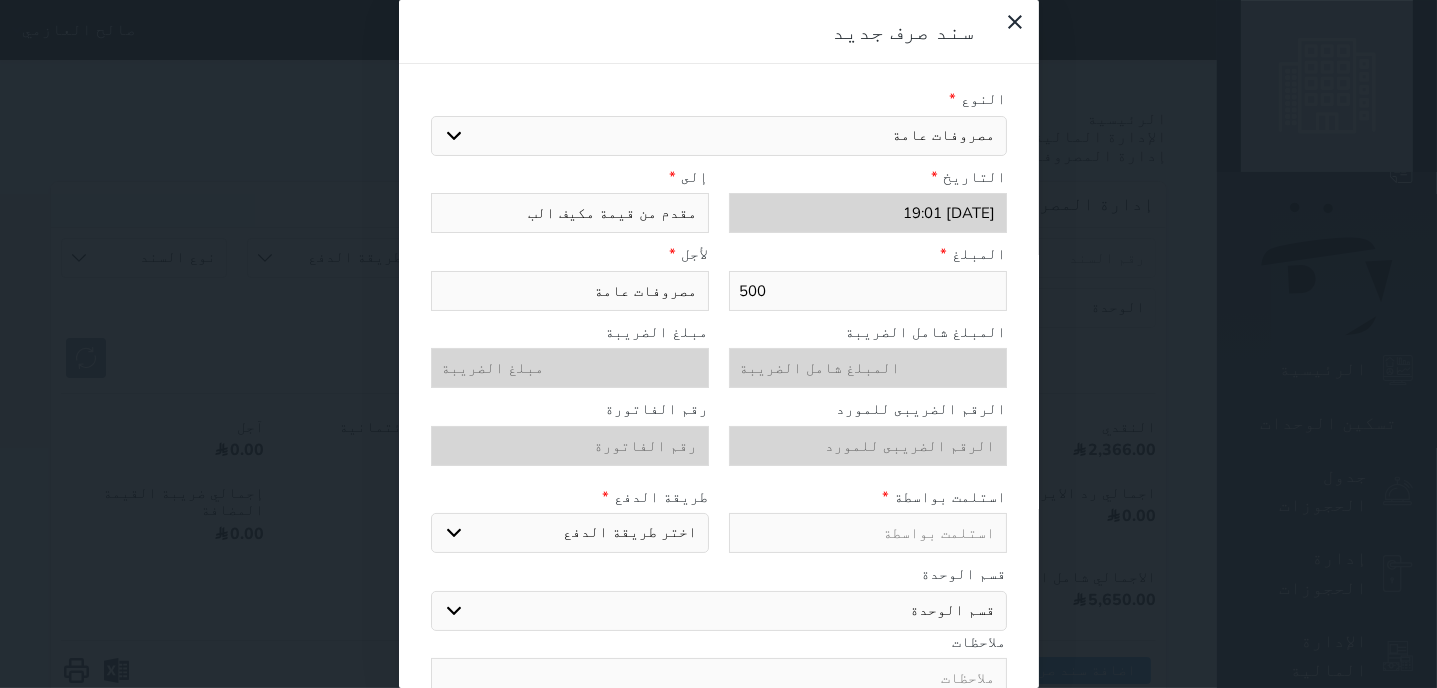 select 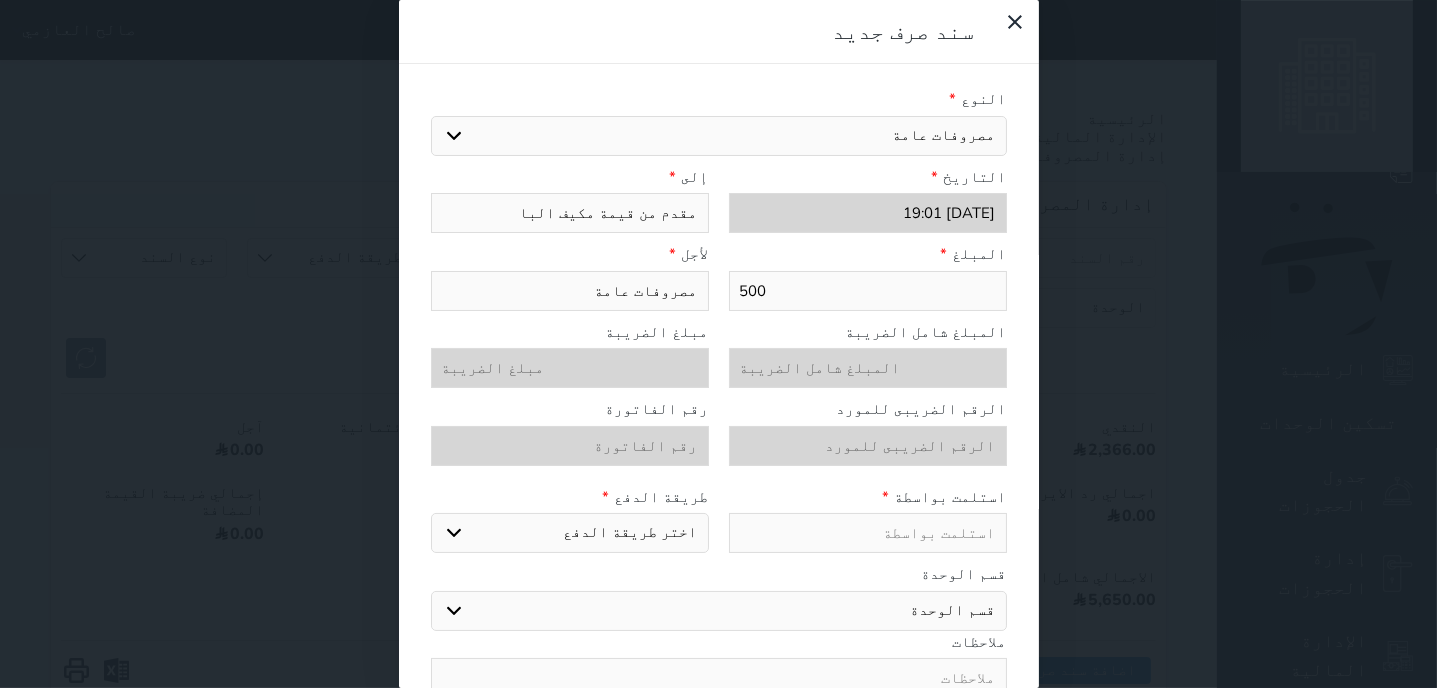 type on "مقدم من قيمة مكيف الباق" 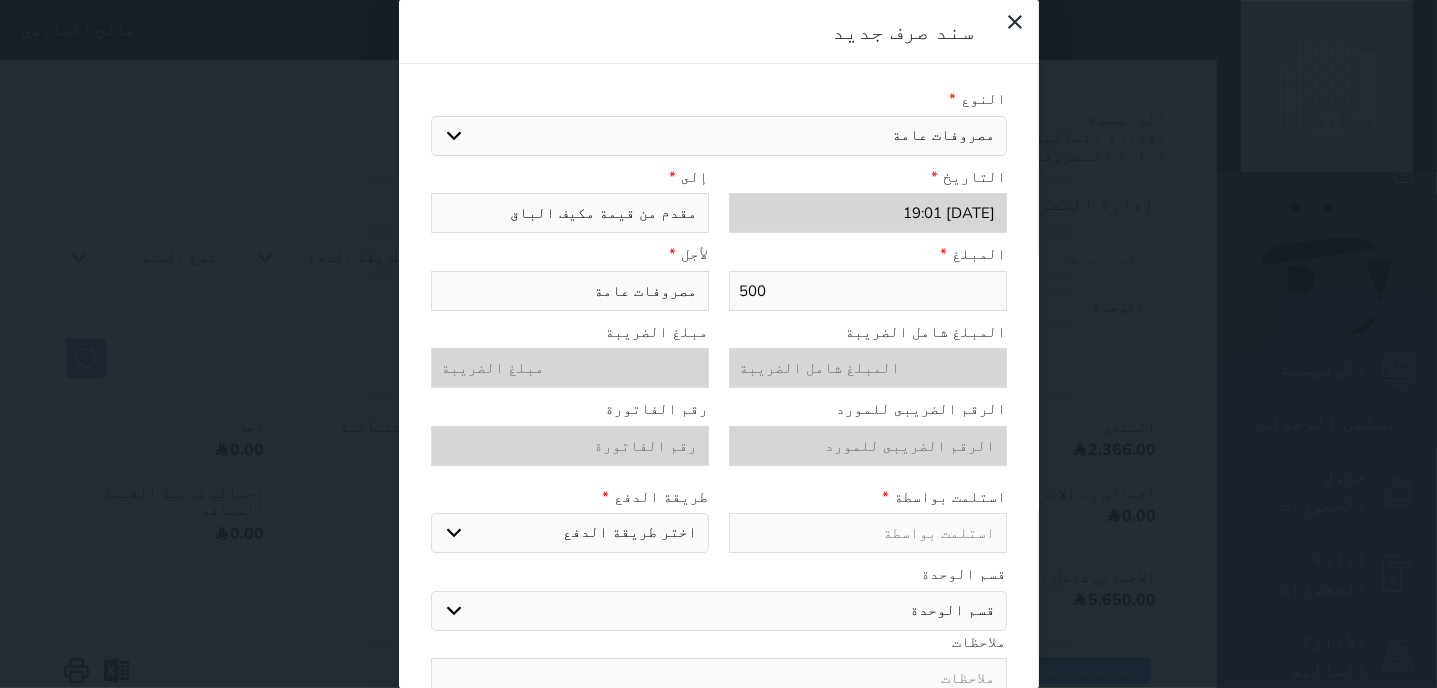 type on "مقدم من قيمة مكيف الباقي" 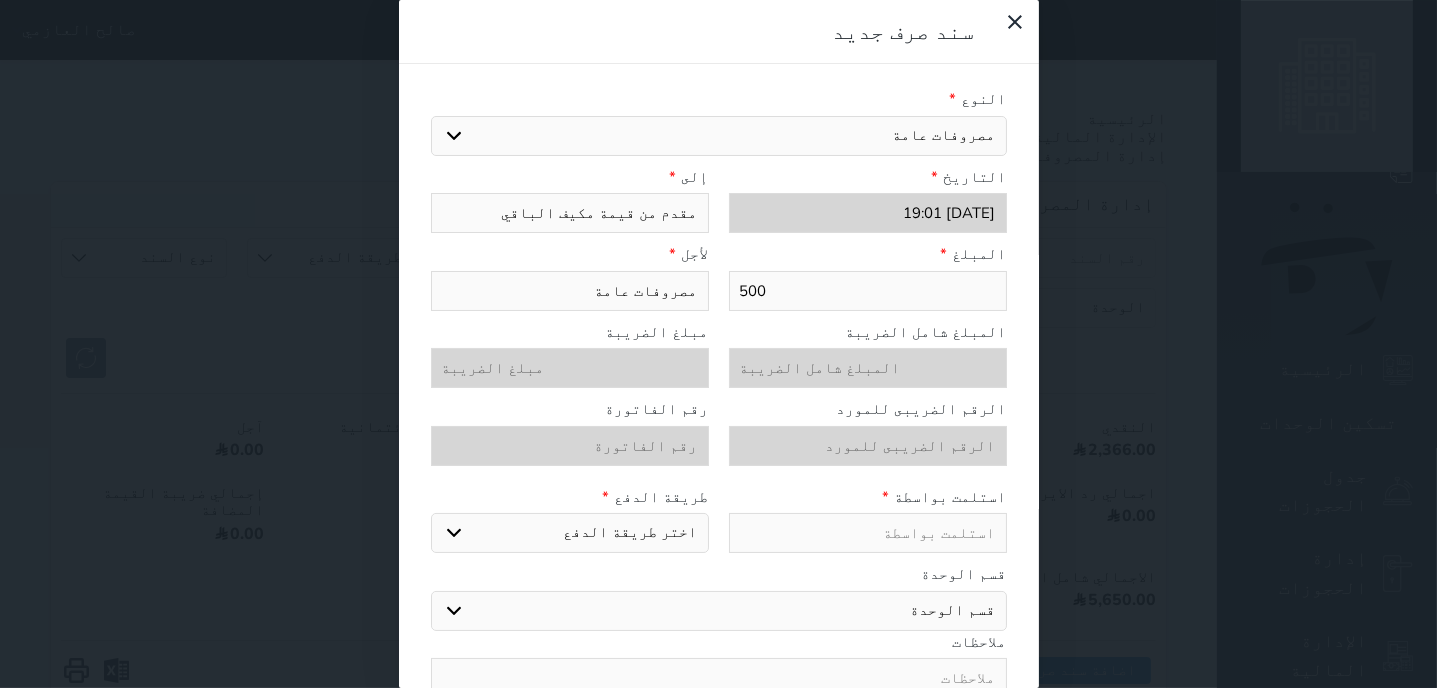 type on "مقدم من قيمة مكيف الباقي" 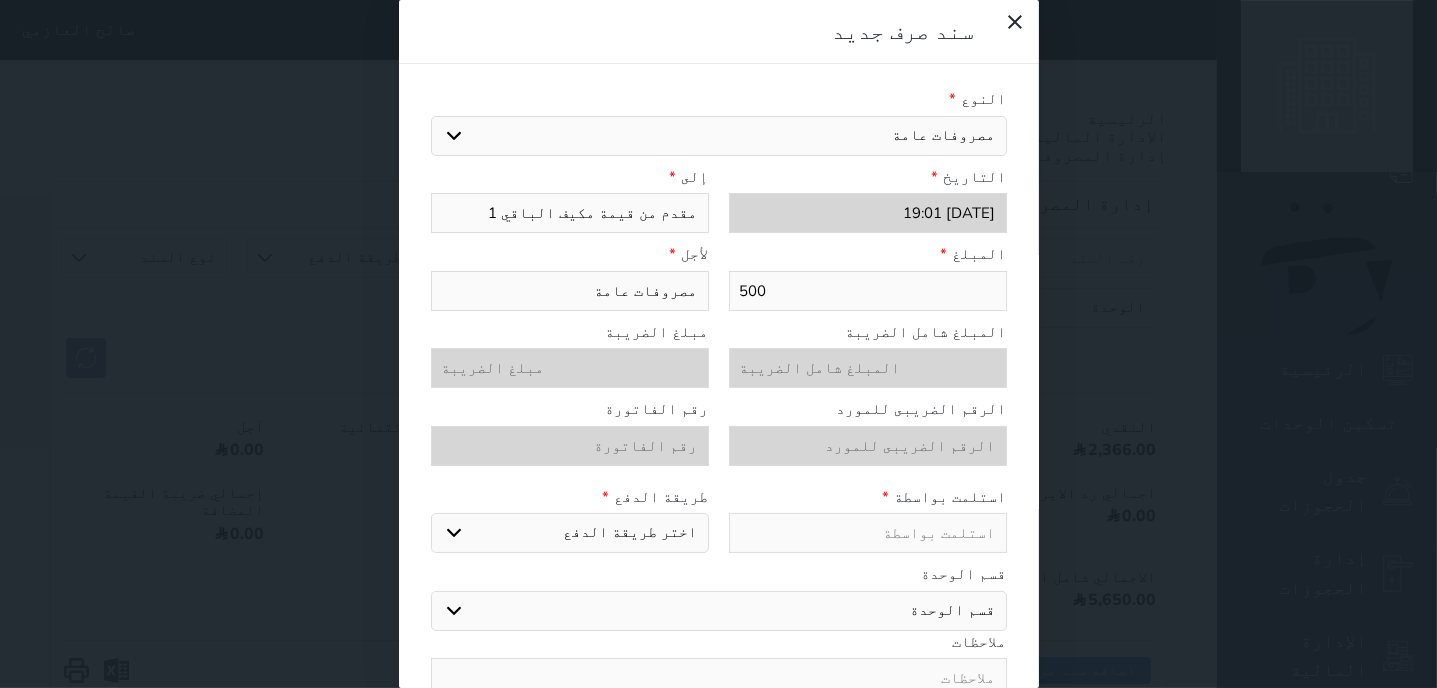 select 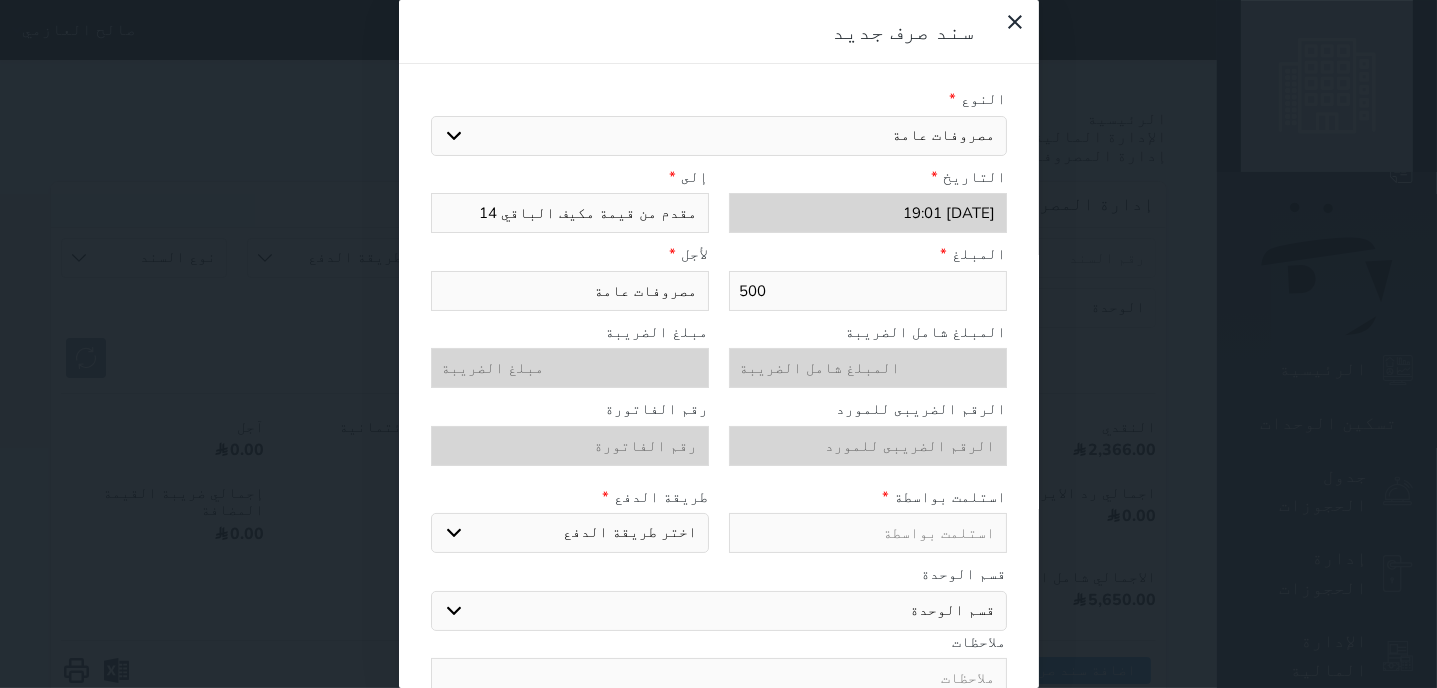 type on "مقدم من قيمة مكيف الباقي 140" 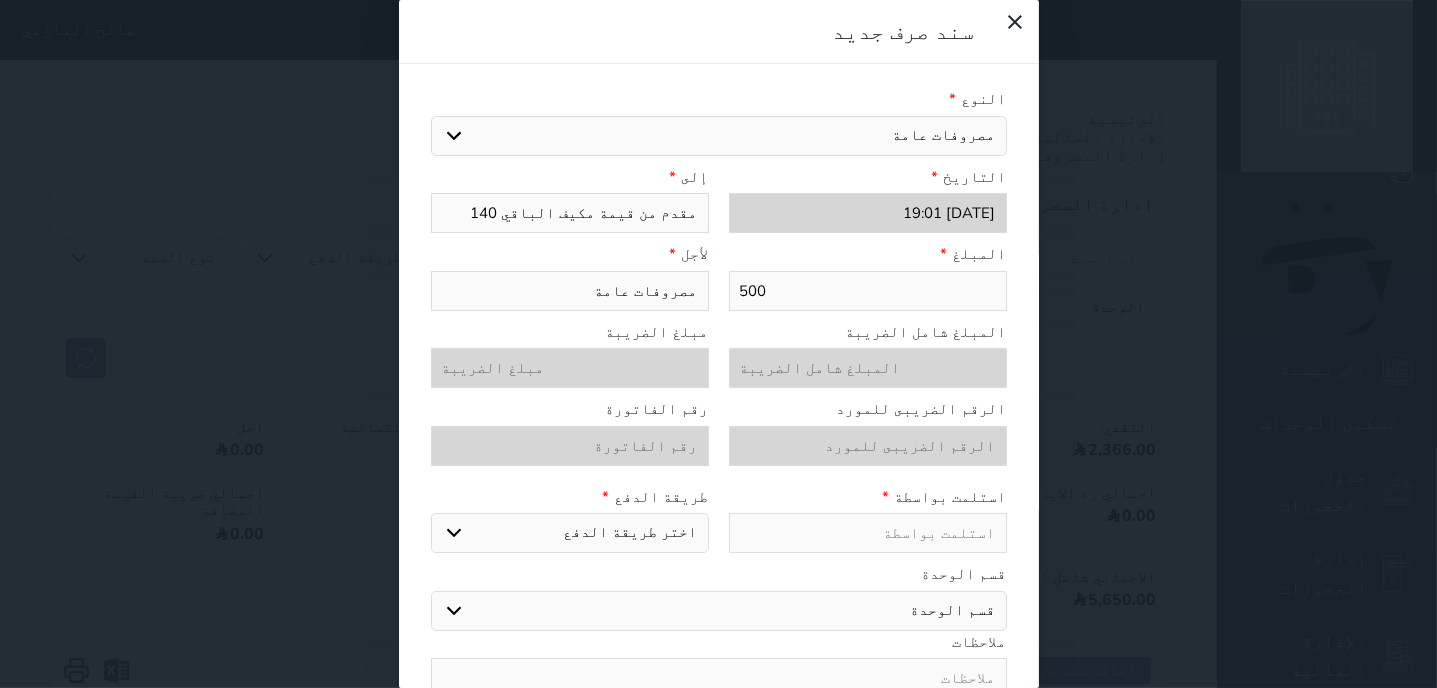 type on "مقدم من قيمة مكيف الباقي 1400" 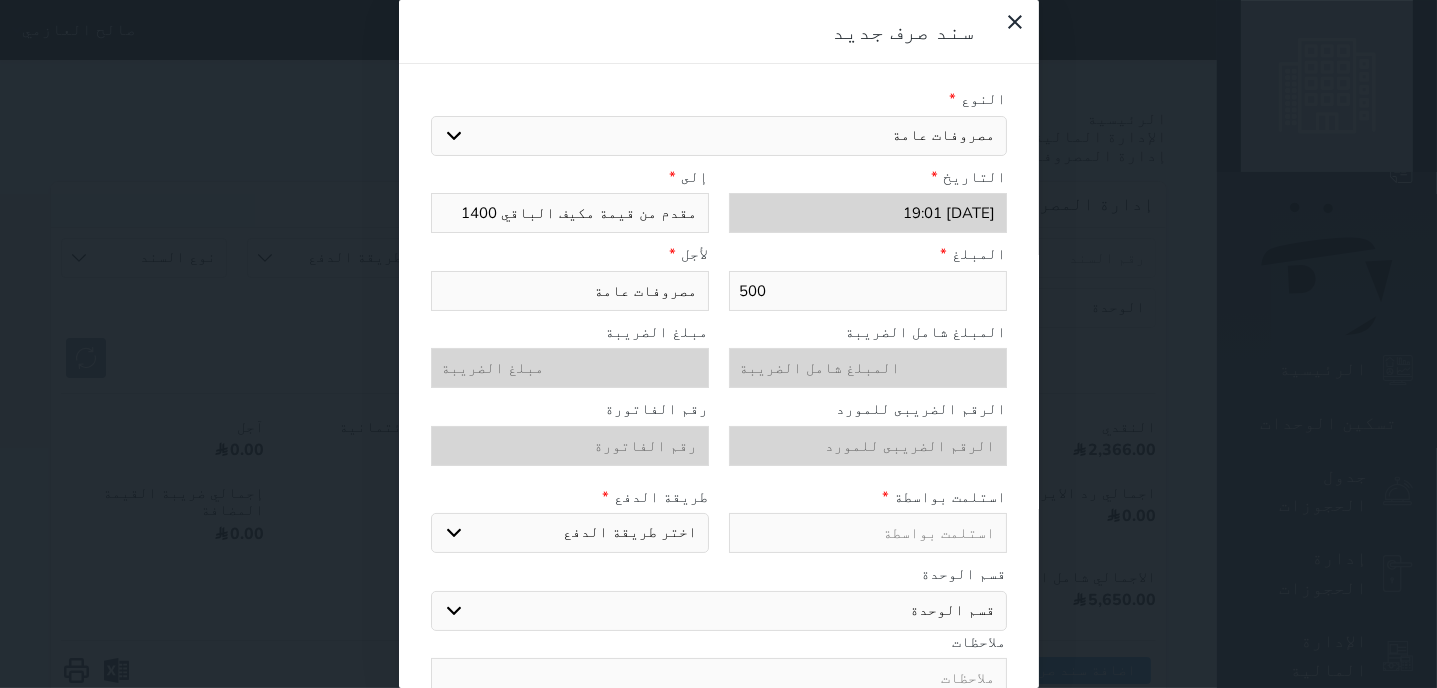 drag, startPoint x: 514, startPoint y: 209, endPoint x: 701, endPoint y: 222, distance: 187.45132 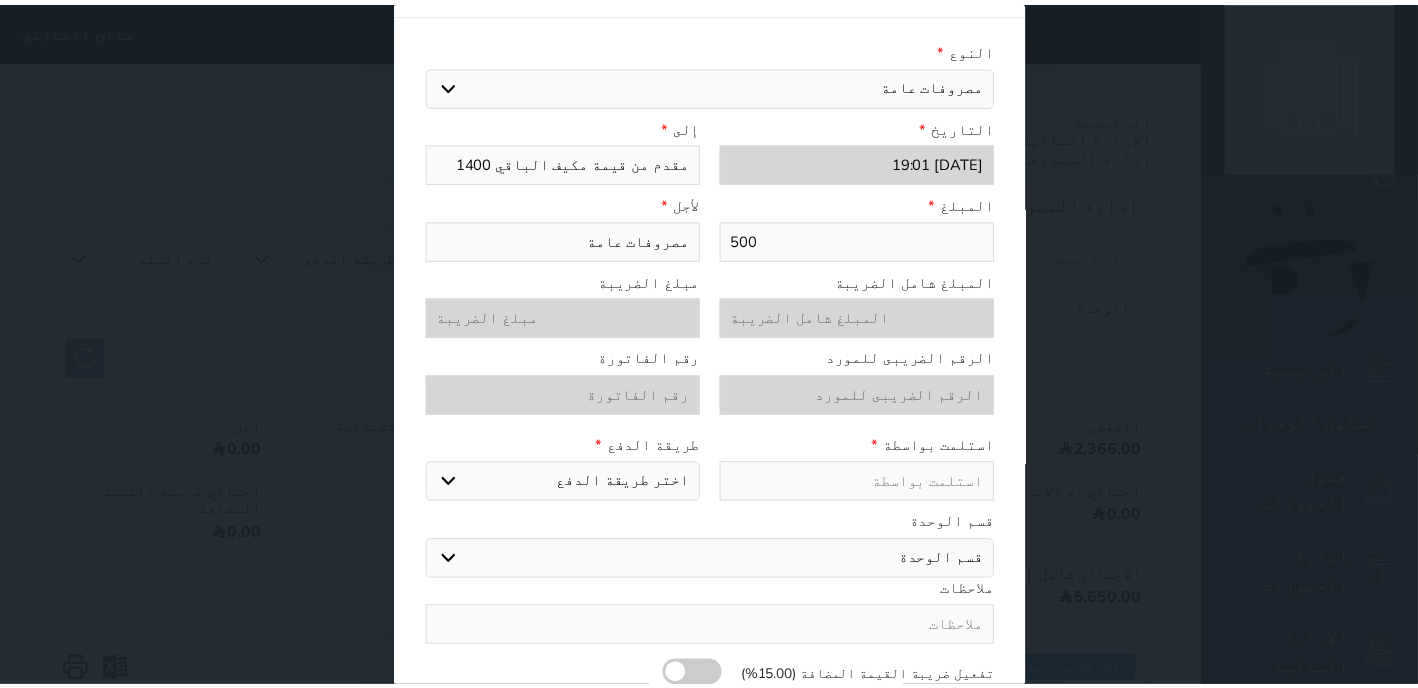 scroll, scrollTop: 102, scrollLeft: 0, axis: vertical 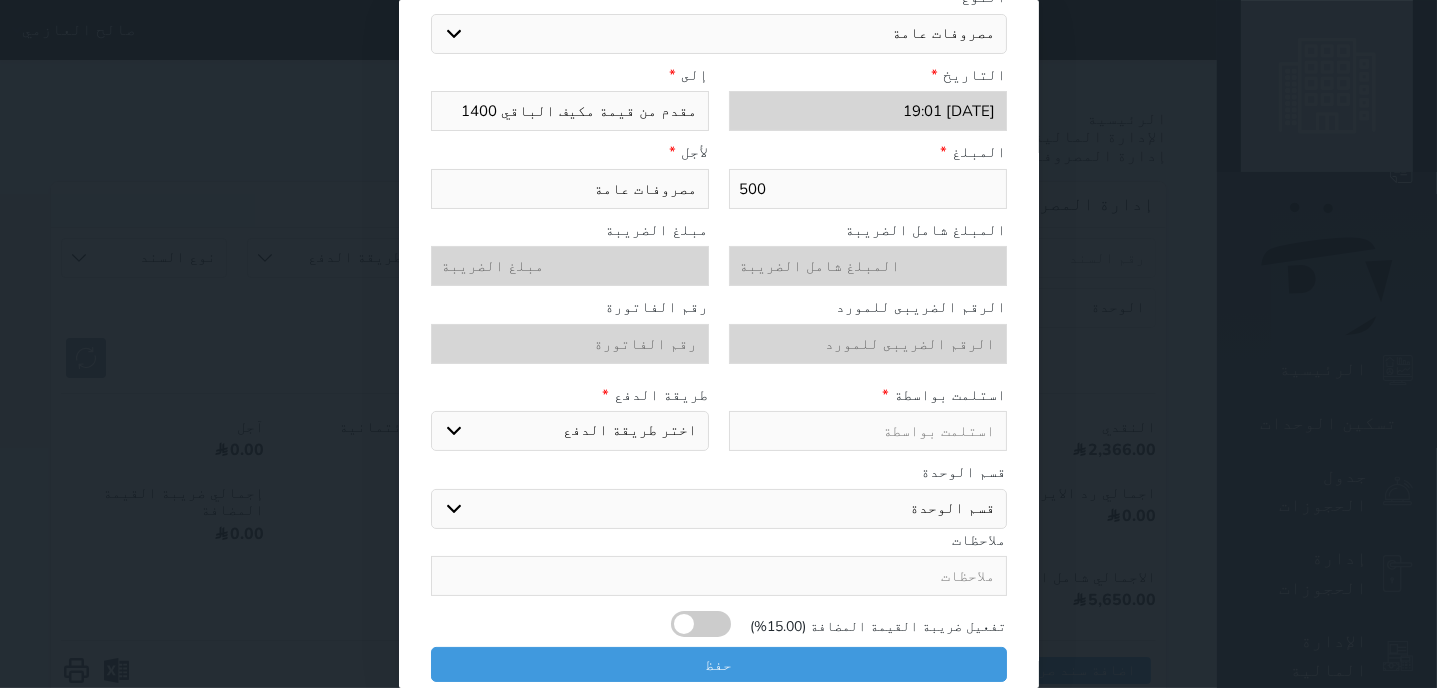 type on "مقدم من قيمة مكيف الباقي 1400" 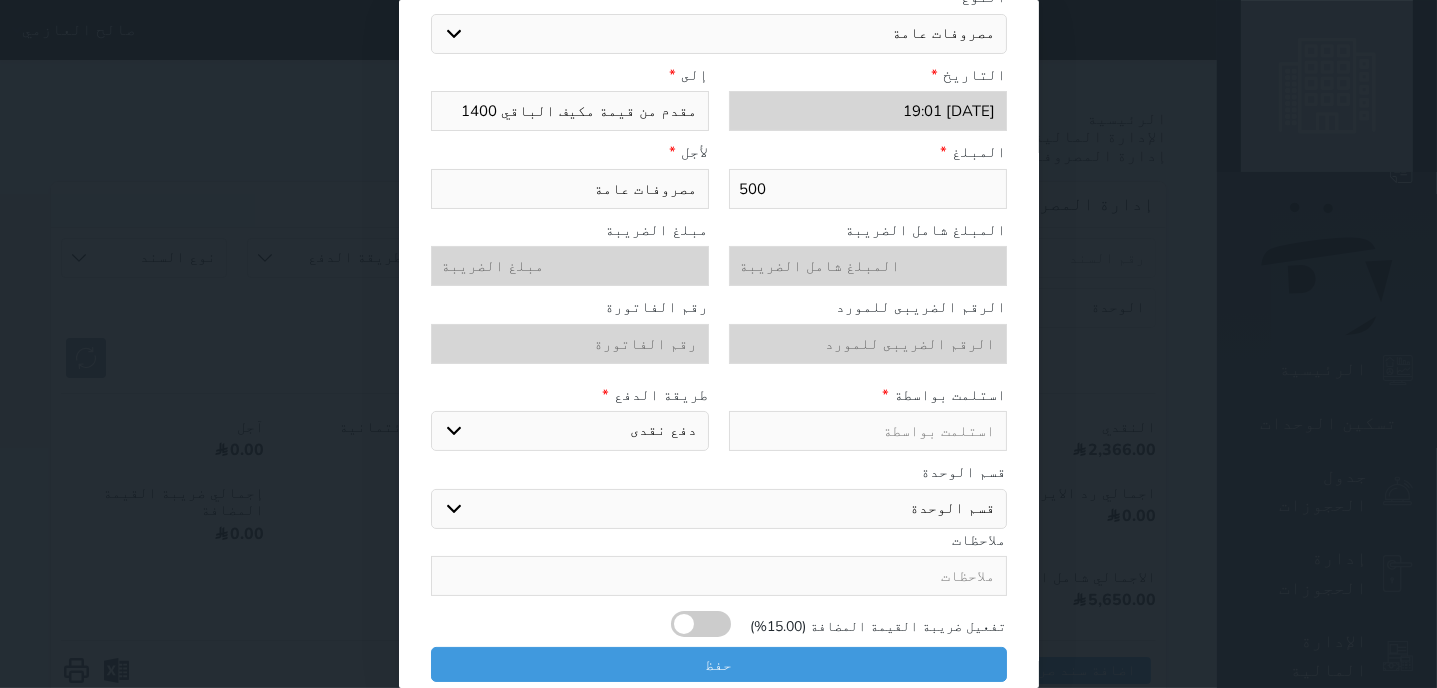 paste on "مقدم من قيمة مكيف الباقي 1400" 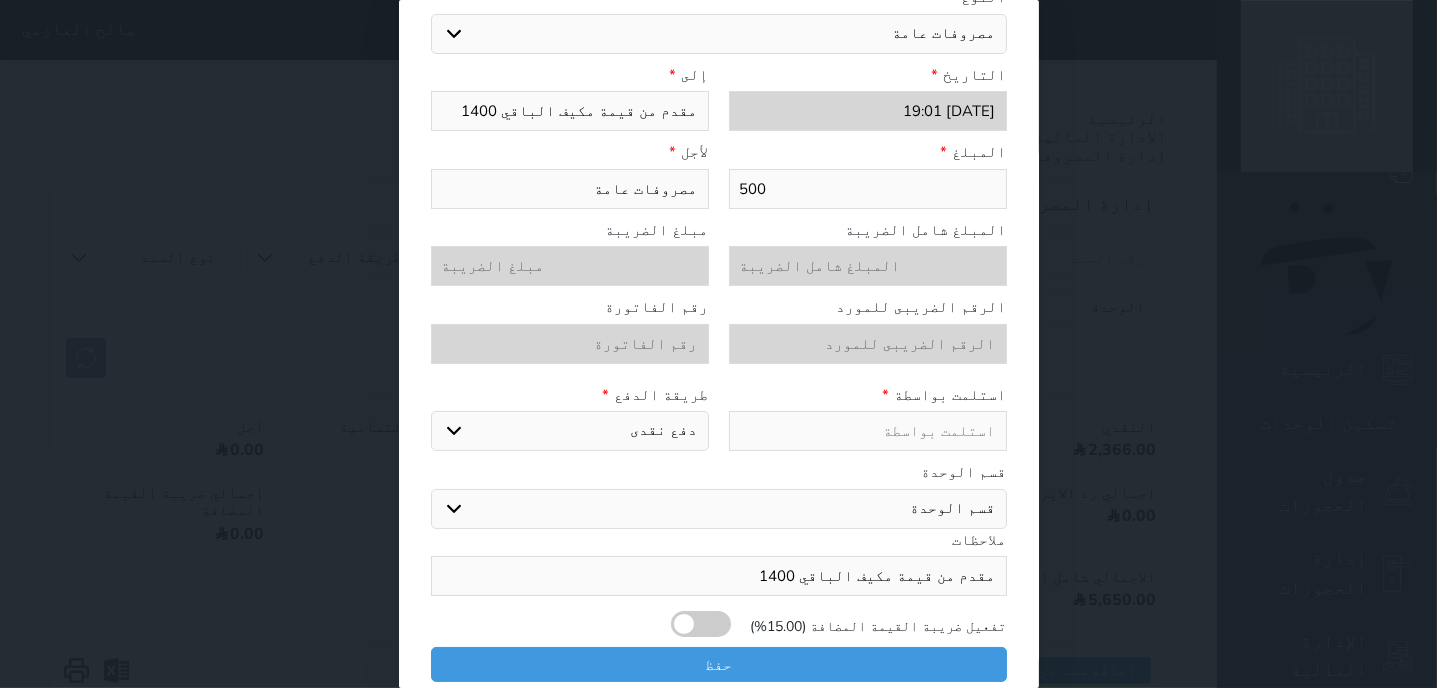 type on "مقدم من قيمة مكيف الباقي 1400" 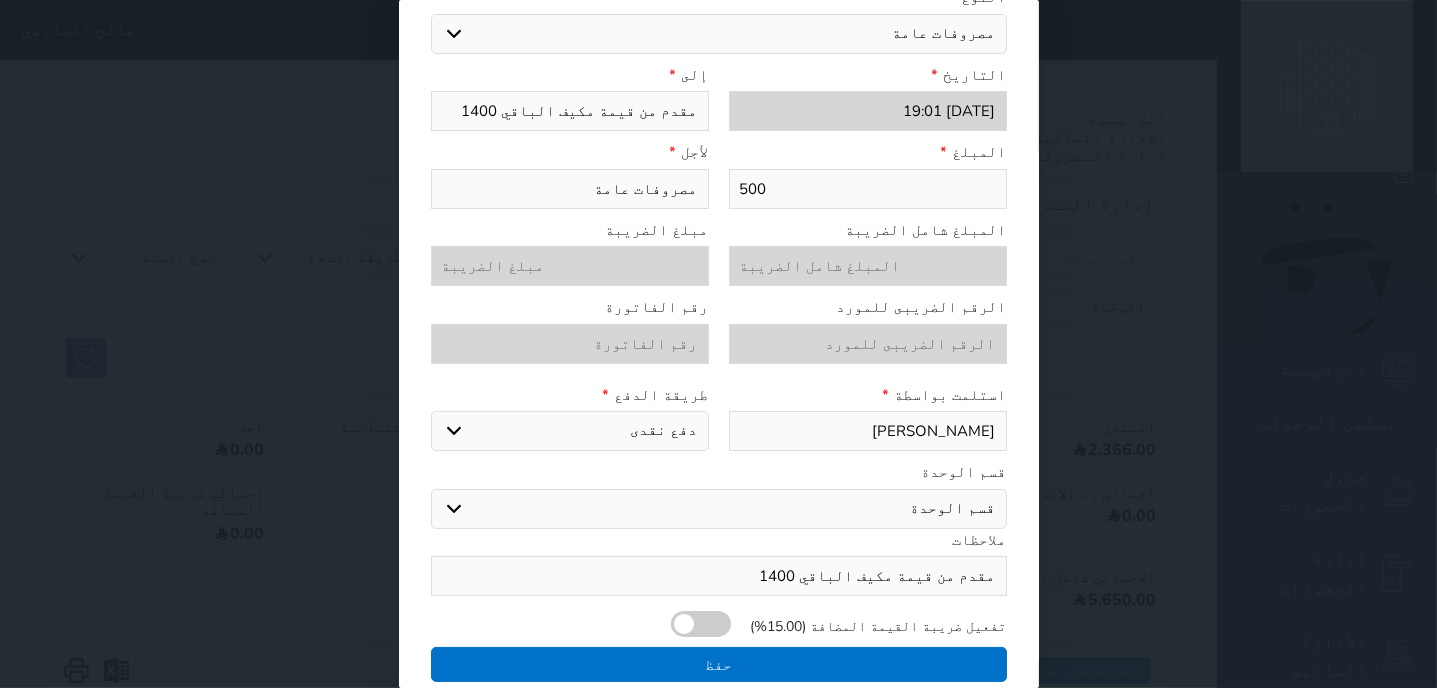 type on "[PERSON_NAME]" 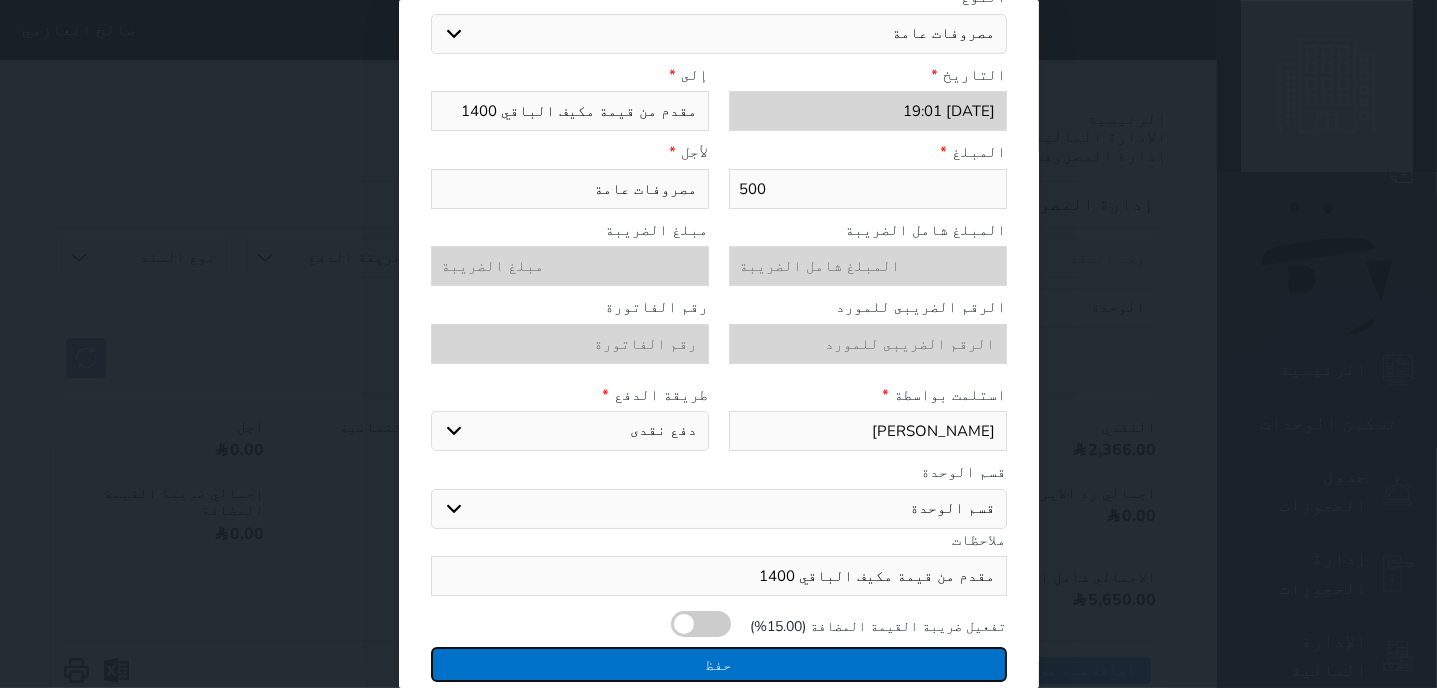 click on "حفظ" at bounding box center [719, 664] 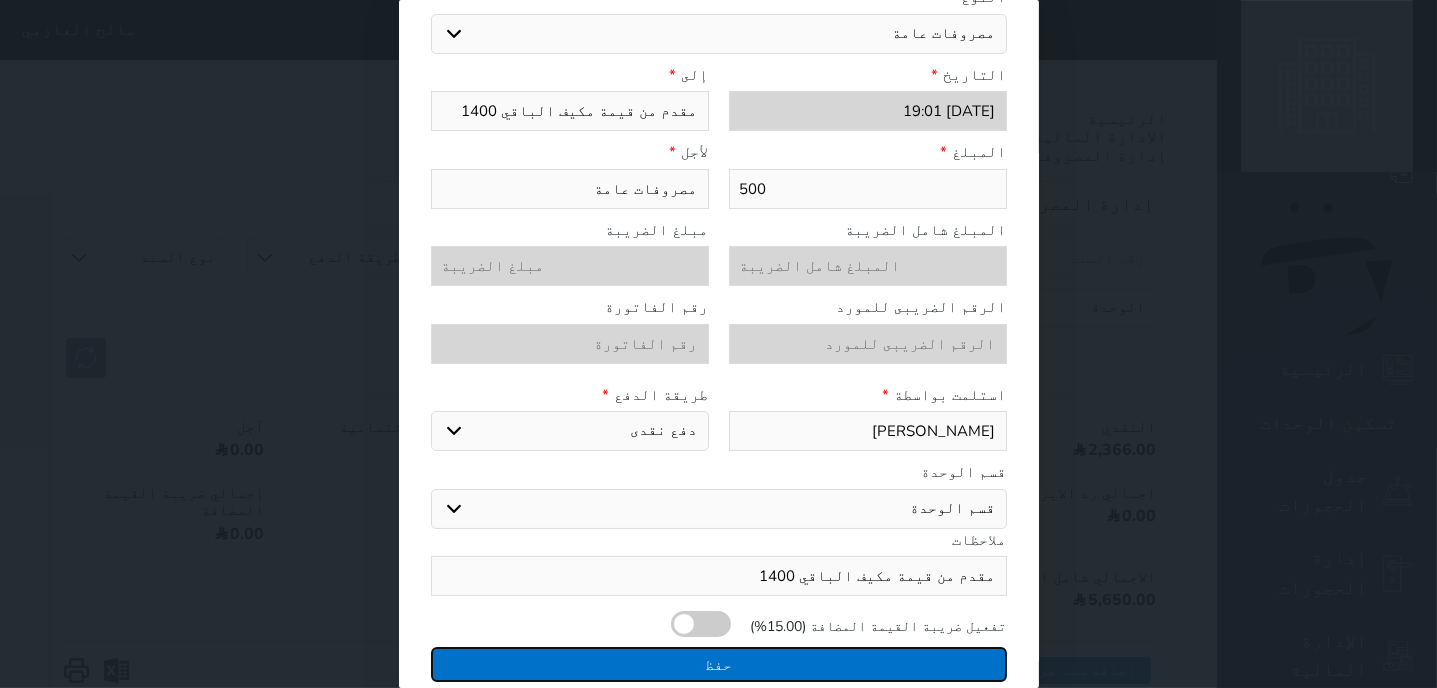 select 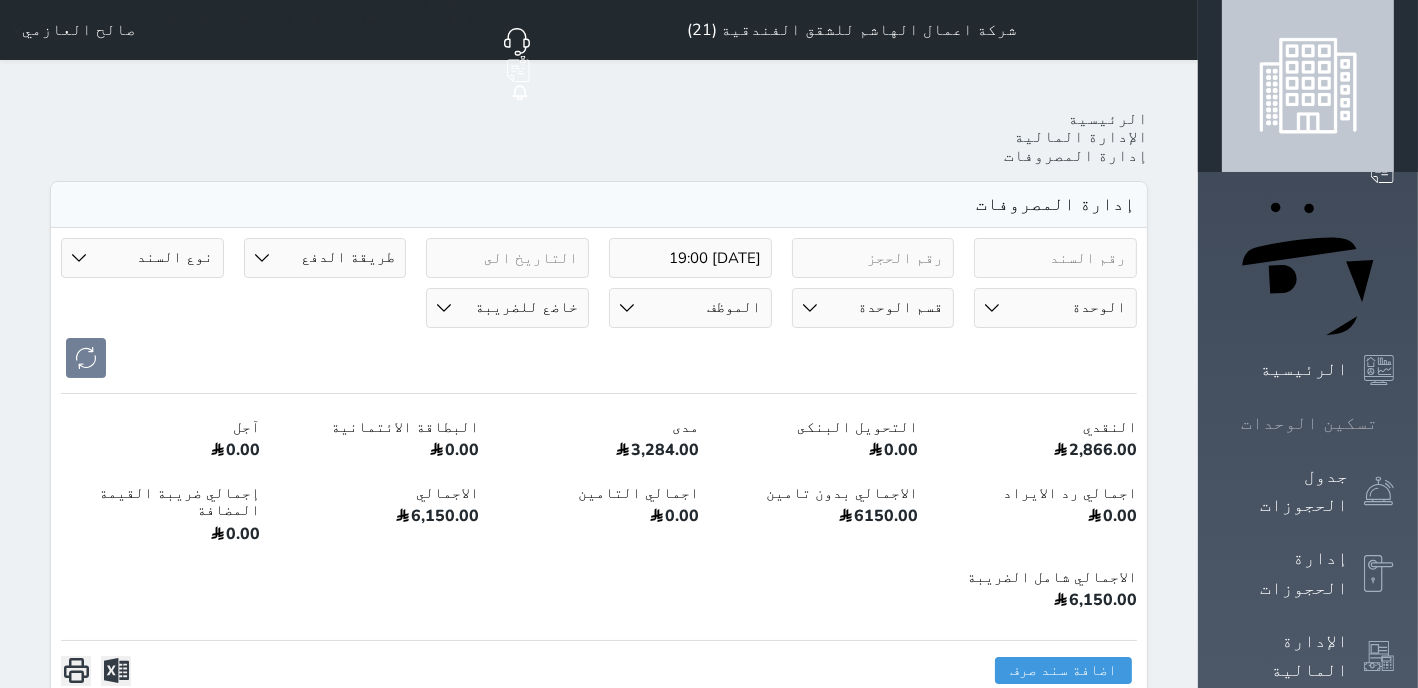click on "تسكين الوحدات" at bounding box center [1308, 423] 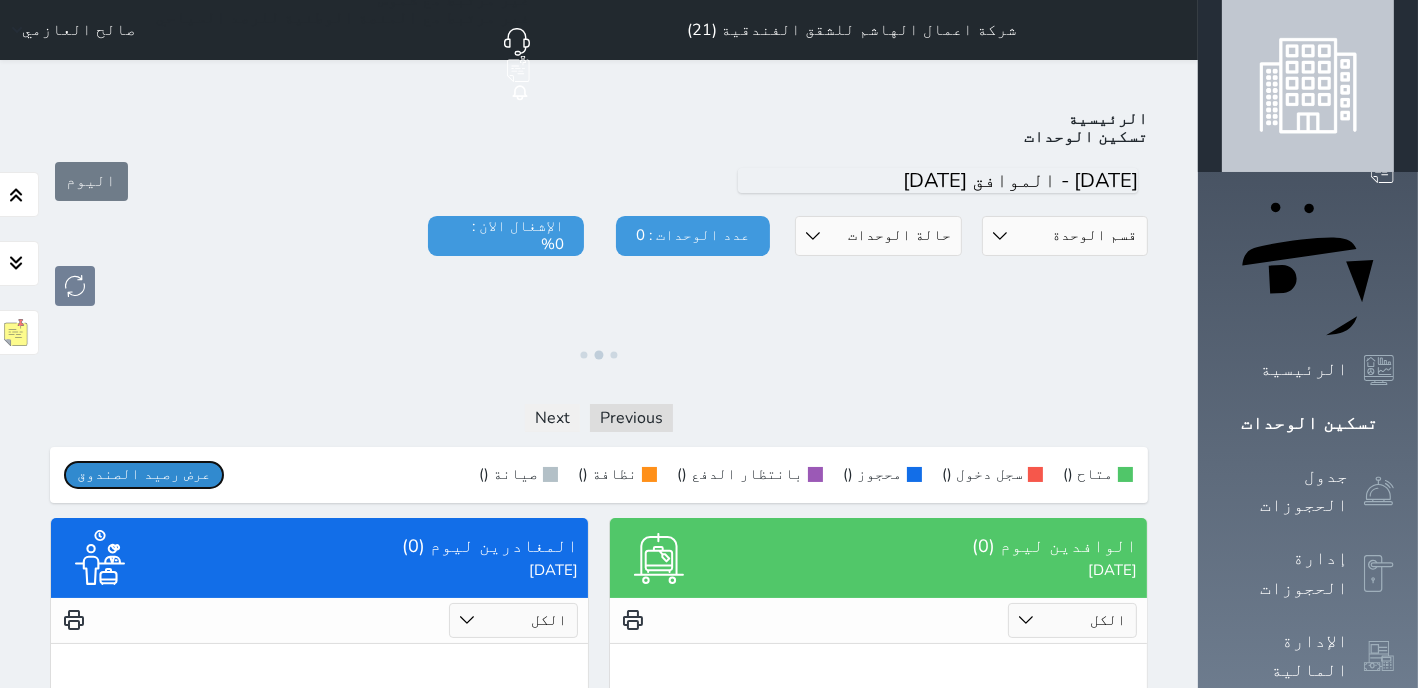 click on "عرض رصيد الصندوق" at bounding box center (144, 474) 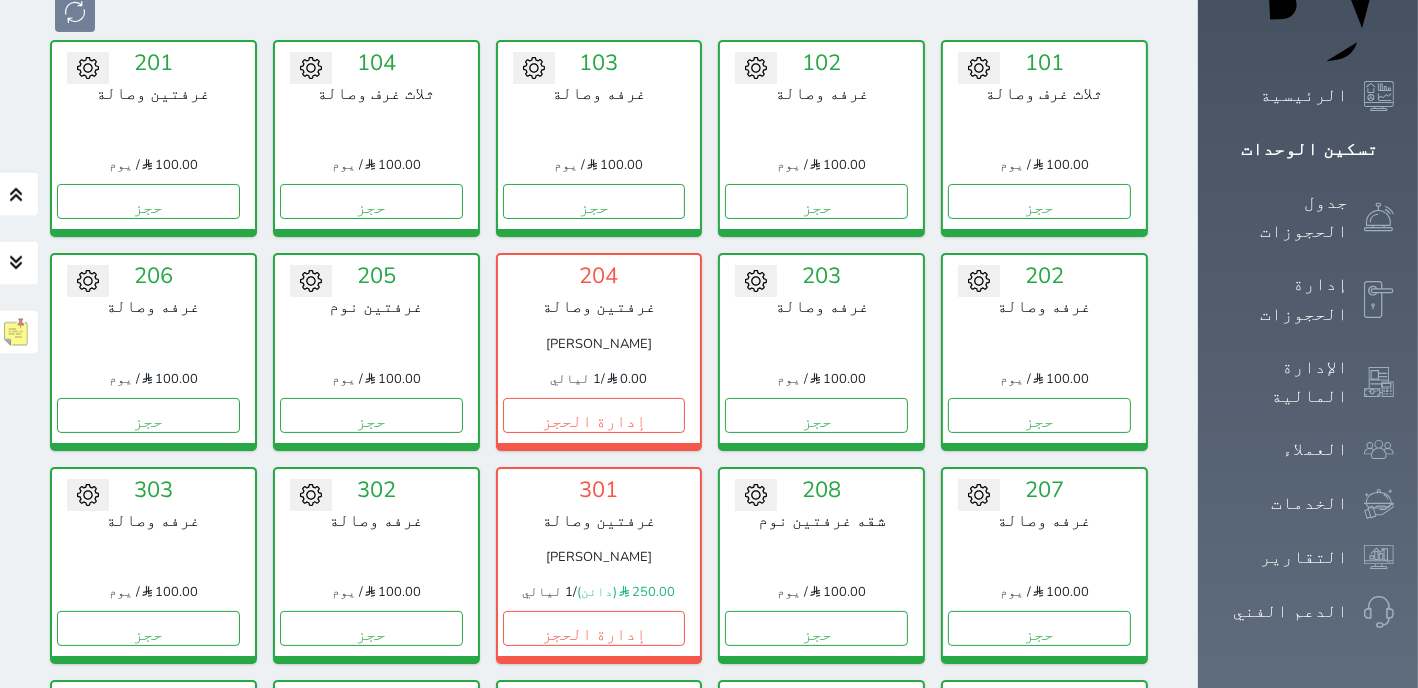 scroll, scrollTop: 205, scrollLeft: 0, axis: vertical 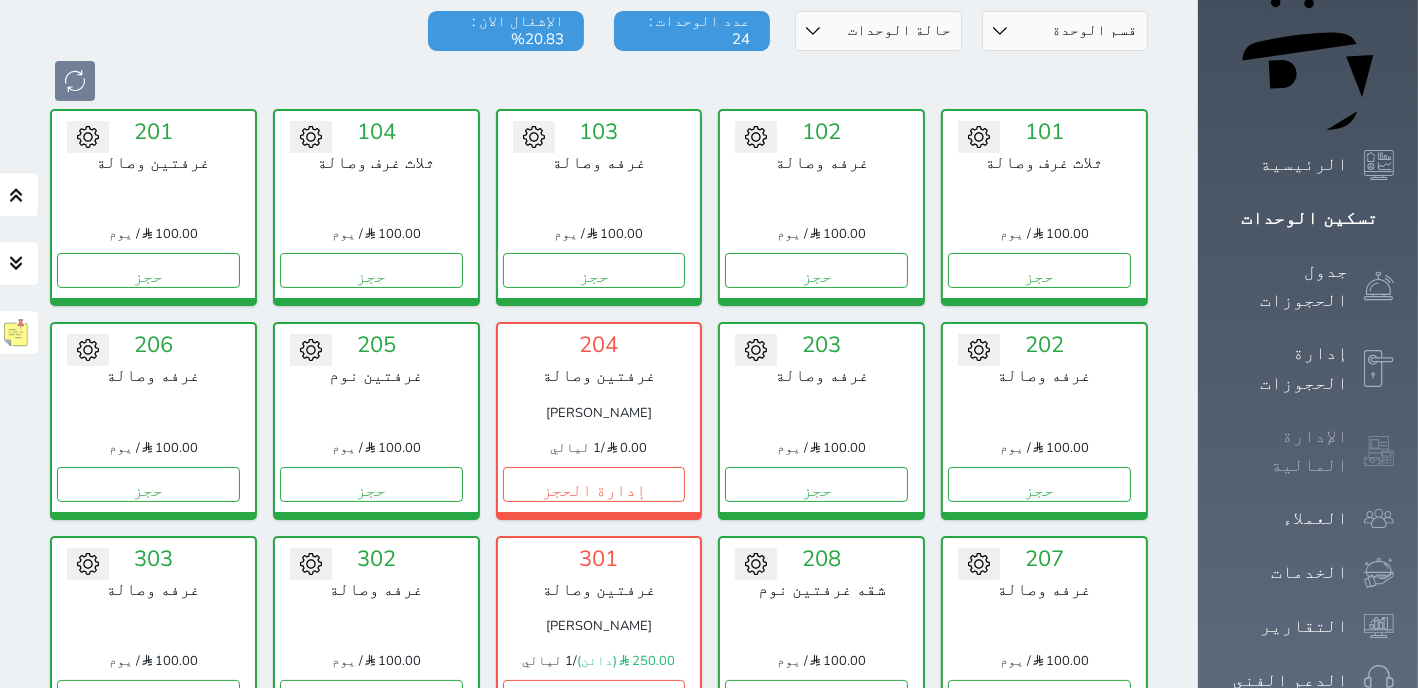 click 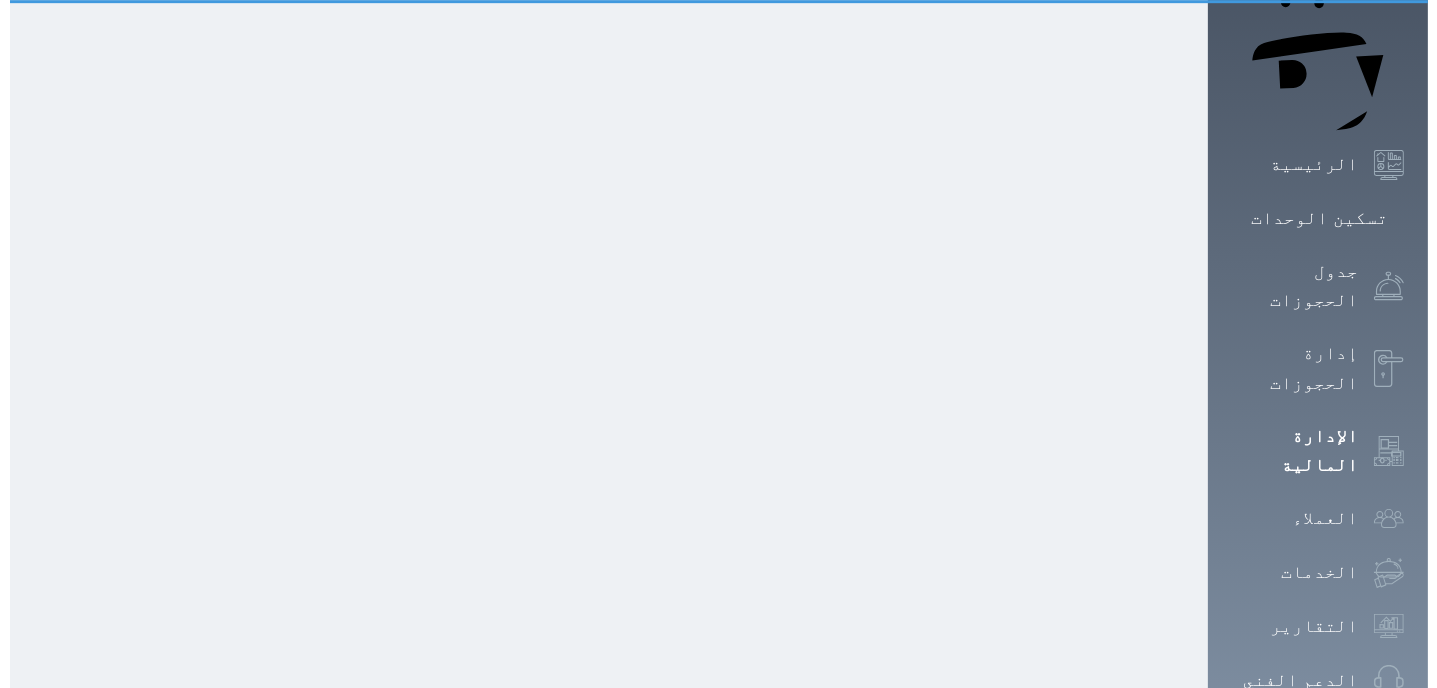 scroll, scrollTop: 0, scrollLeft: 0, axis: both 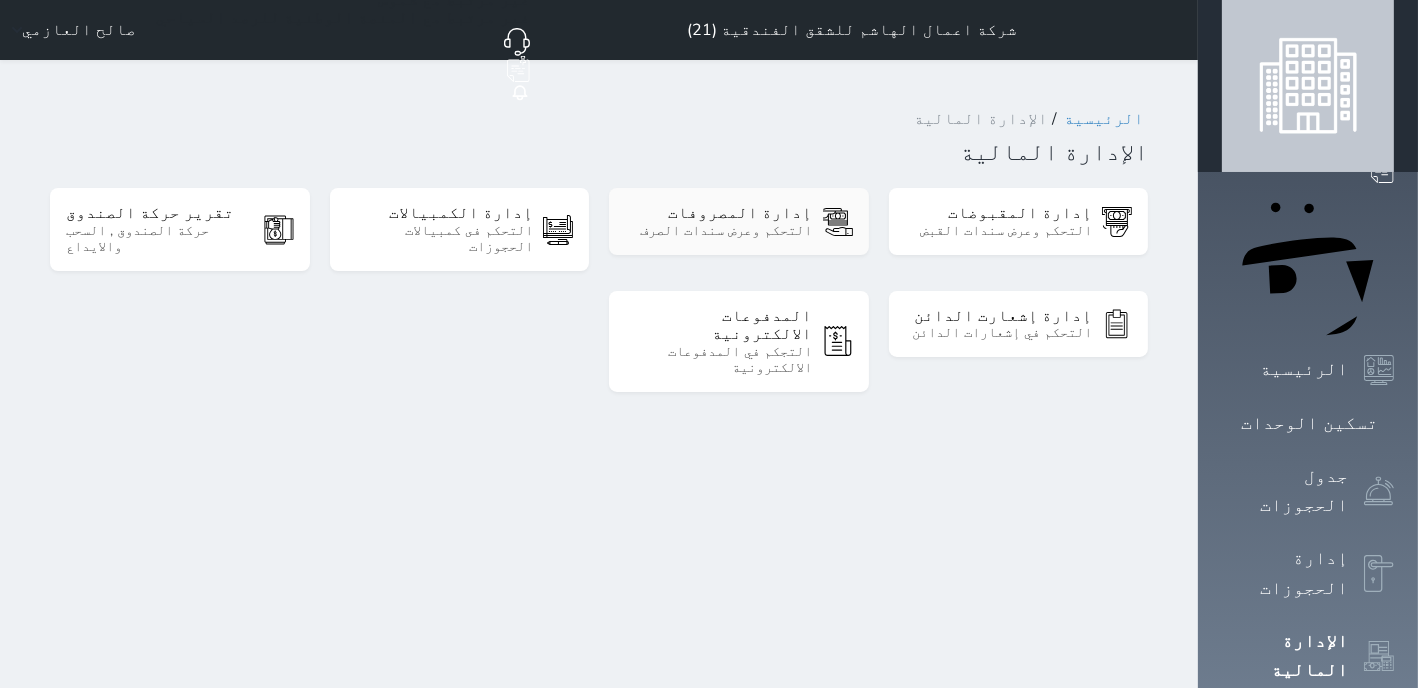 click on "التحكم وعرض سندات الصرف" at bounding box center (719, 231) 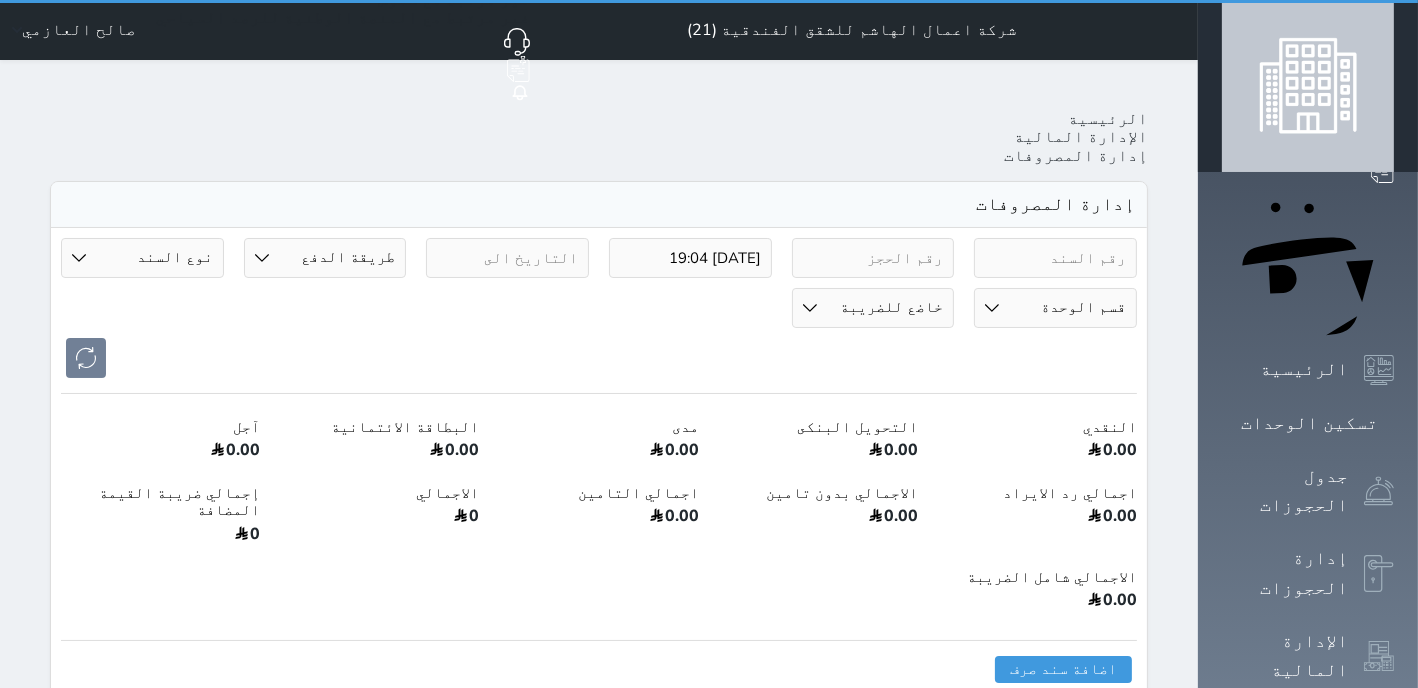 select 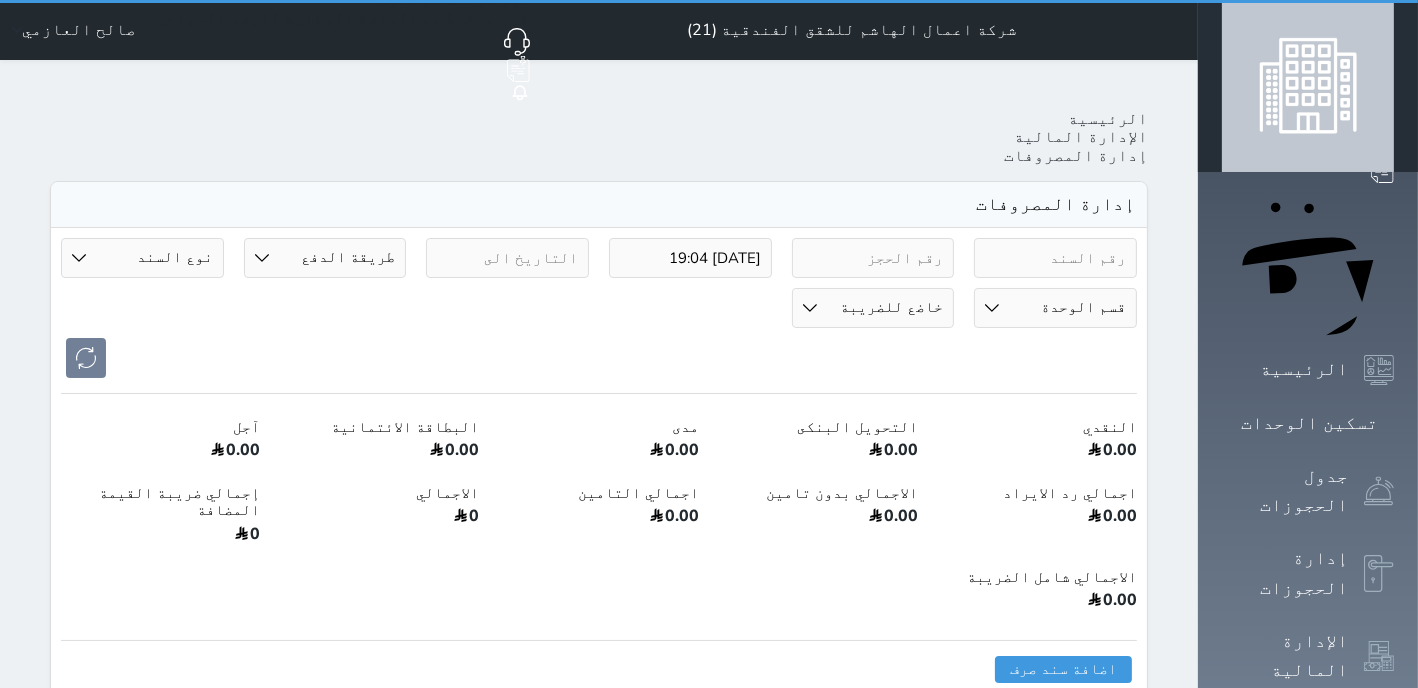type on "[DATE] 19:03" 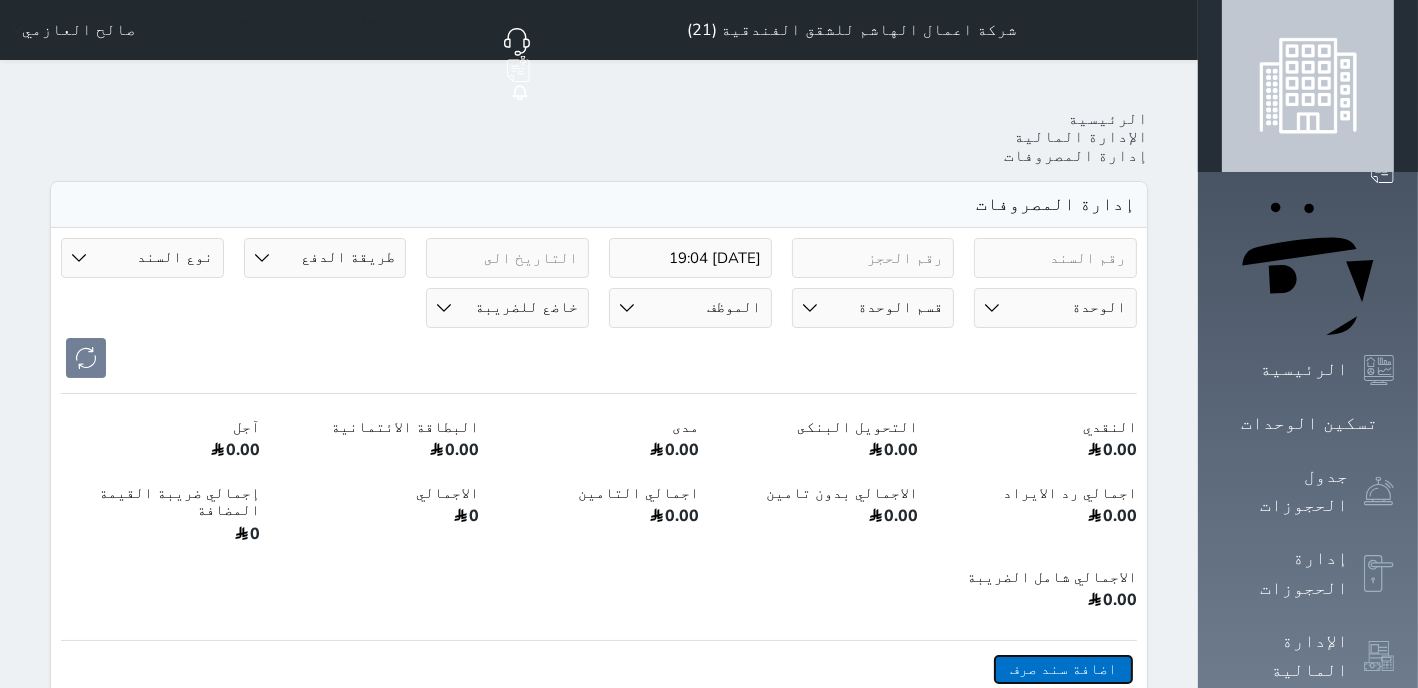 click on "اضافة سند صرف" at bounding box center (1063, 669) 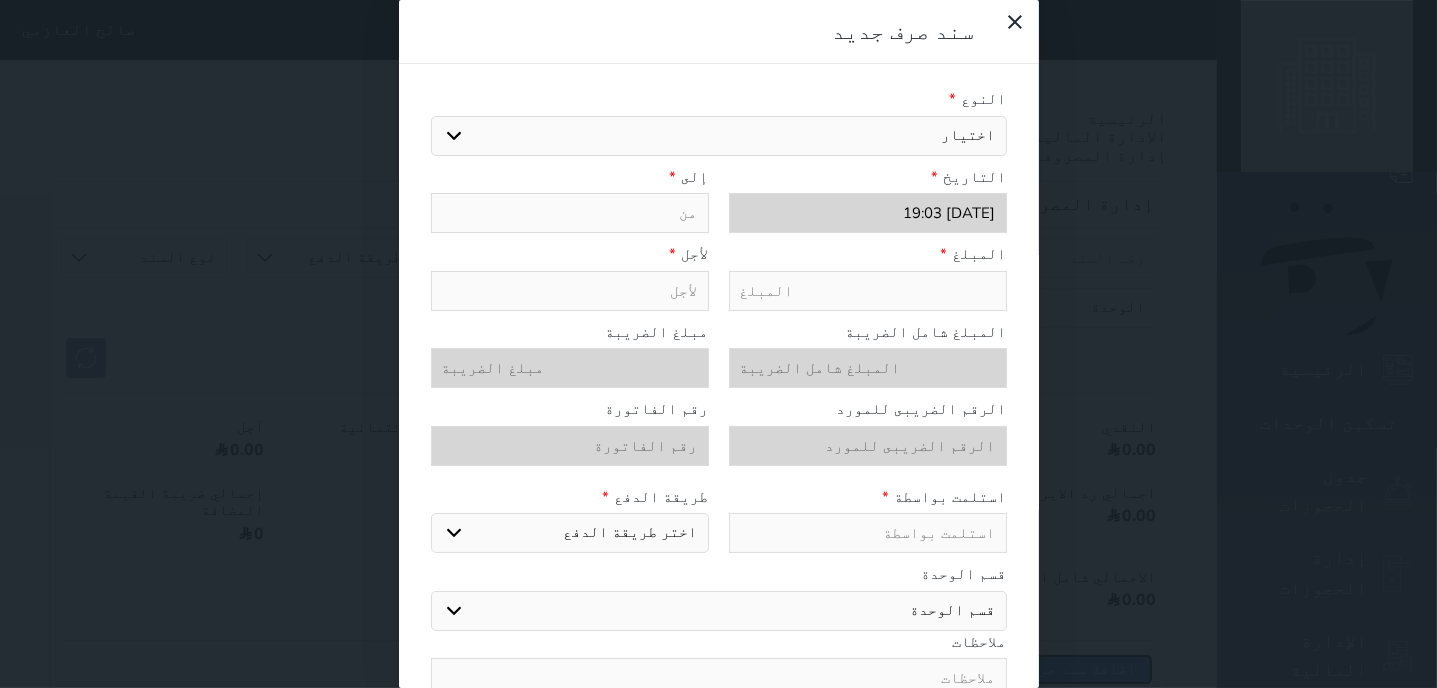 select 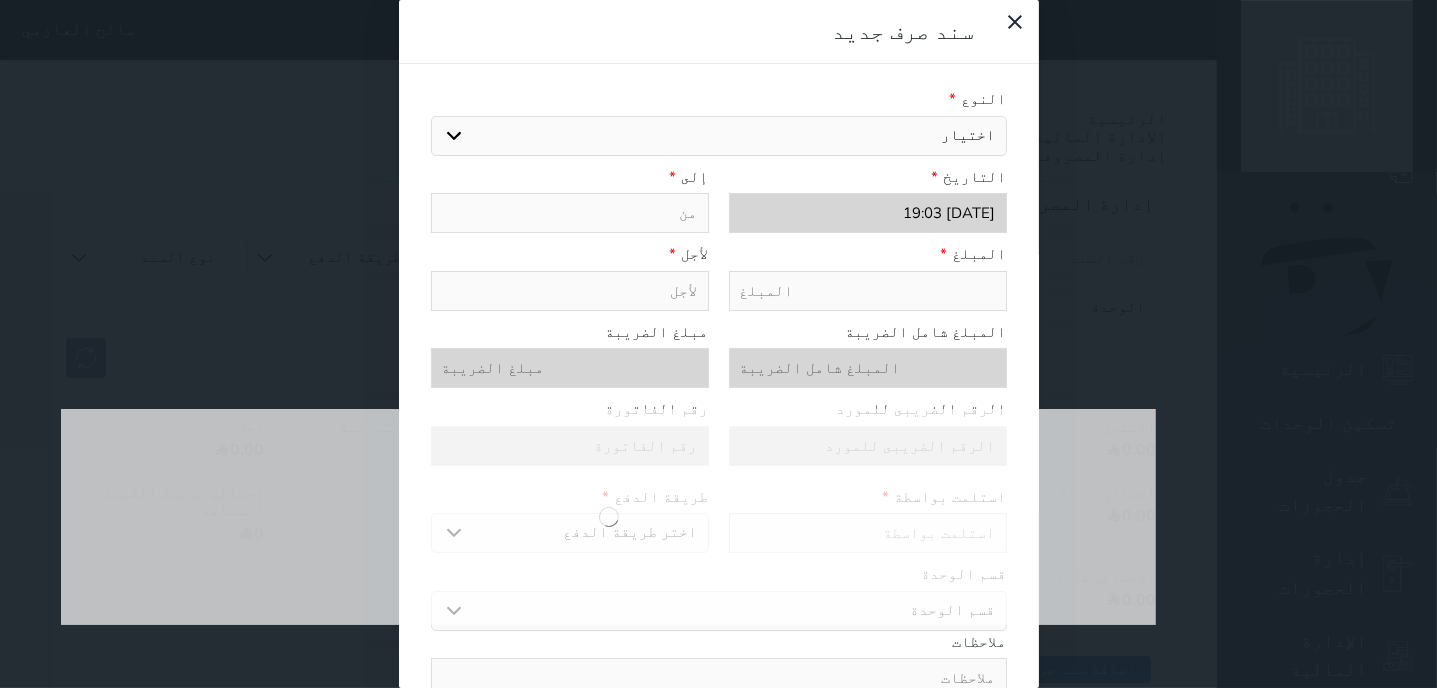 click on "اختيار   مرتجع إيجار رواتب صيانة مصروفات عامة تحويل من الصندوق الى الادارة استرجاع تامين استرجاع العربون" at bounding box center (719, 136) 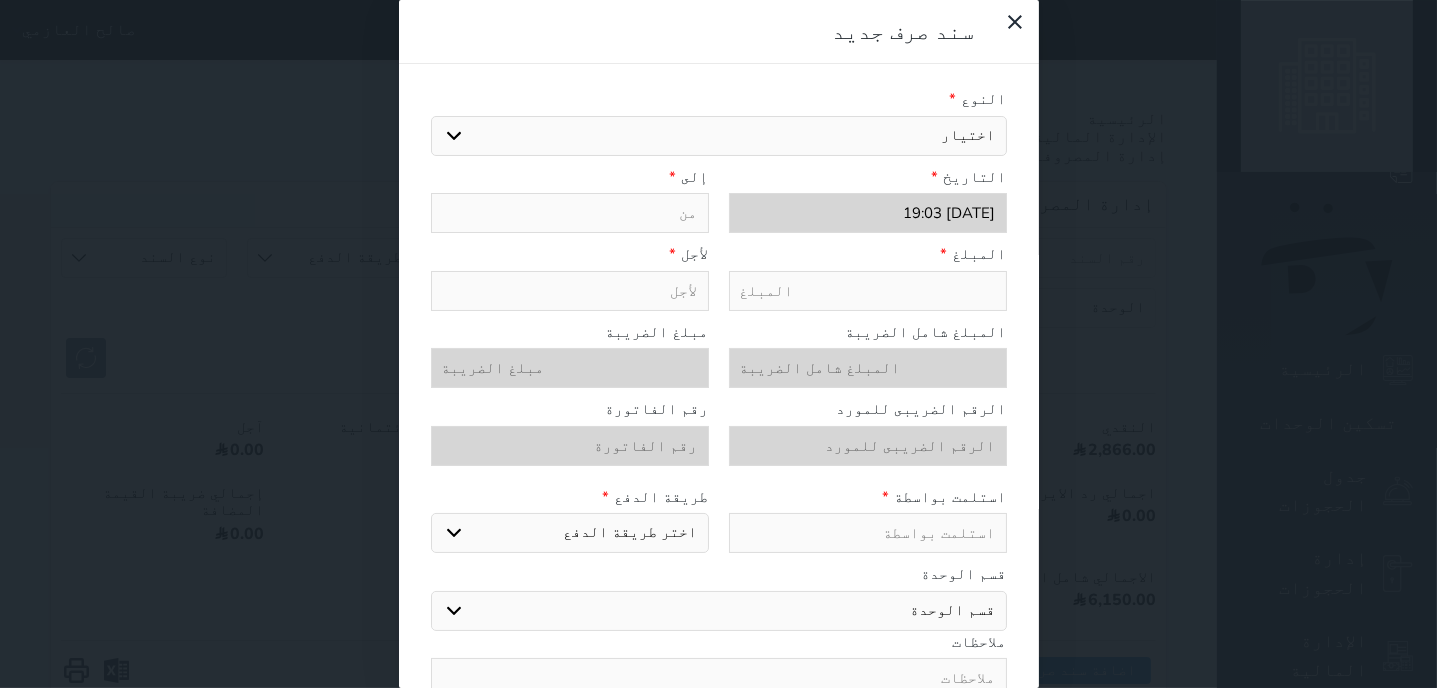 select on "77555" 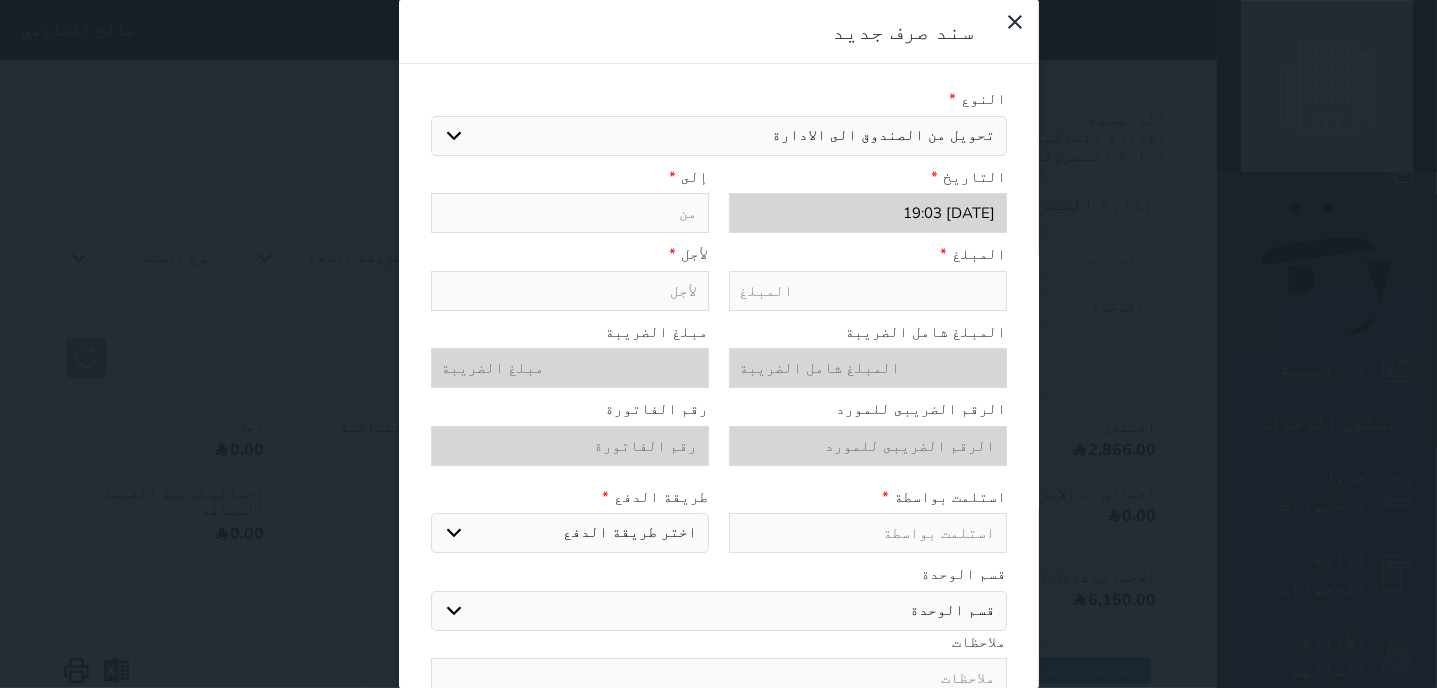 click on "تحويل من الصندوق الى الادارة" at bounding box center (0, 0) 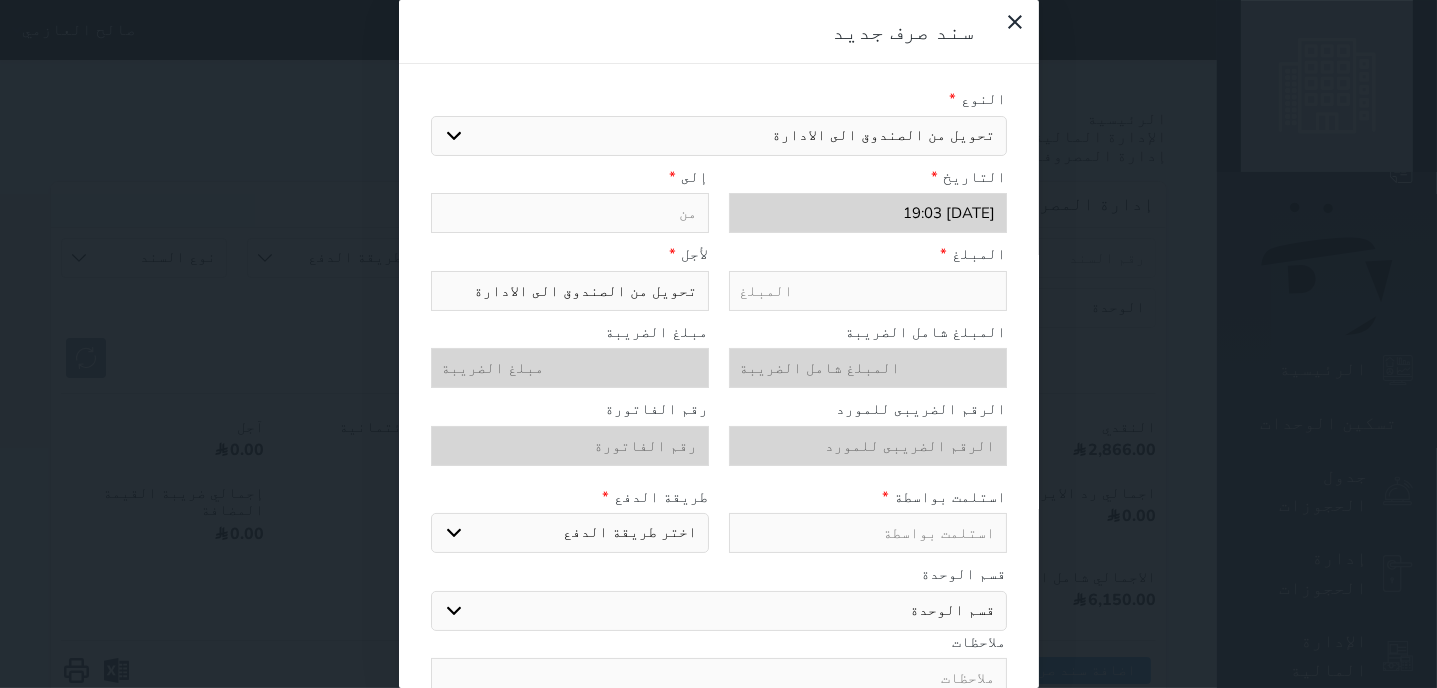 select 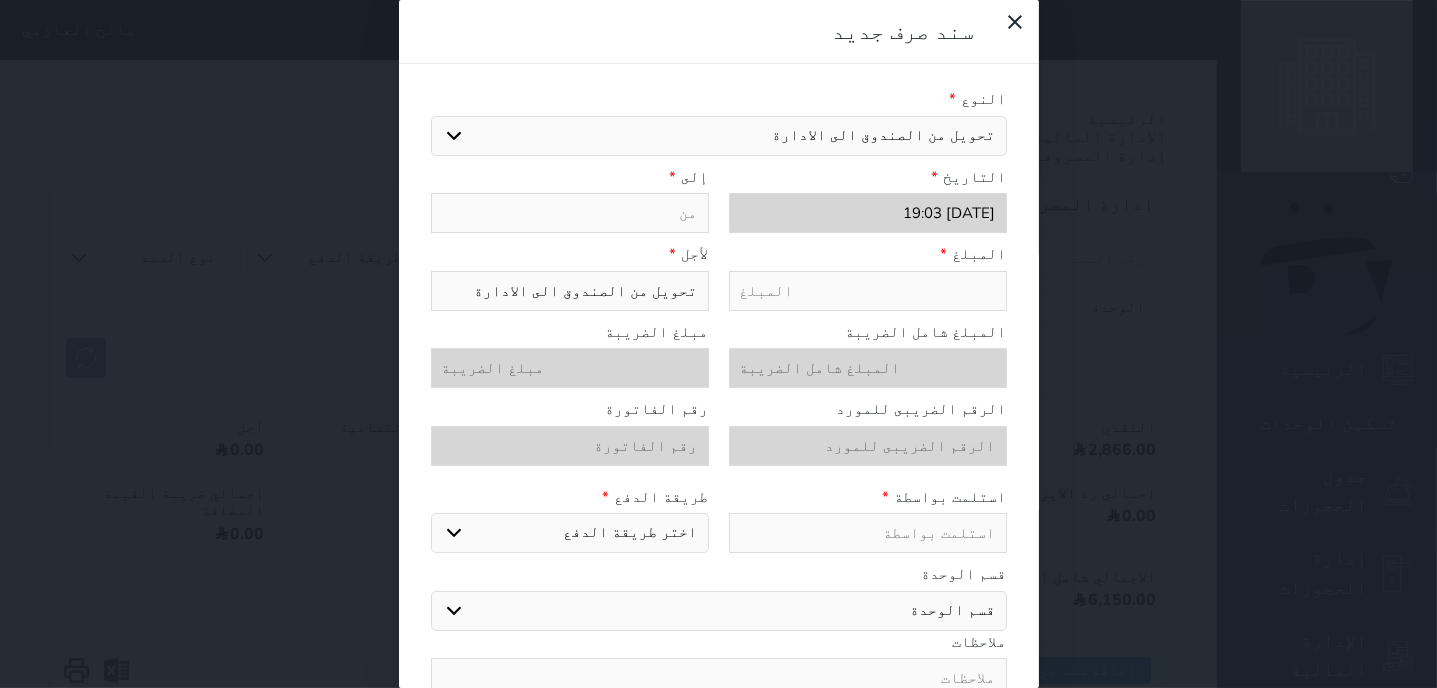 type on "1" 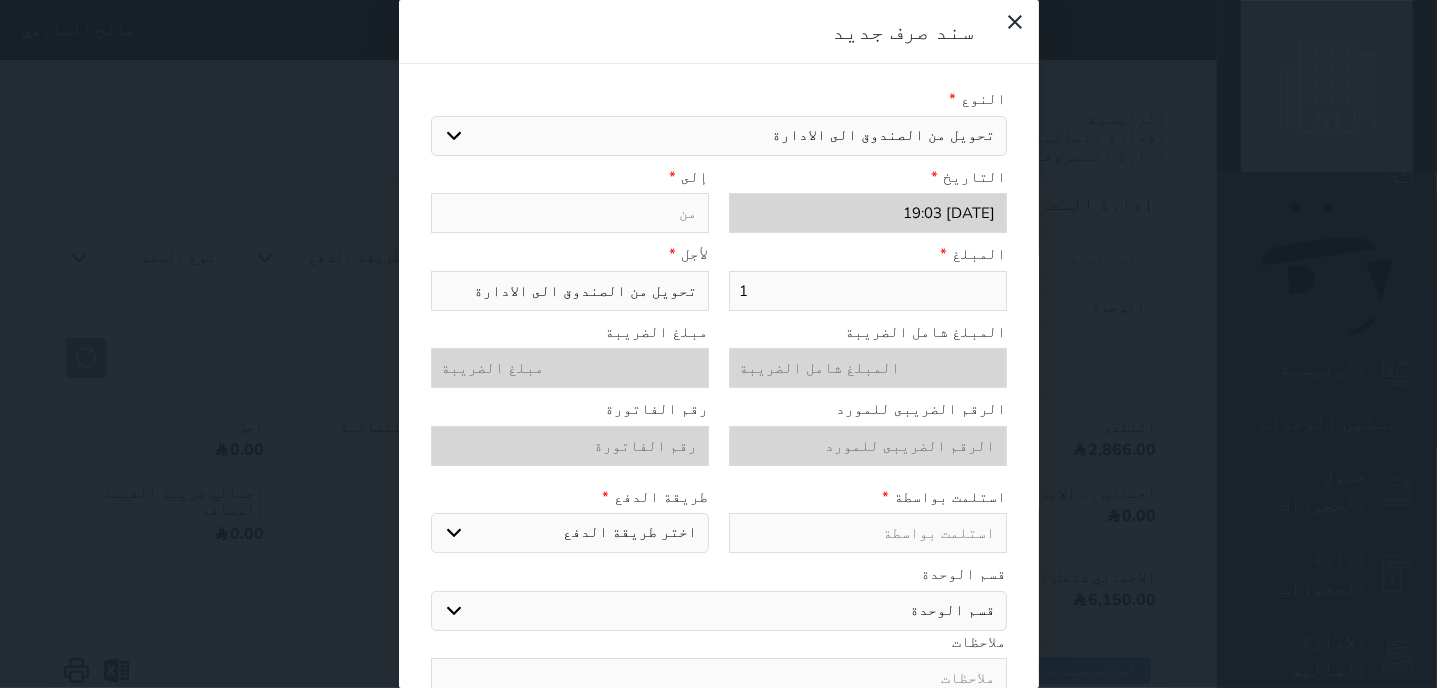 type on "13" 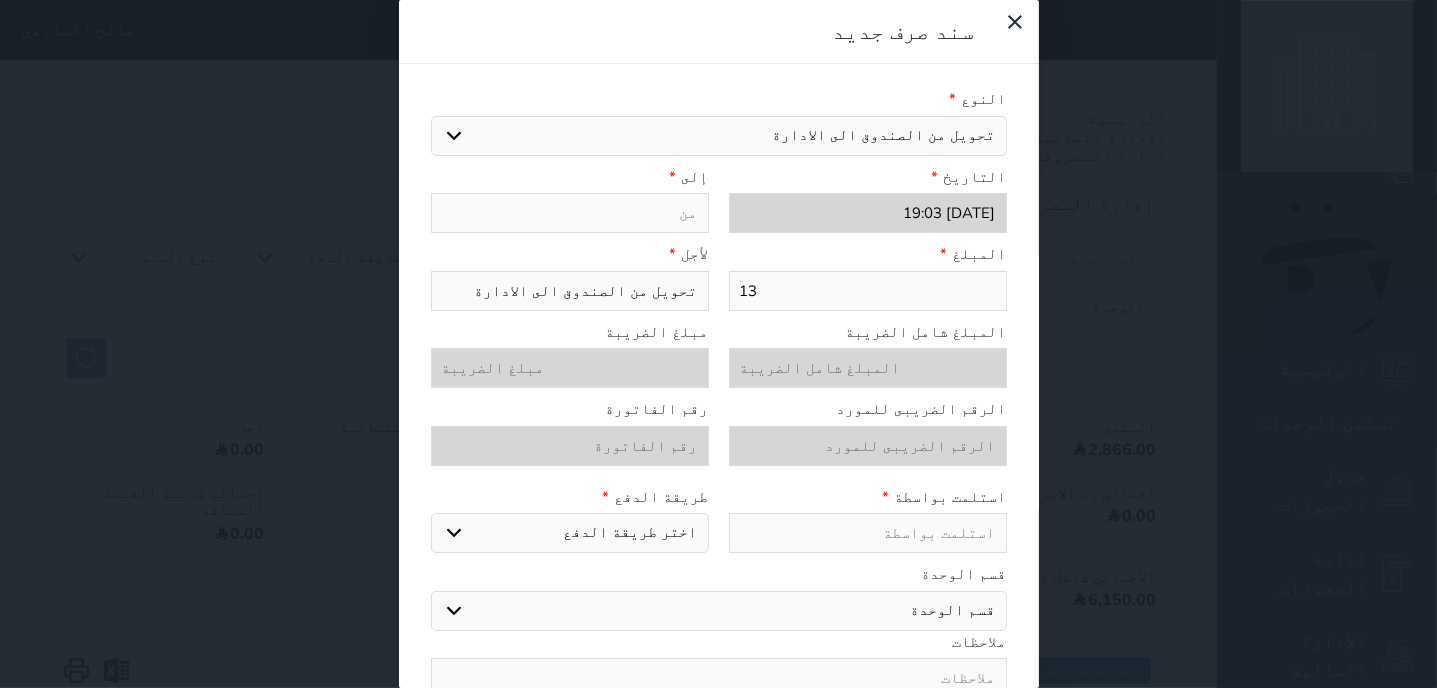 type on "135" 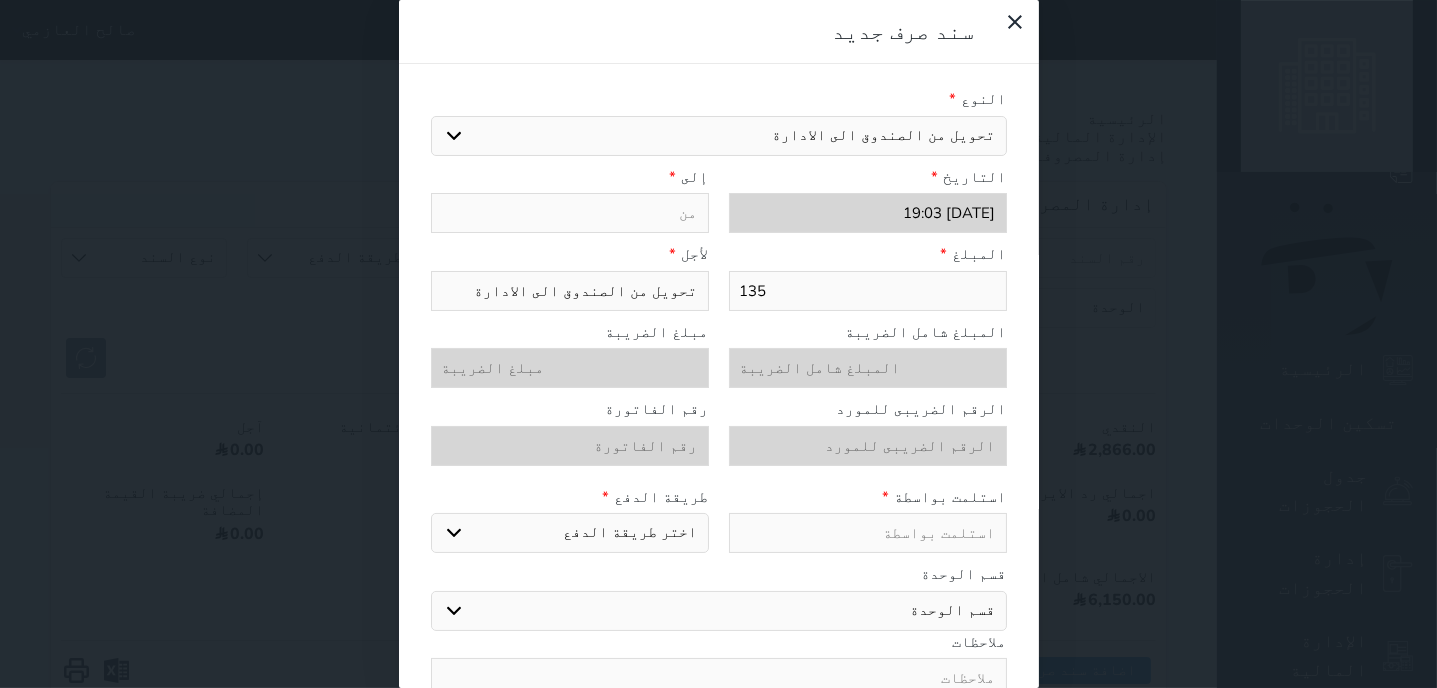 type on "1350" 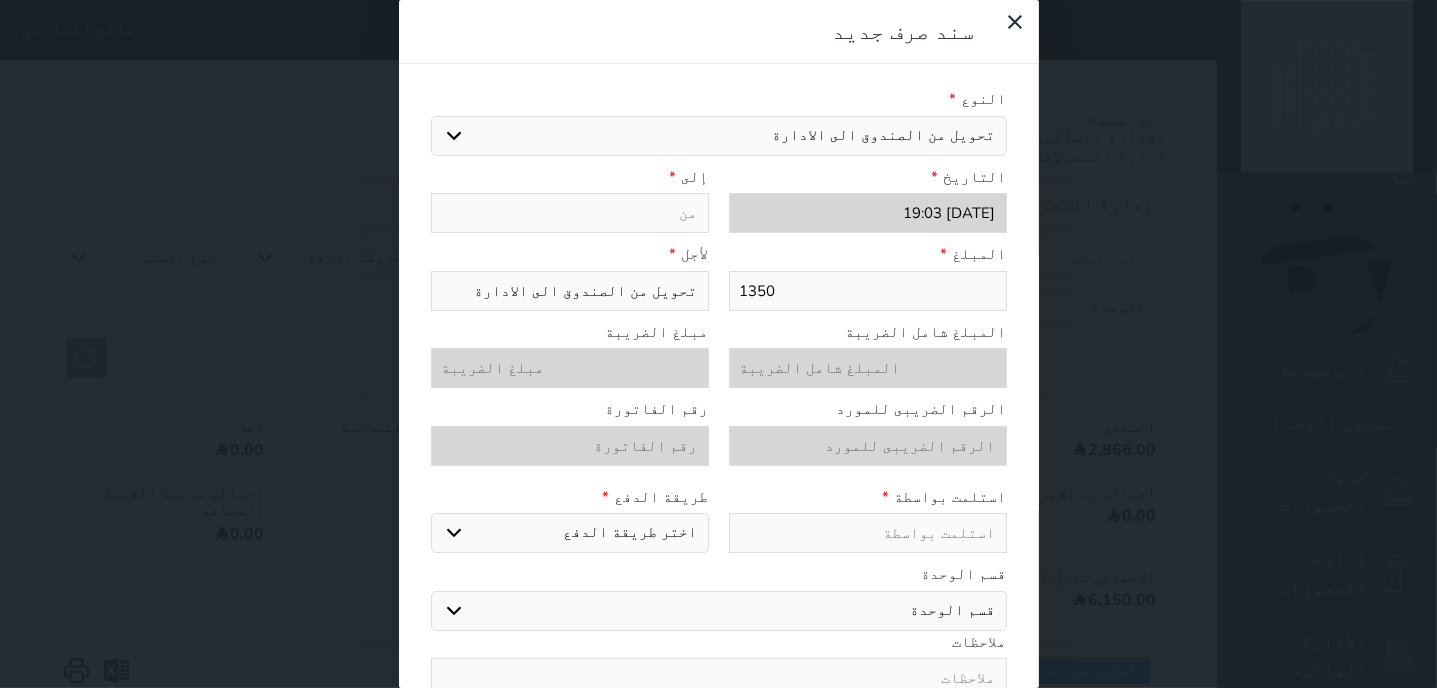 type on "1350" 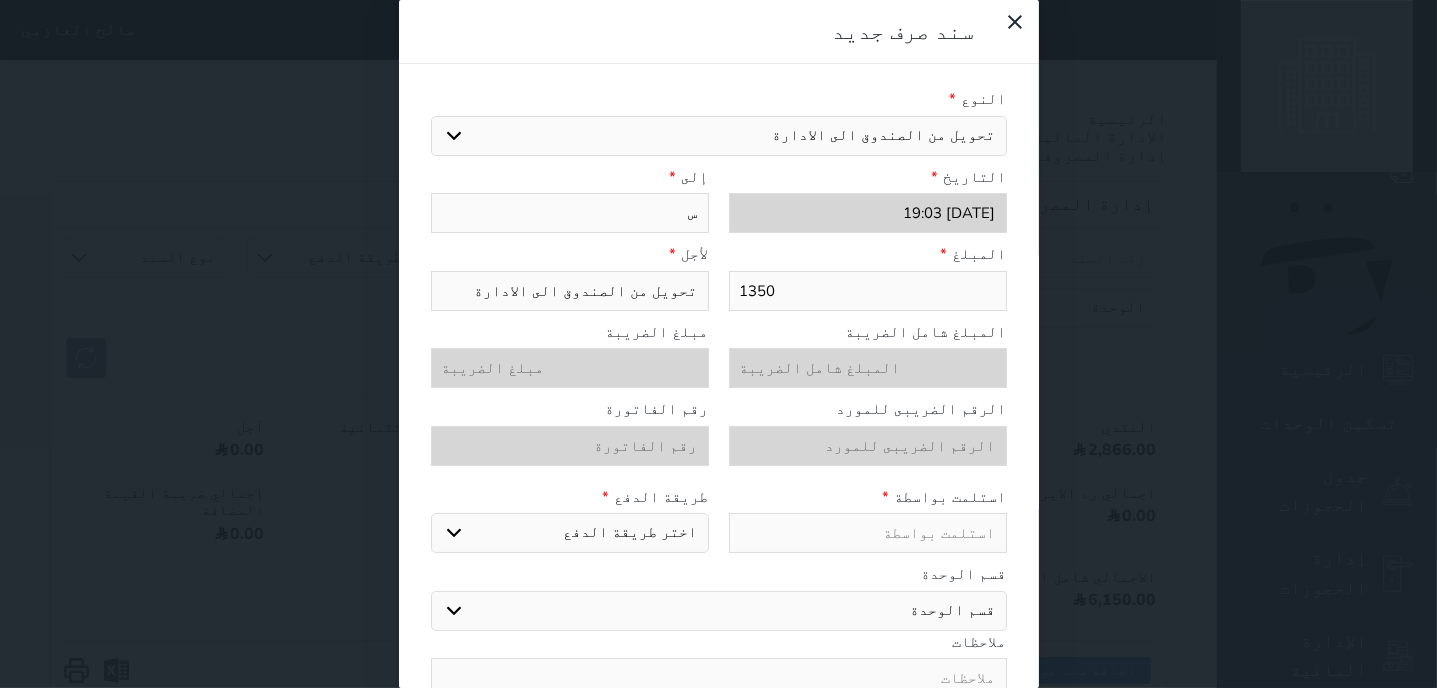 type on "سل" 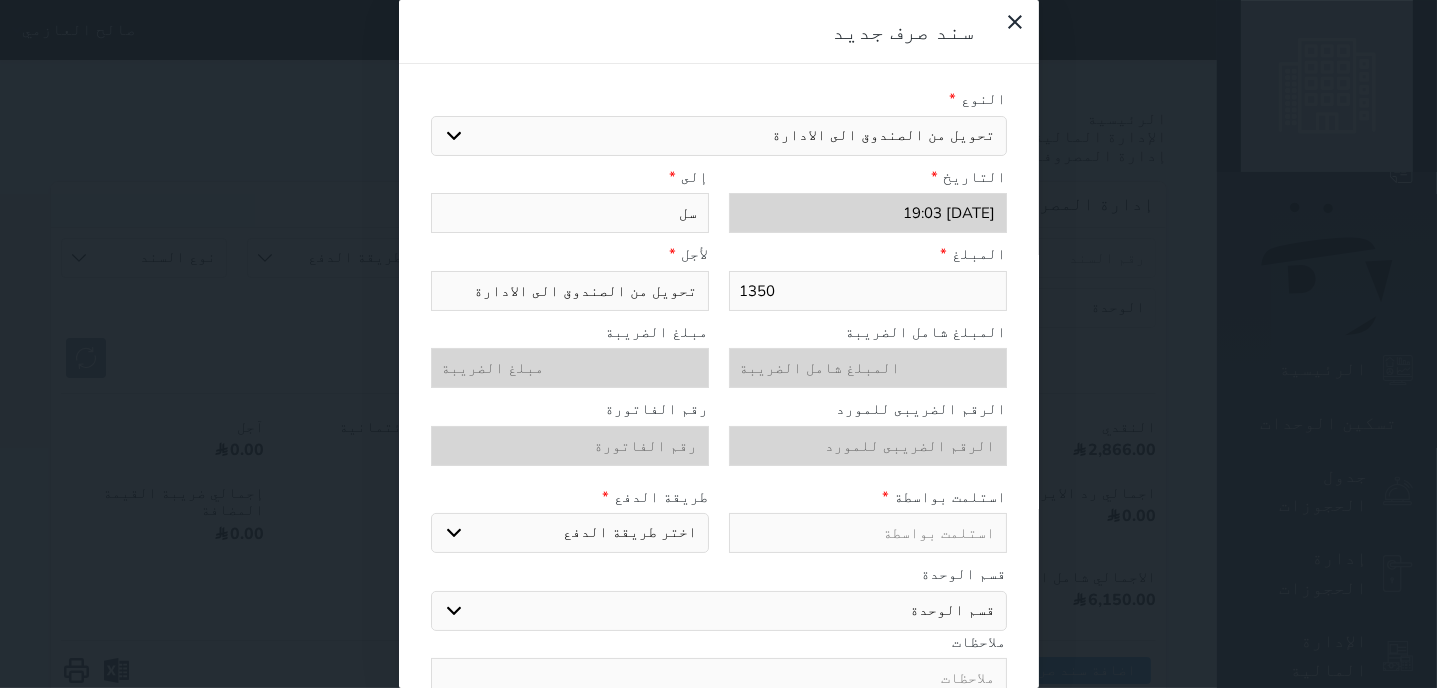 type on "سلا" 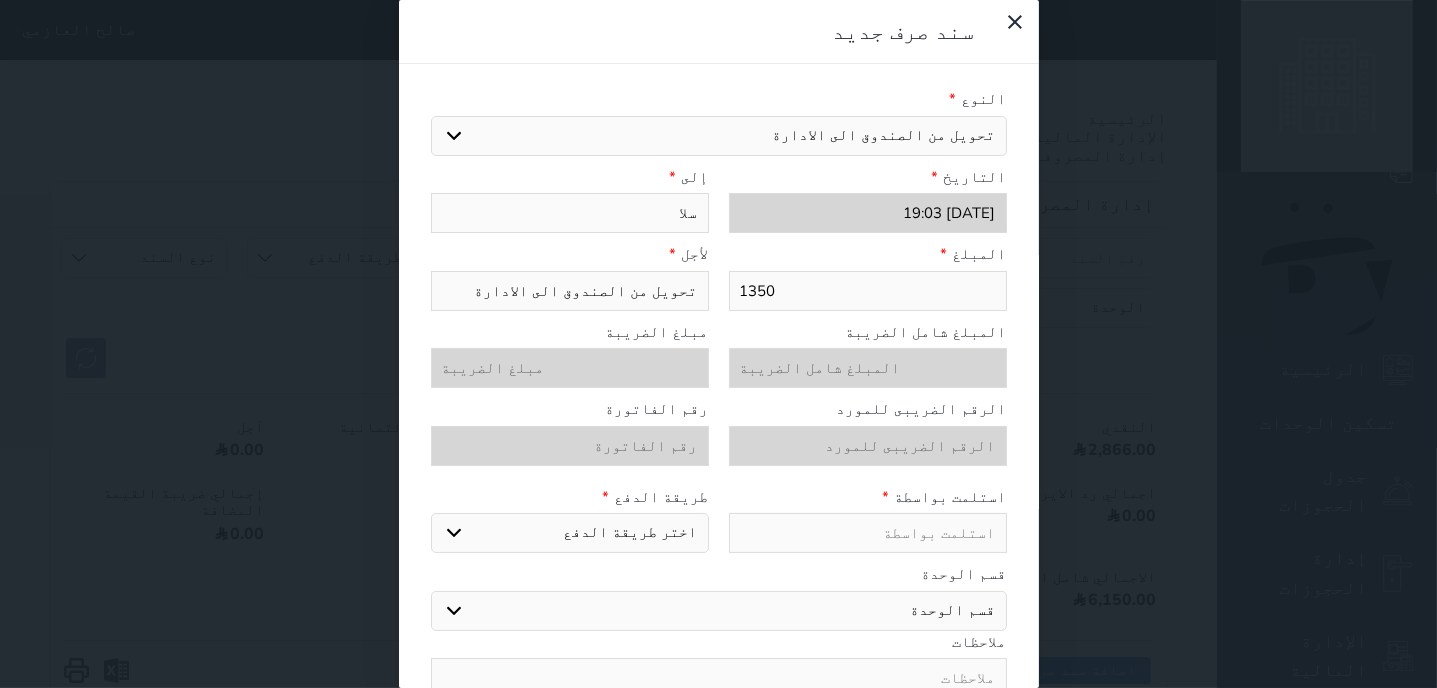 select 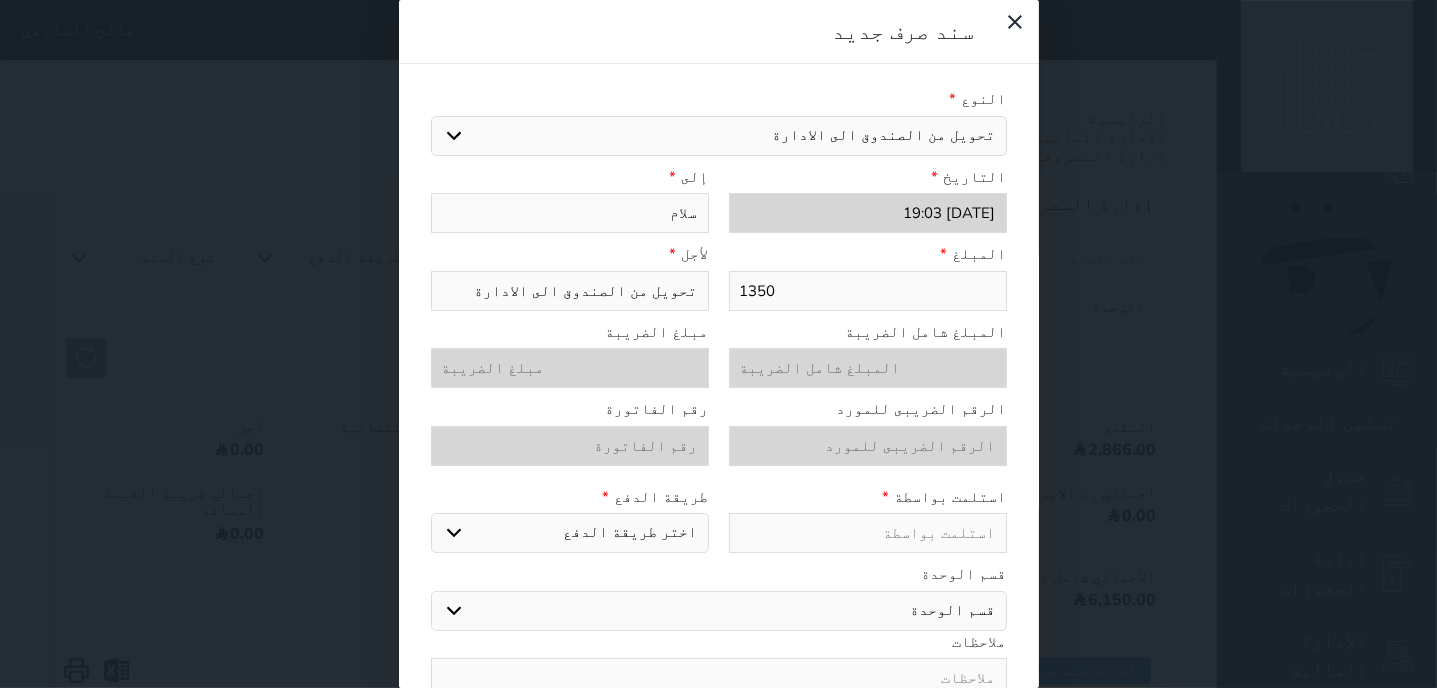 type on "سلامه" 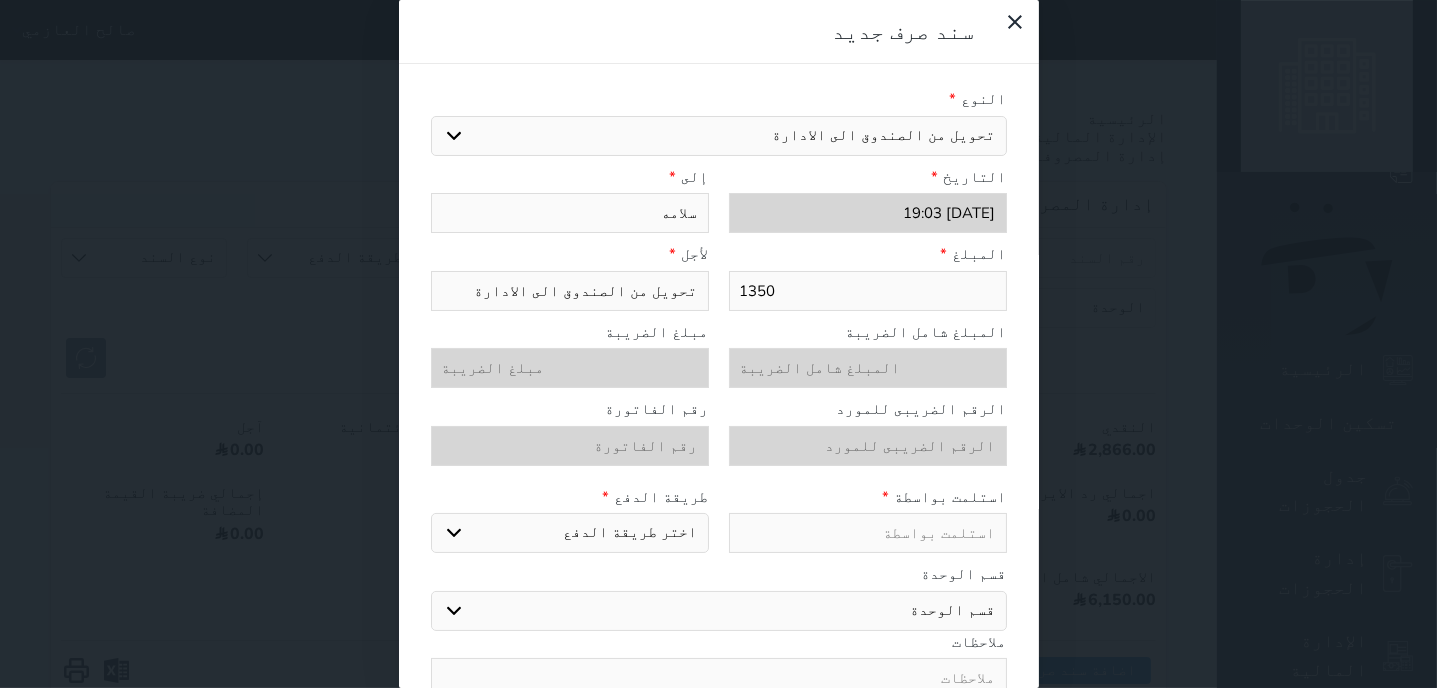 type on "سلامه" 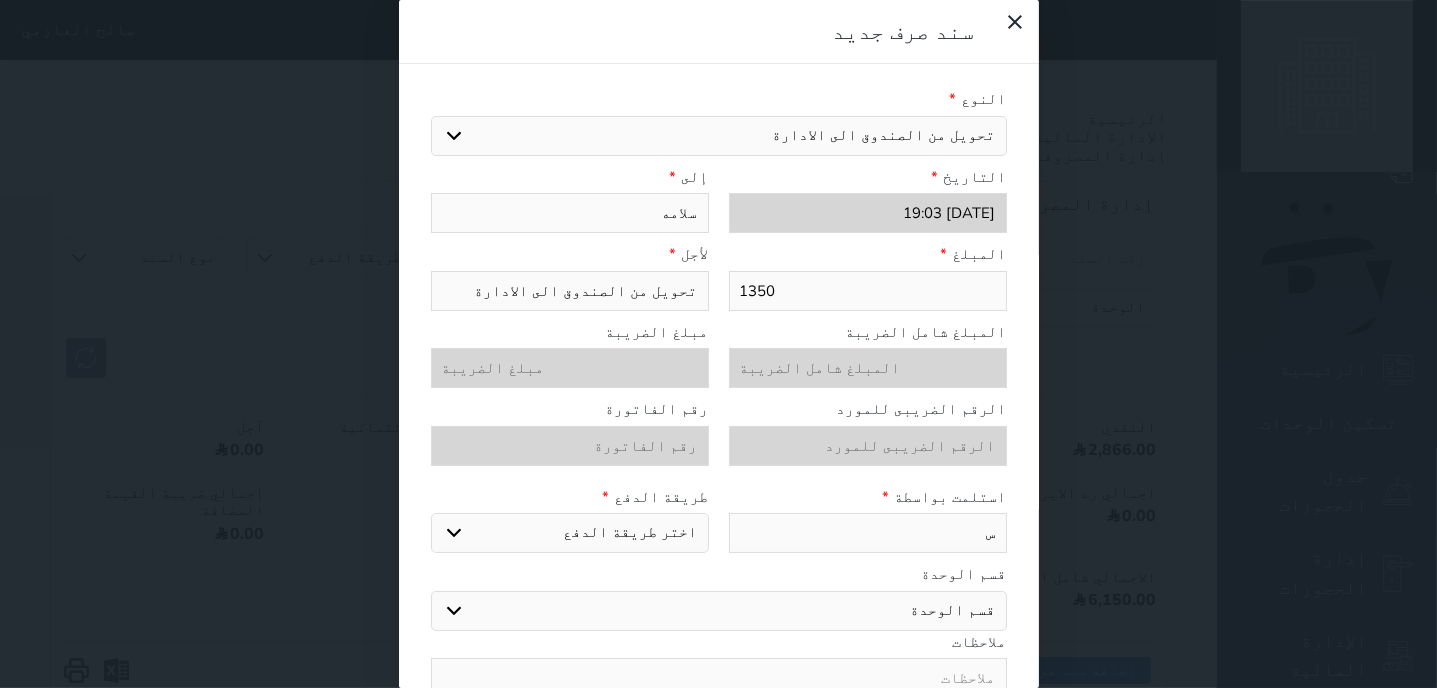 type on "سل" 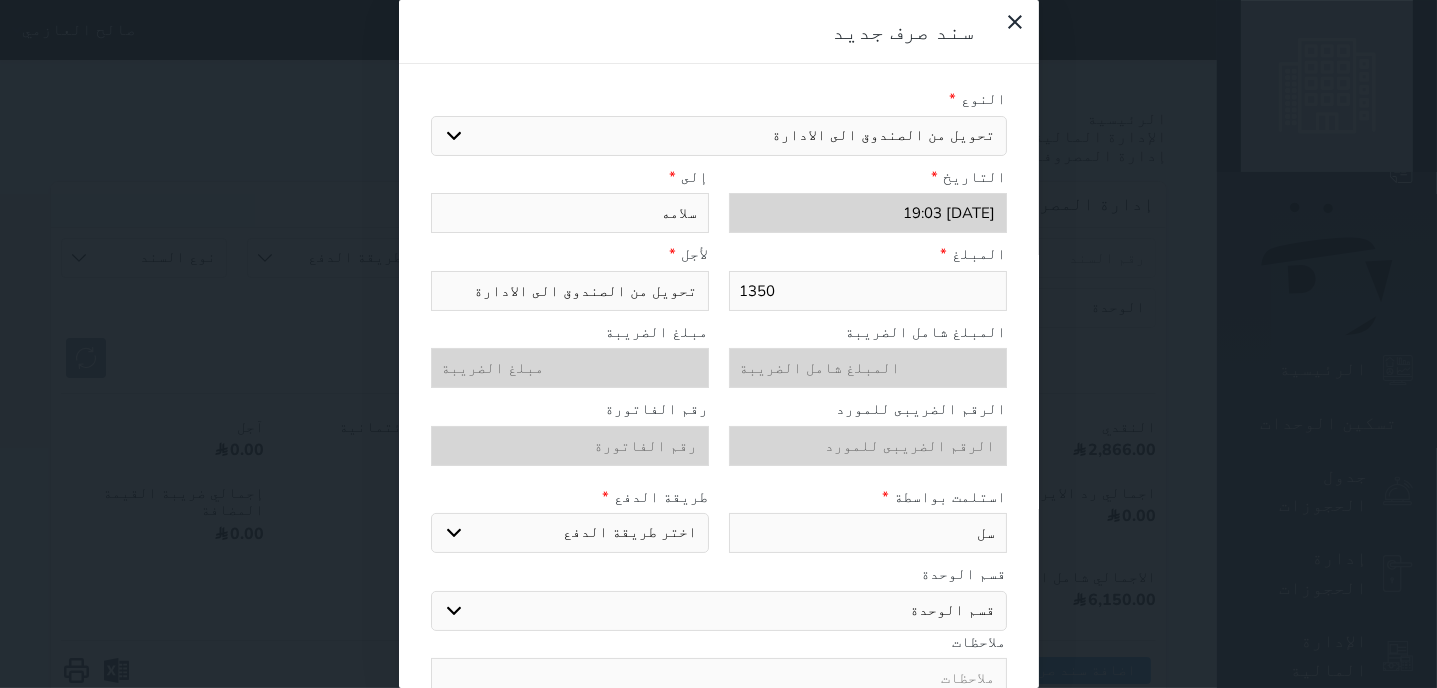 type on "سلا" 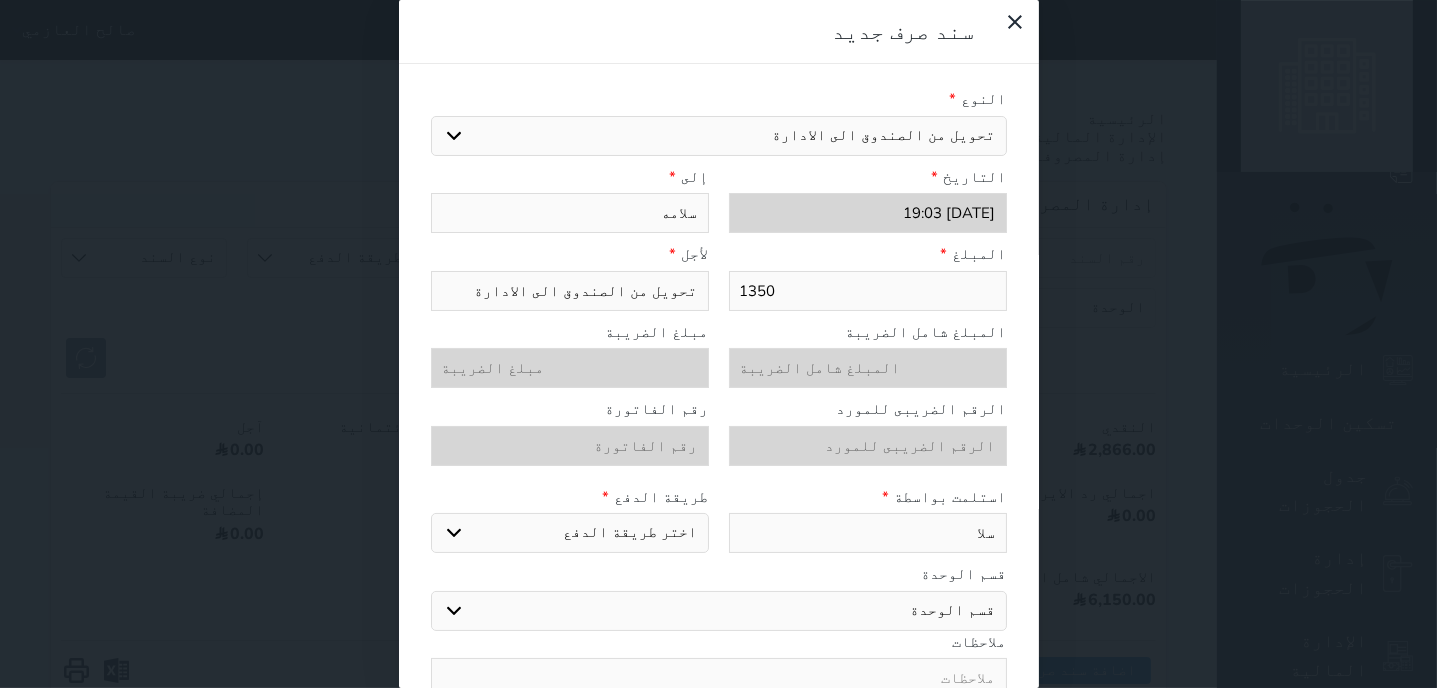 type on "سلام" 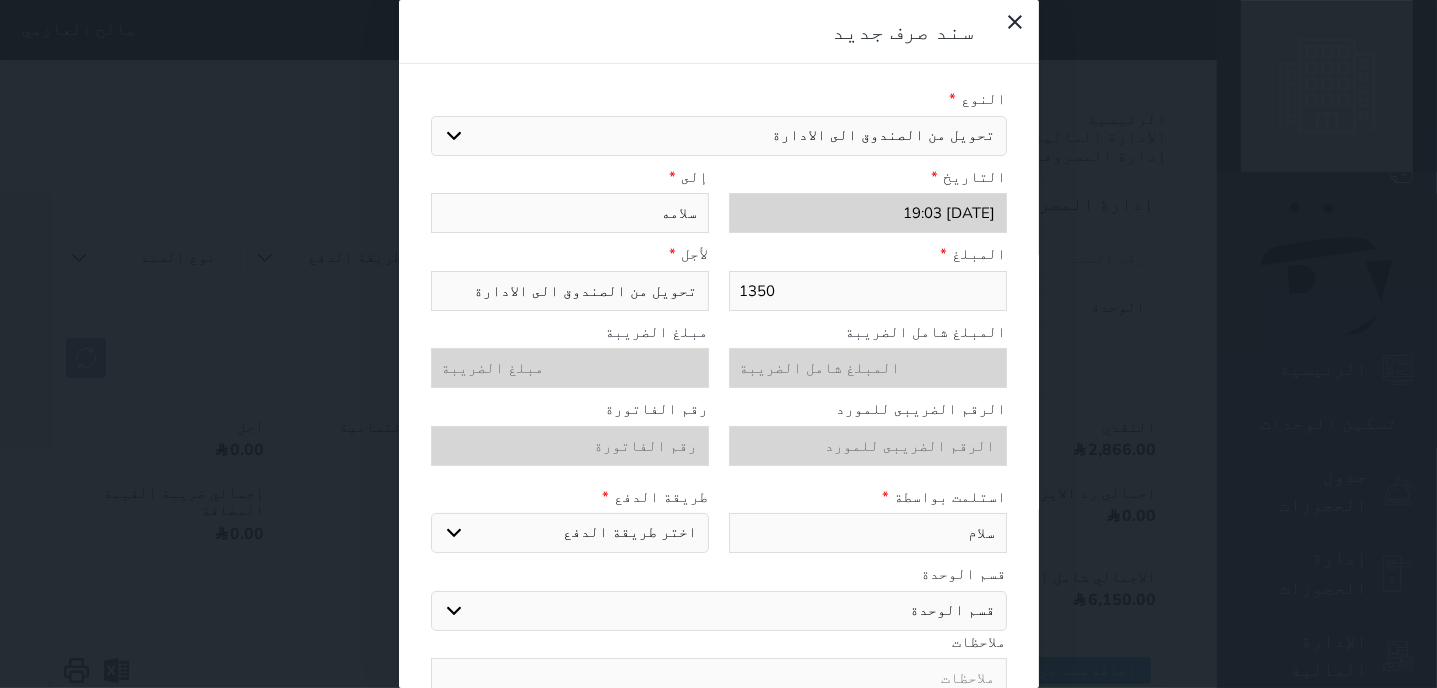 type on "سلامه" 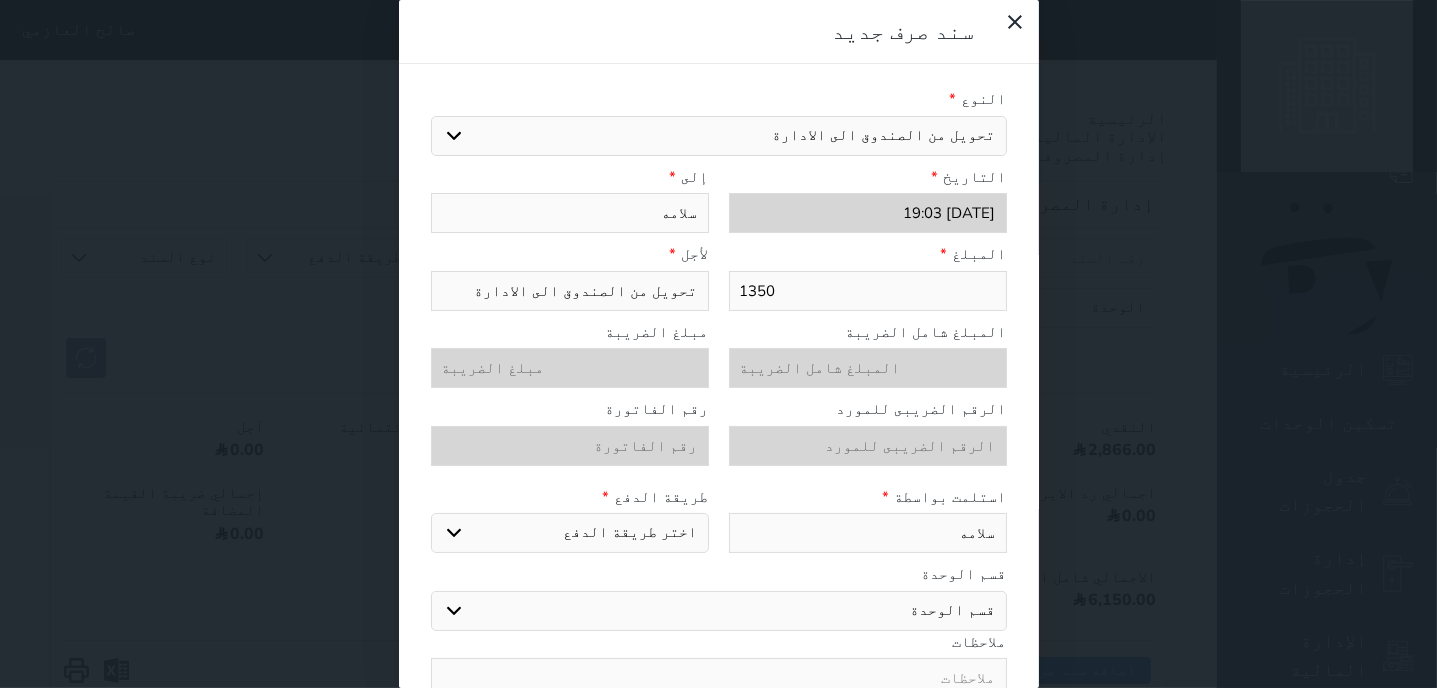 type on "سلامه" 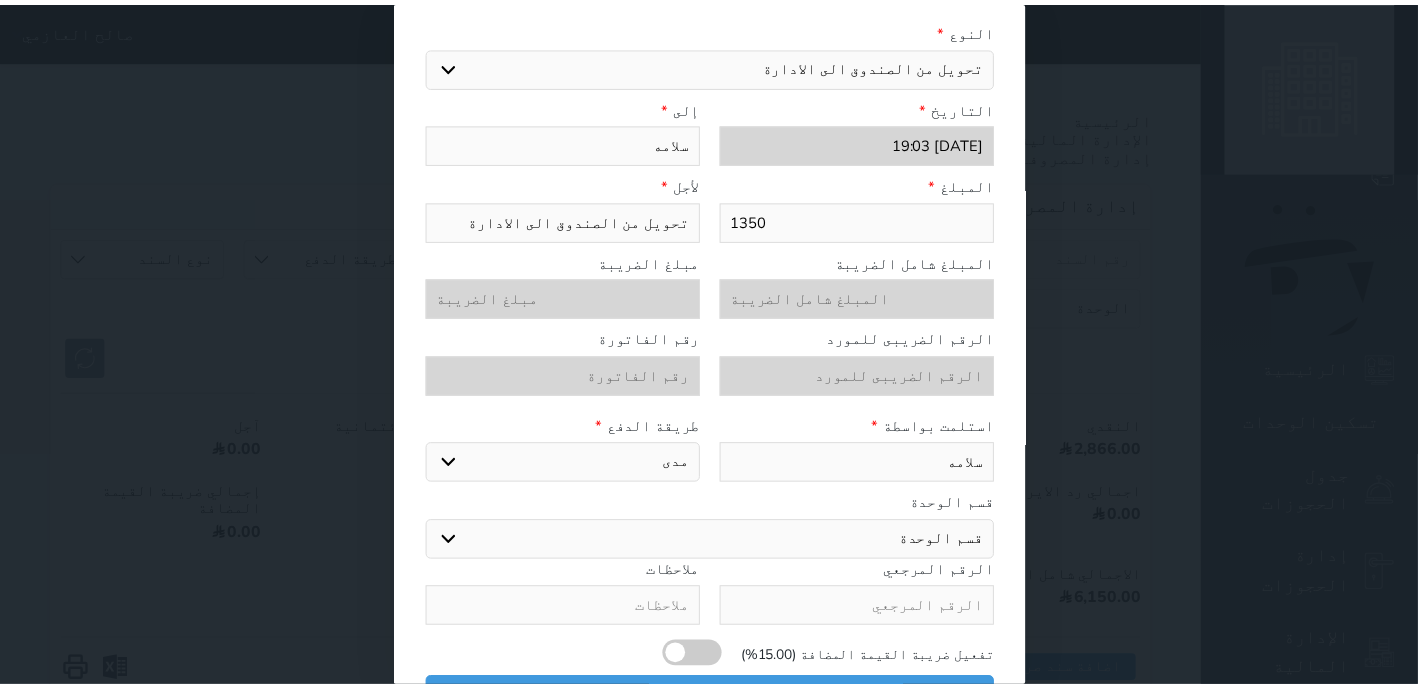 scroll, scrollTop: 102, scrollLeft: 0, axis: vertical 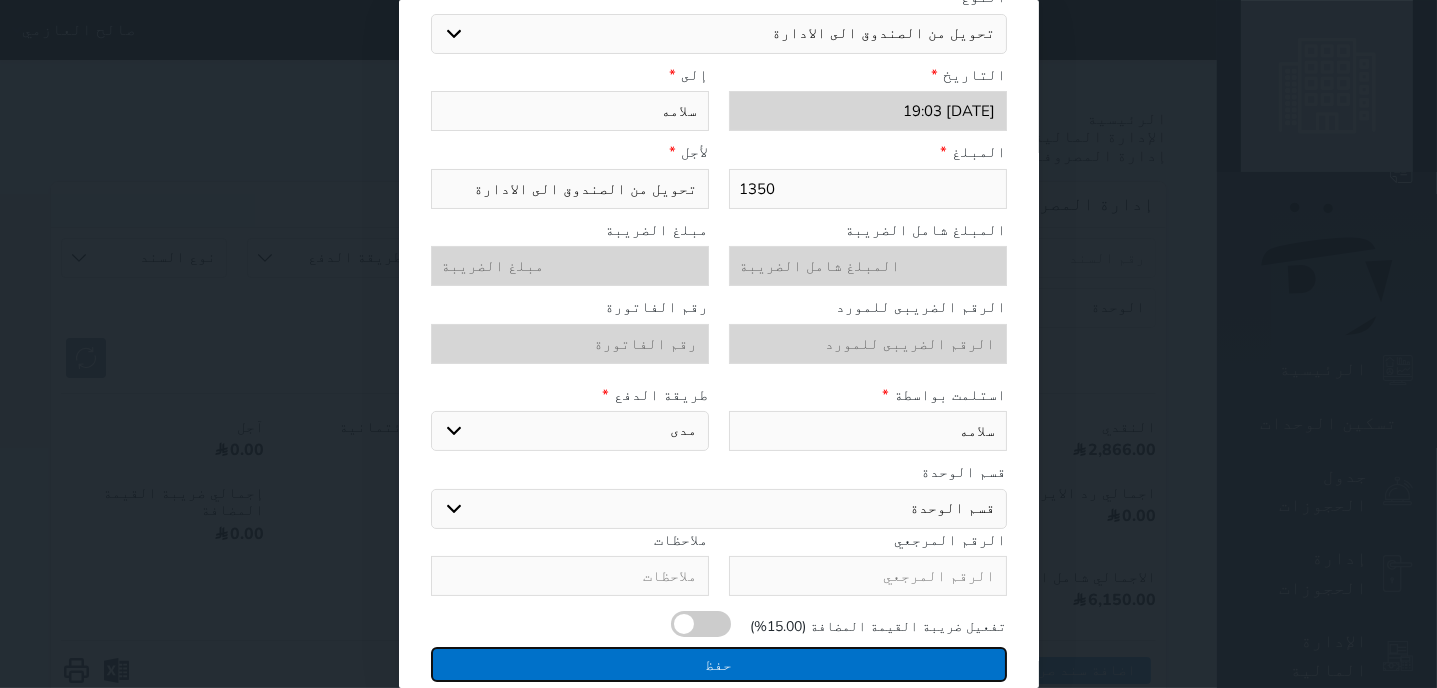 click on "حفظ" at bounding box center [719, 664] 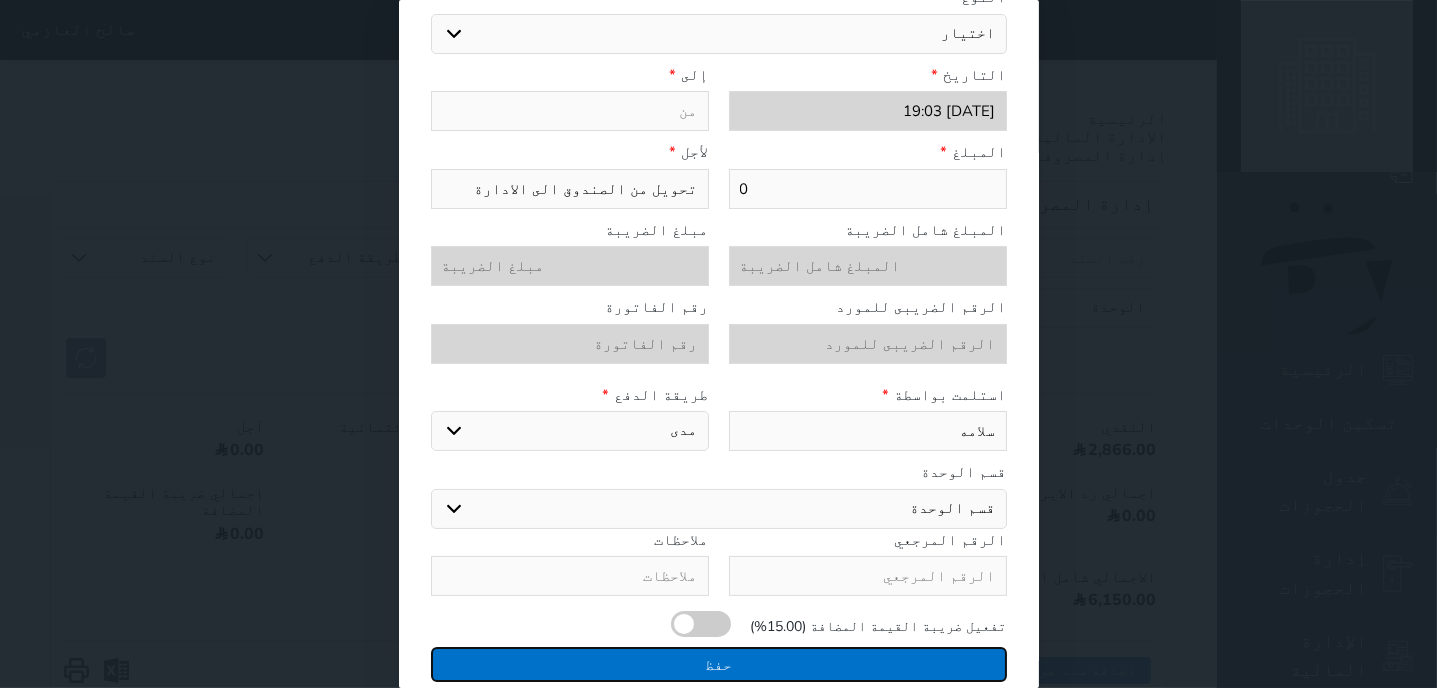 type on "0" 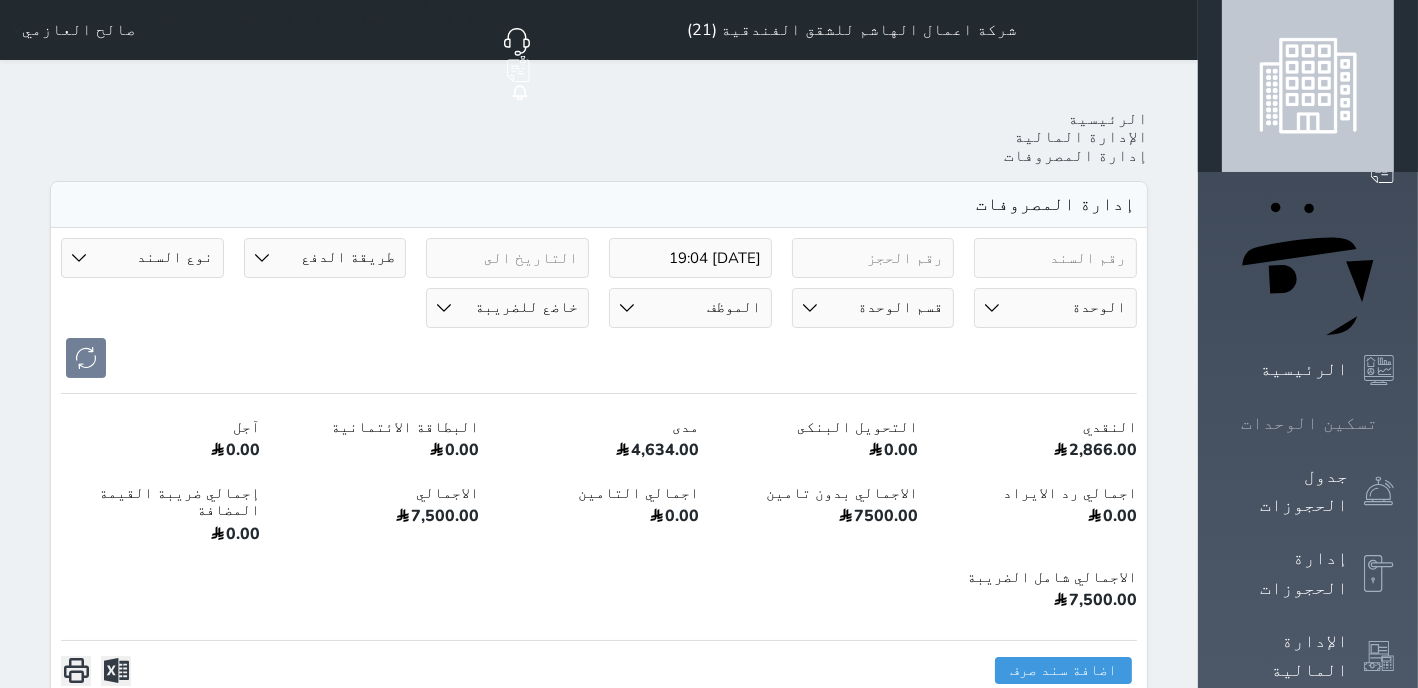 click on "تسكين الوحدات" at bounding box center [1308, 423] 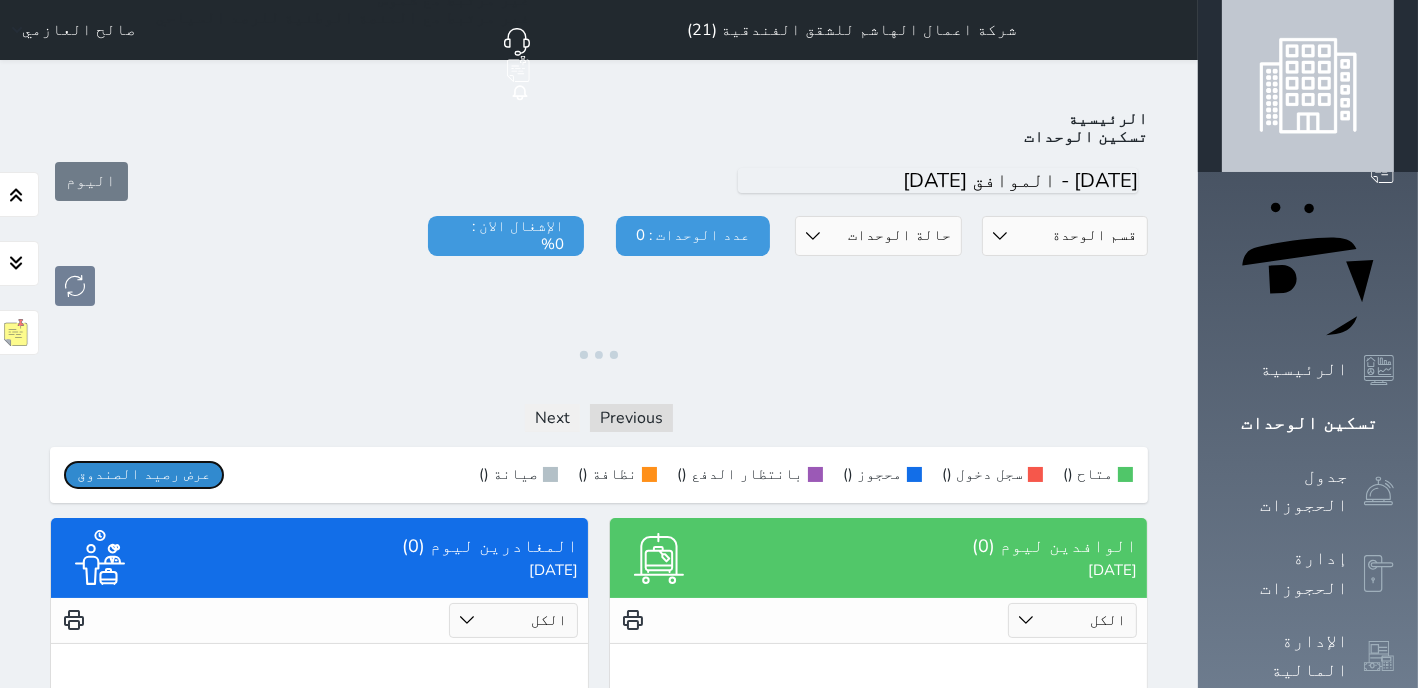 click on "عرض رصيد الصندوق" at bounding box center [144, 474] 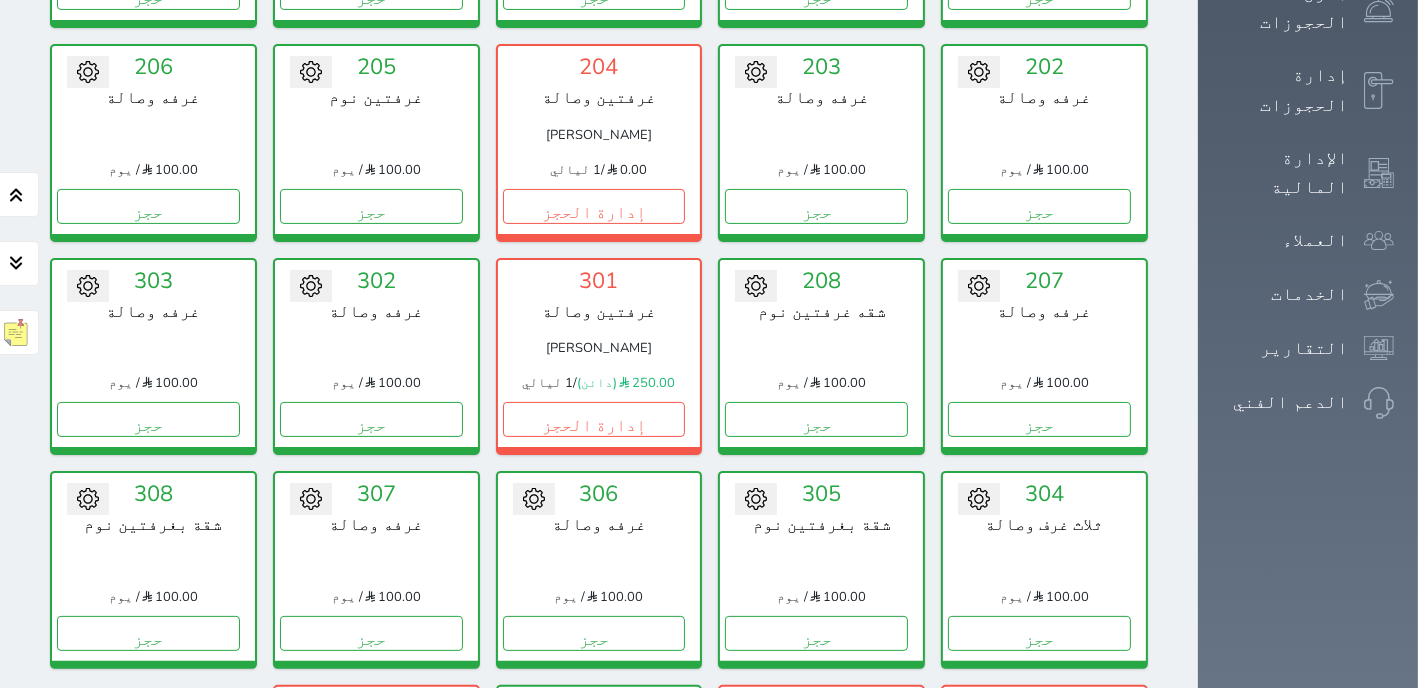 scroll, scrollTop: 0, scrollLeft: 0, axis: both 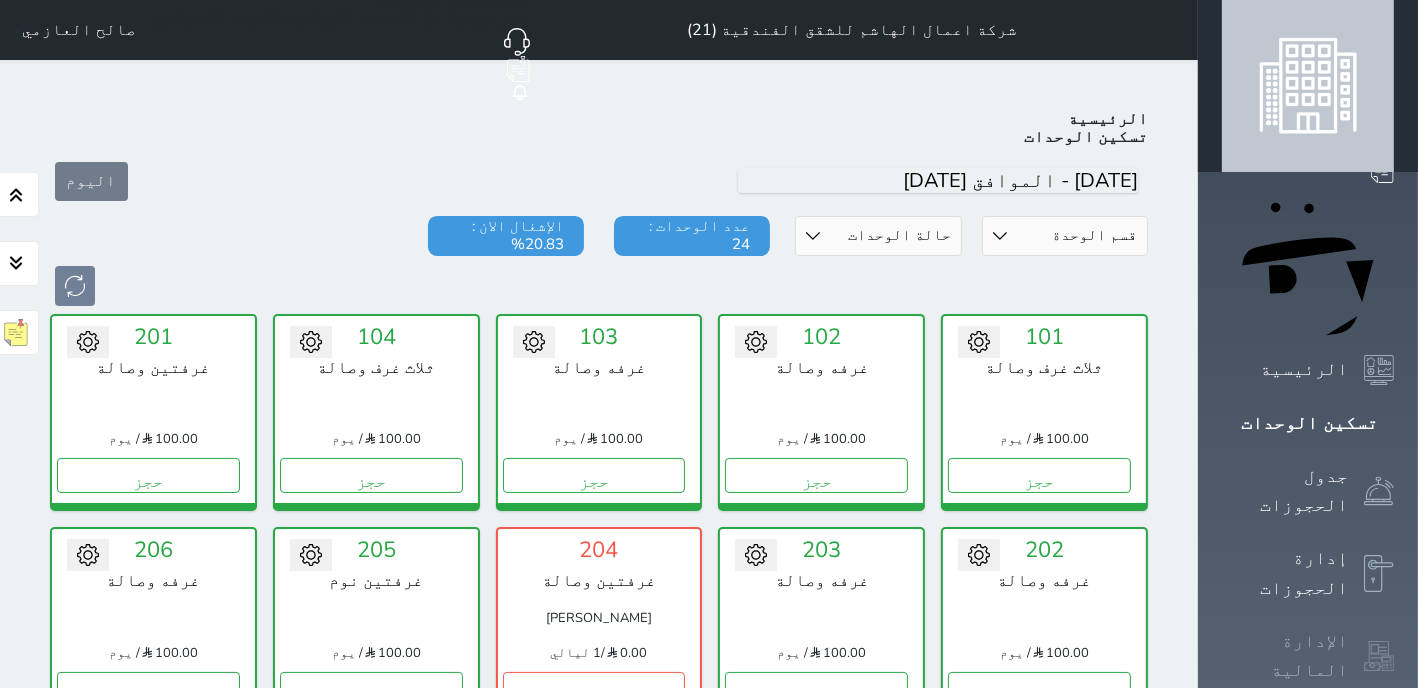 click 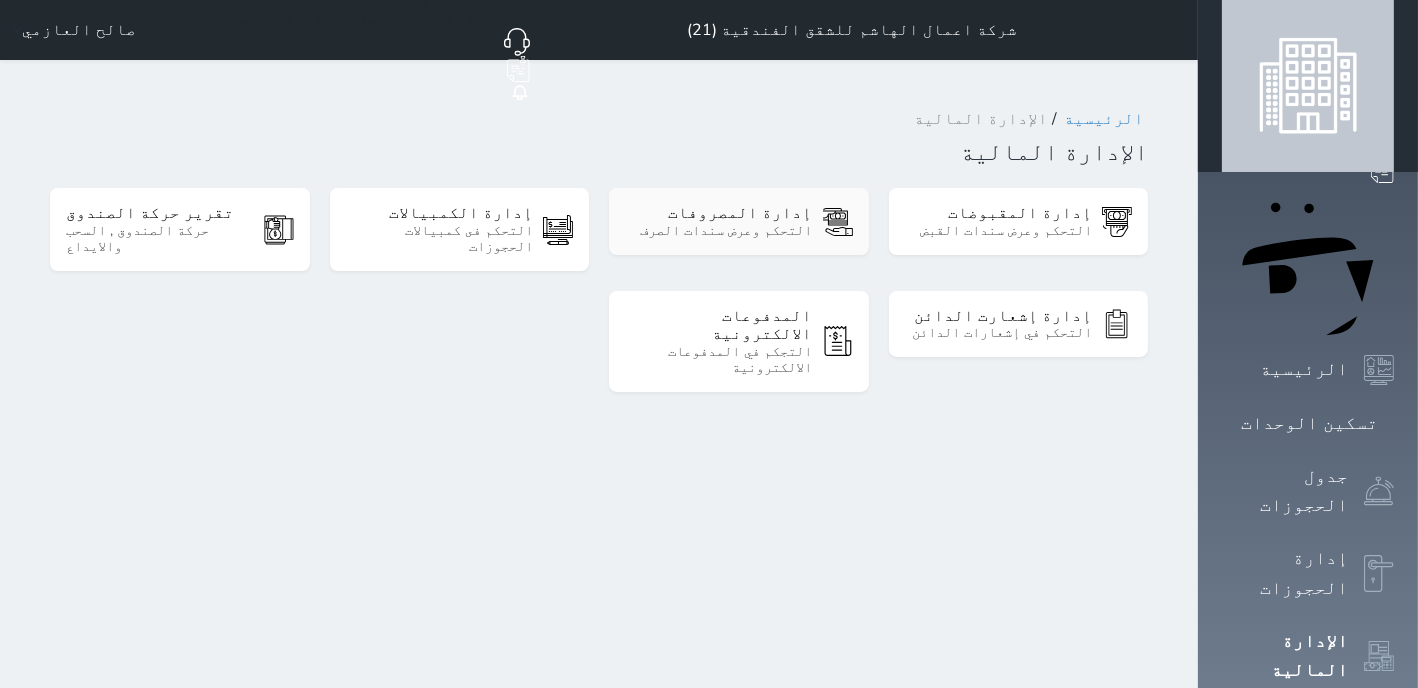 click on "التحكم وعرض سندات الصرف" at bounding box center (719, 231) 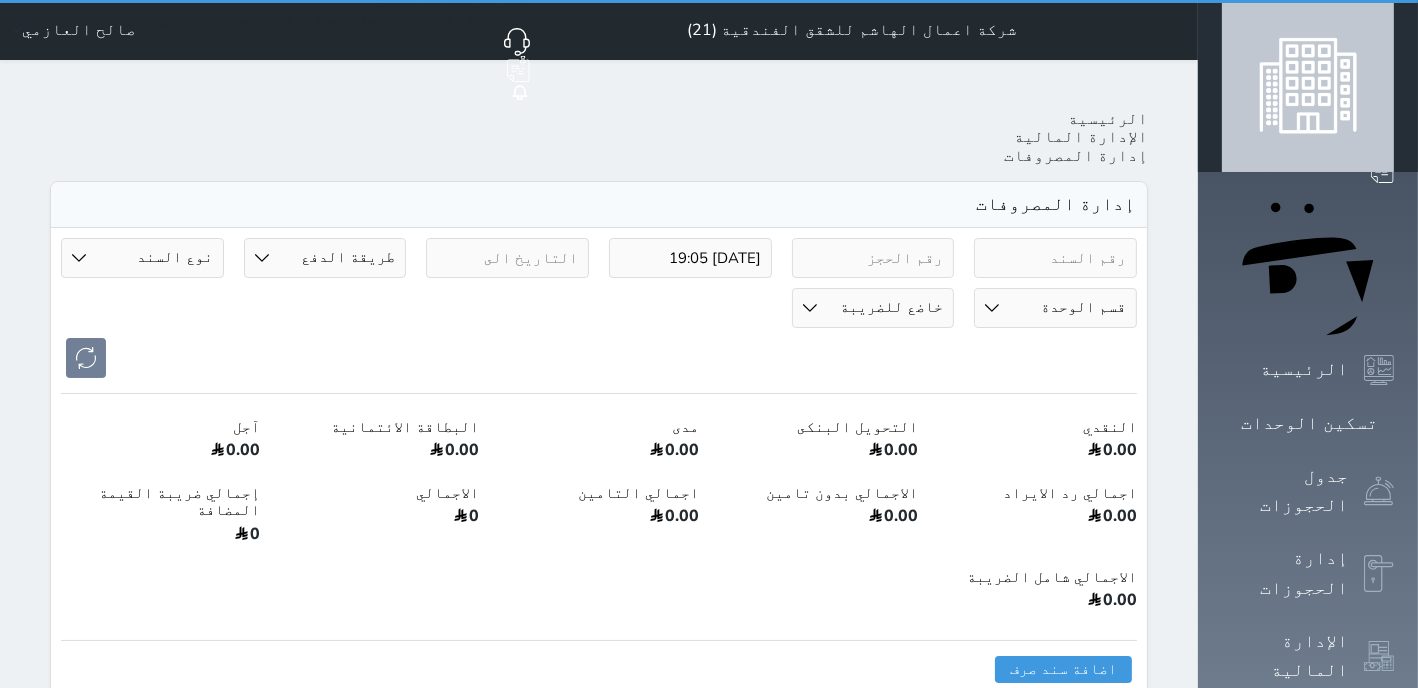 select 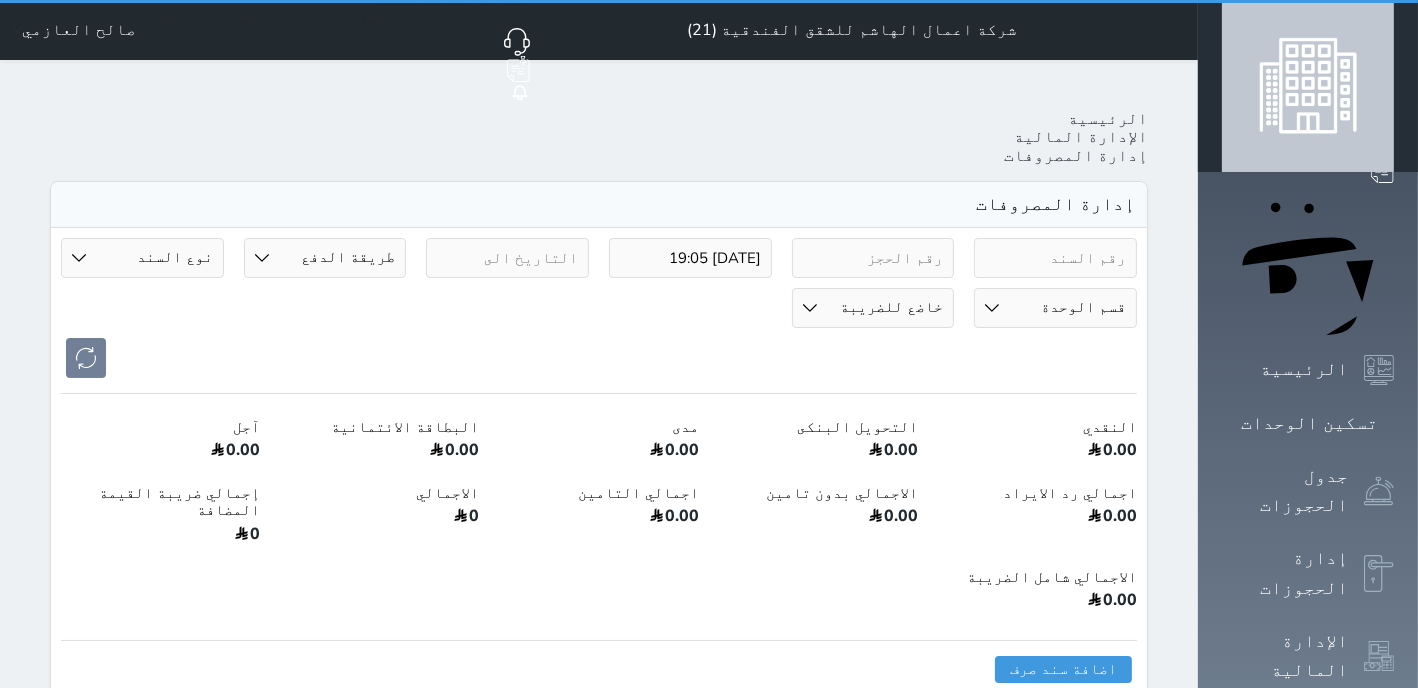 type on "[DATE] 19:05" 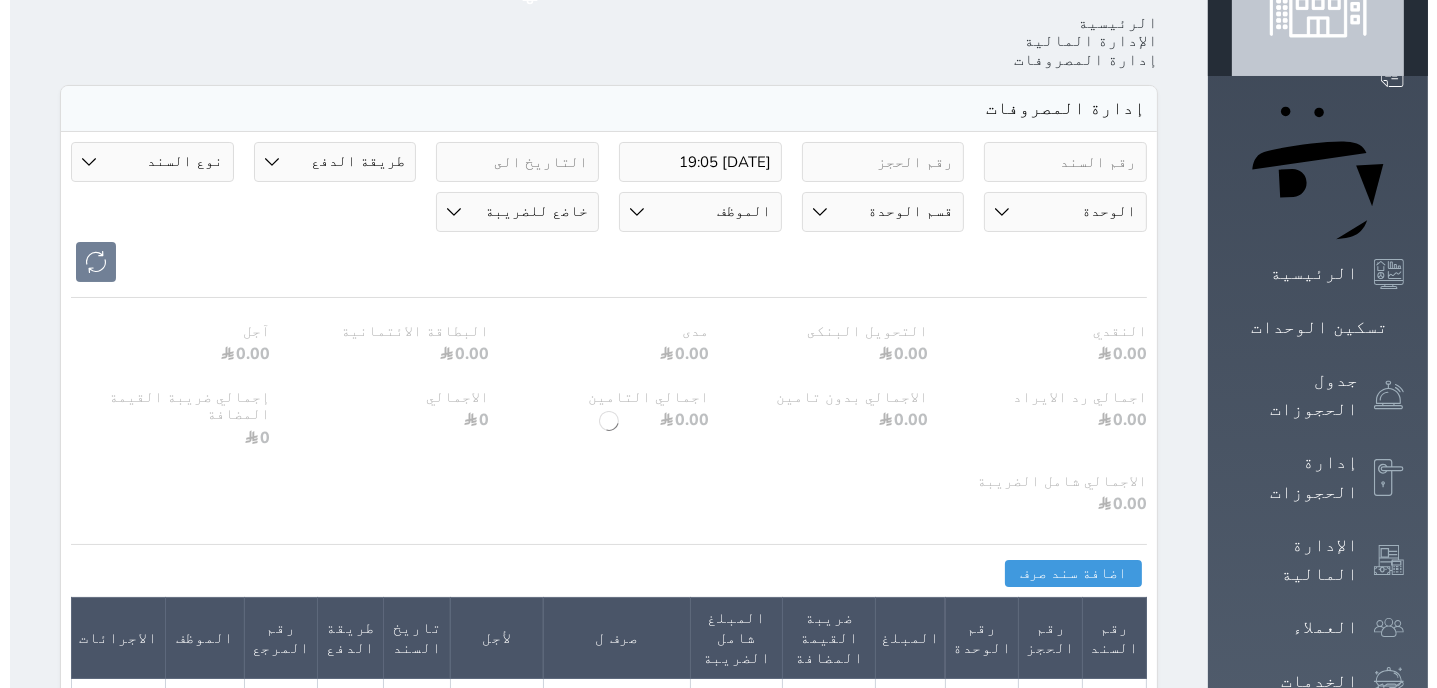 scroll, scrollTop: 37, scrollLeft: 0, axis: vertical 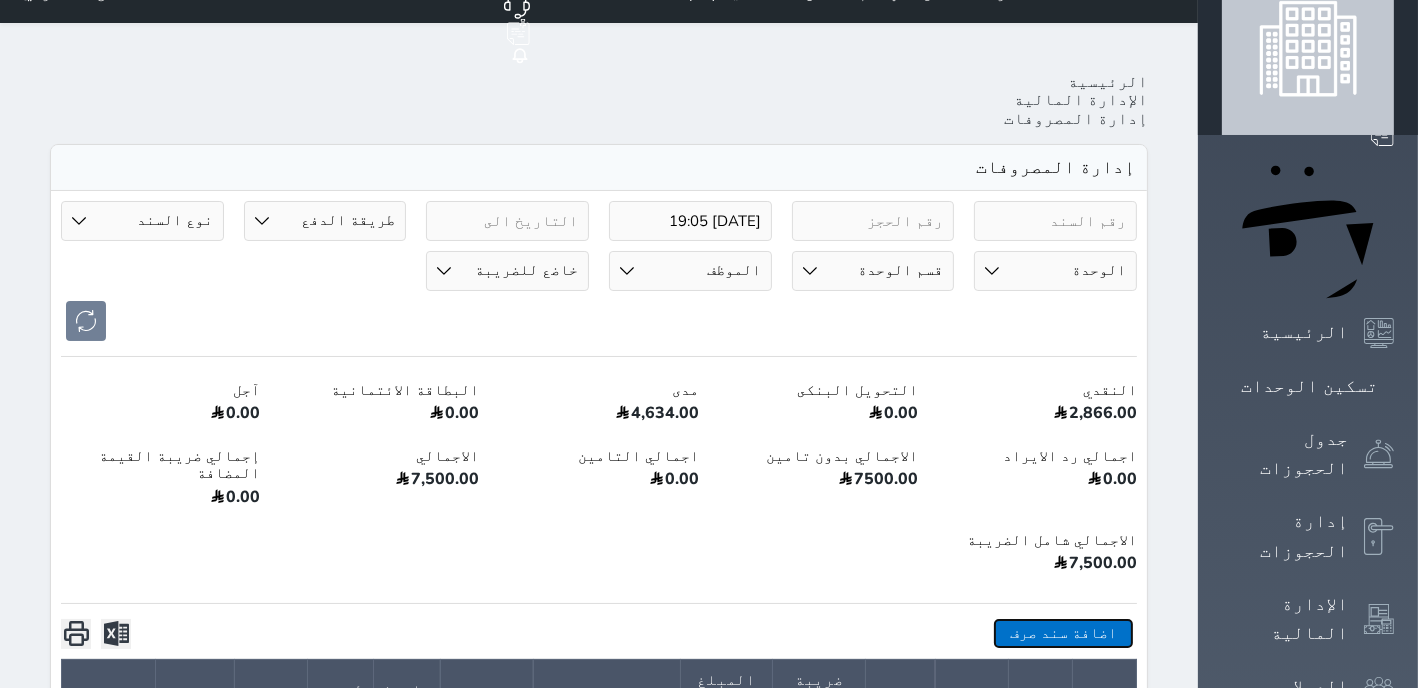 click on "اضافة سند صرف" at bounding box center (1063, 633) 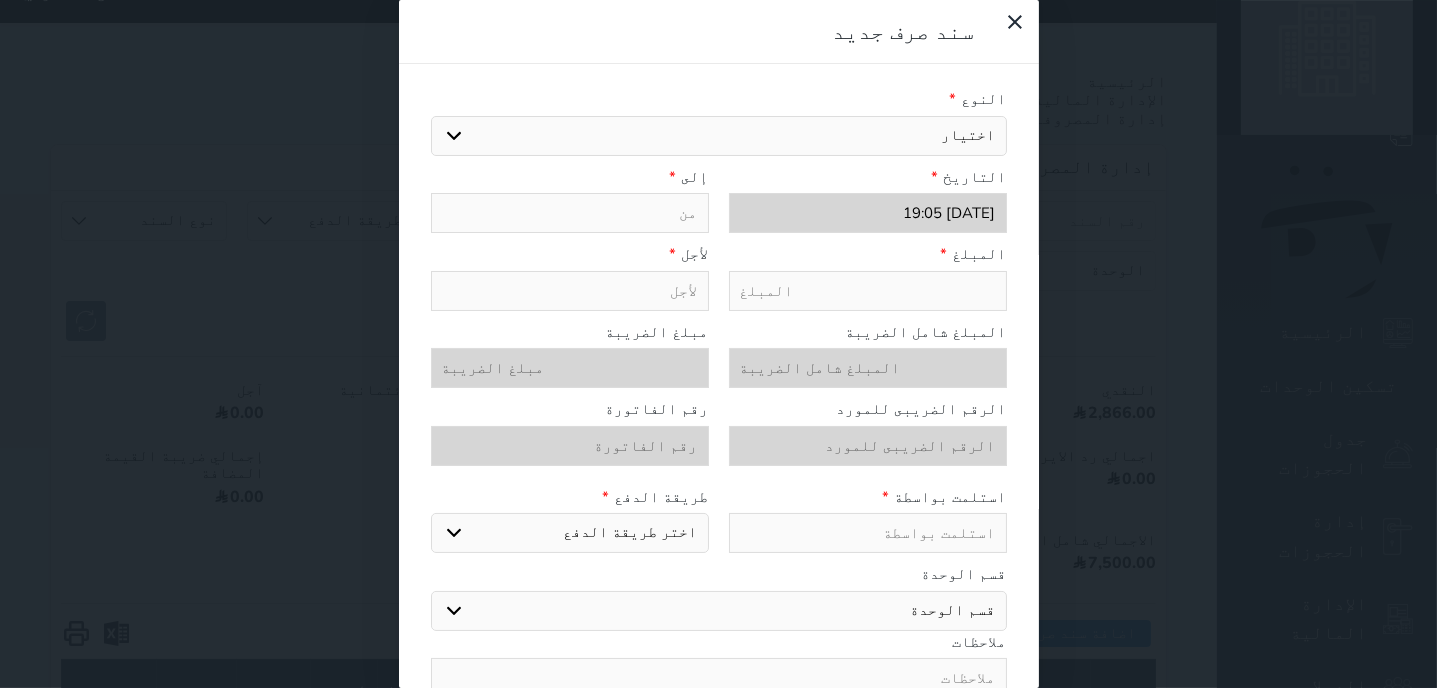 click on "اختيار   مرتجع إيجار رواتب صيانة مصروفات عامة تحويل من الصندوق الى الادارة استرجاع تامين استرجاع العربون" at bounding box center [719, 136] 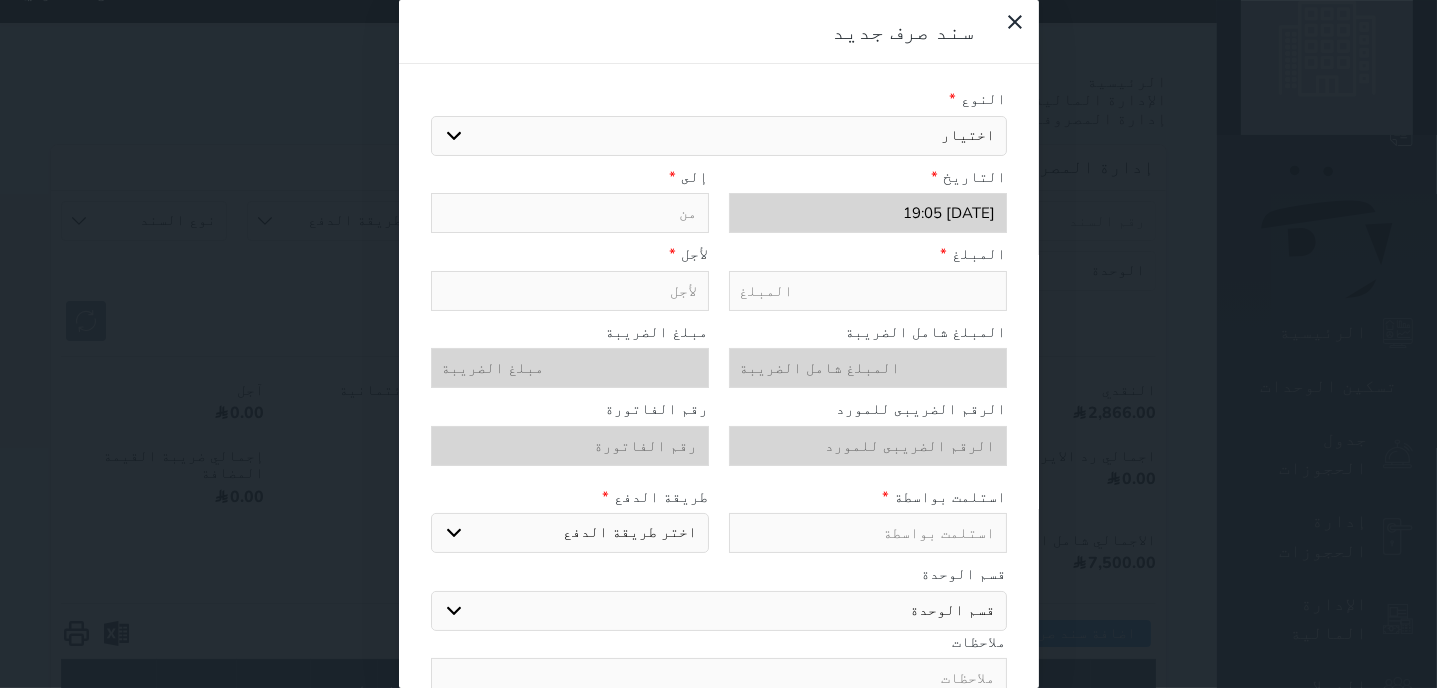 select on "77555" 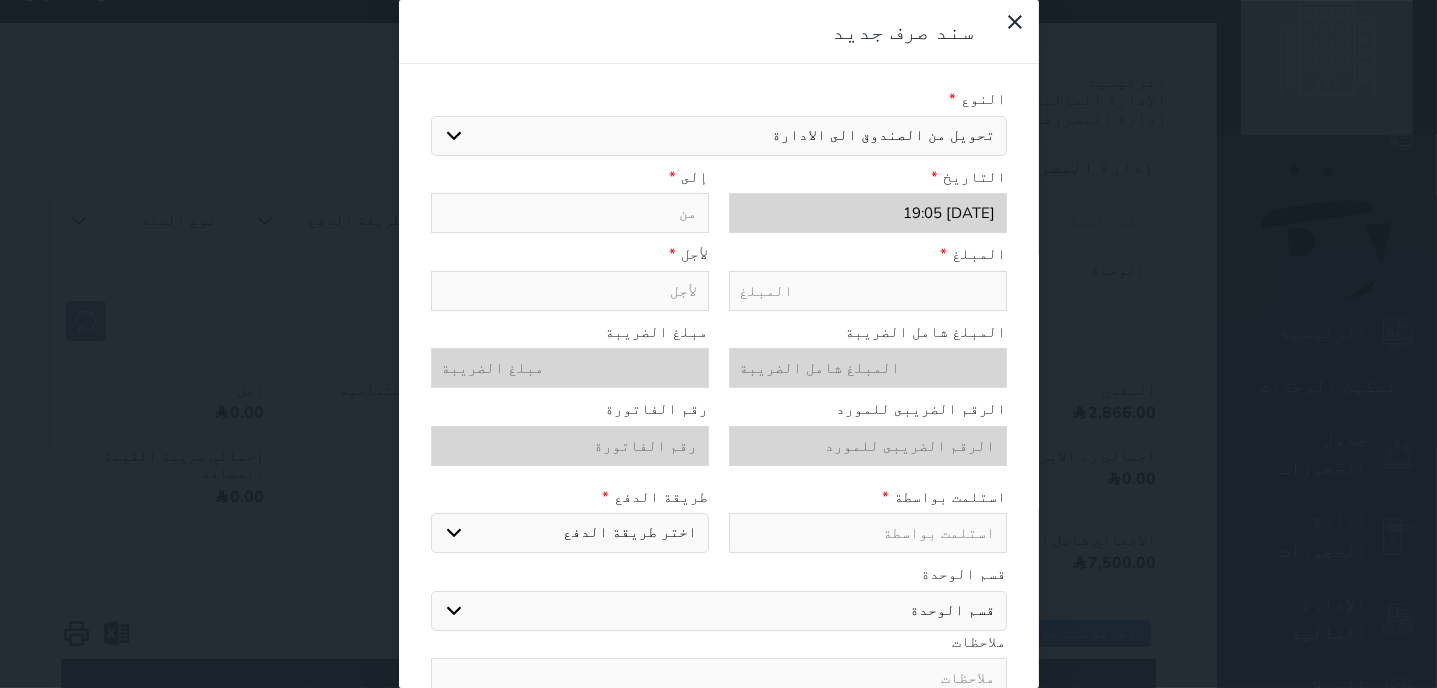 type on "تحويل من الصندوق الى الادارة" 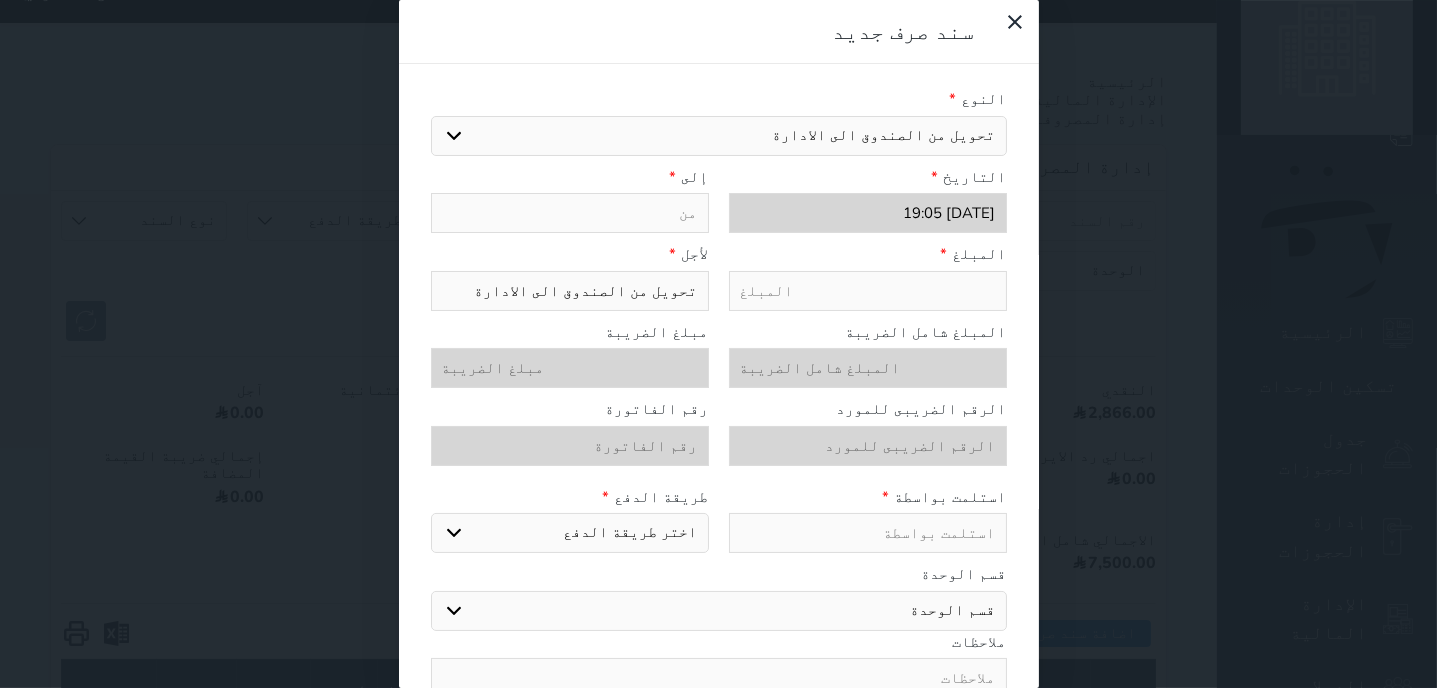 click at bounding box center (570, 213) 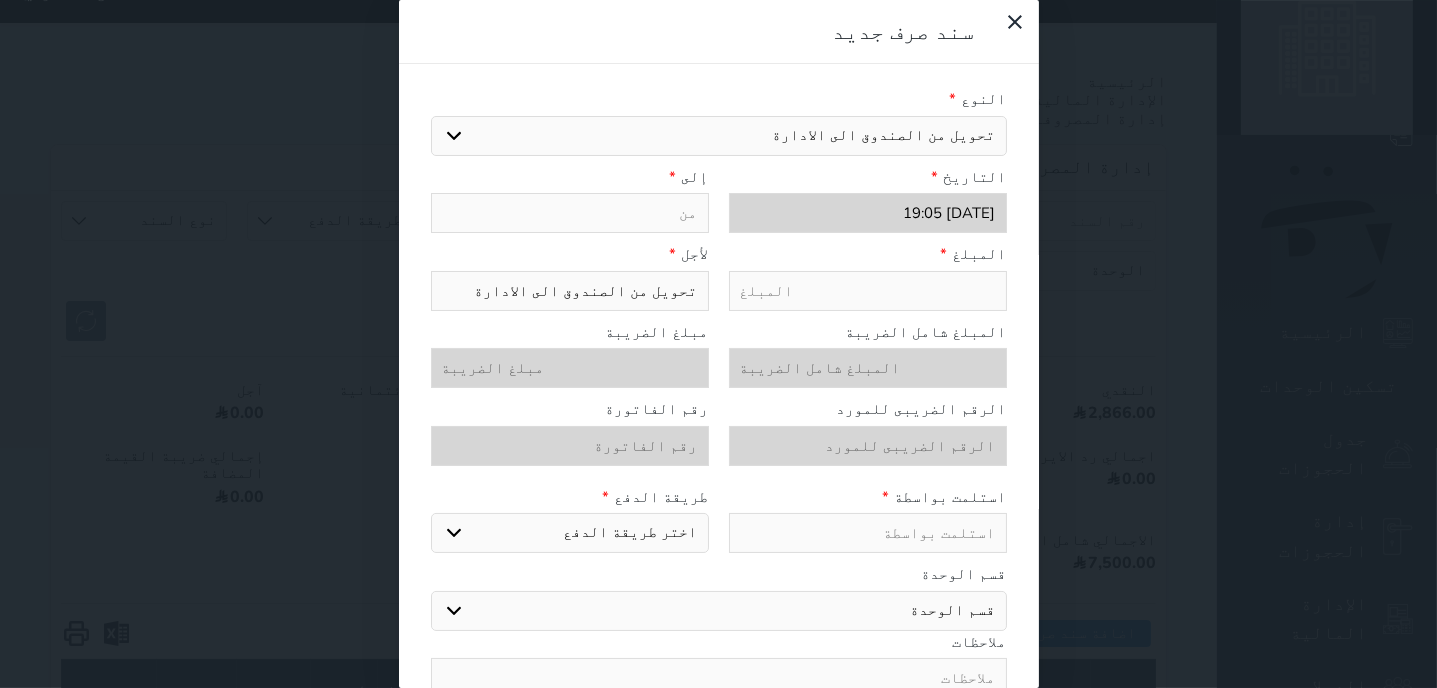 type on "ت" 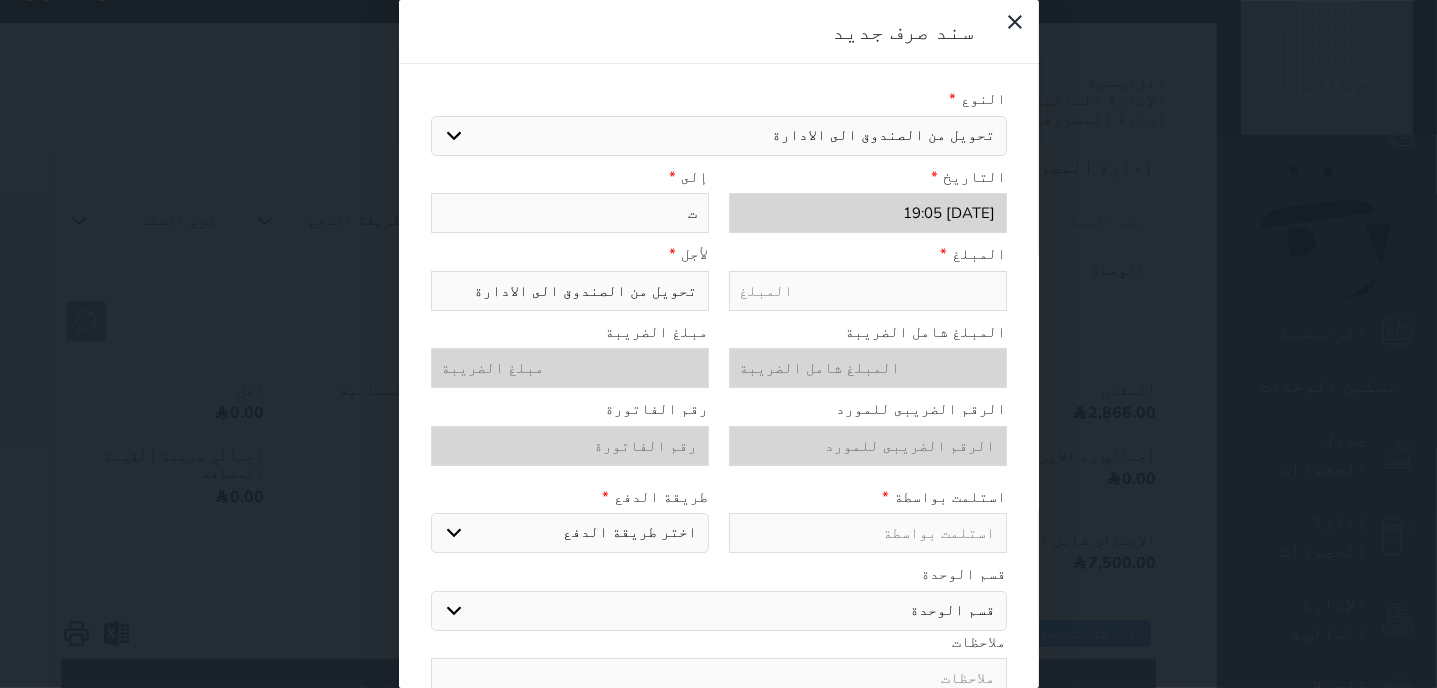 type on "تح" 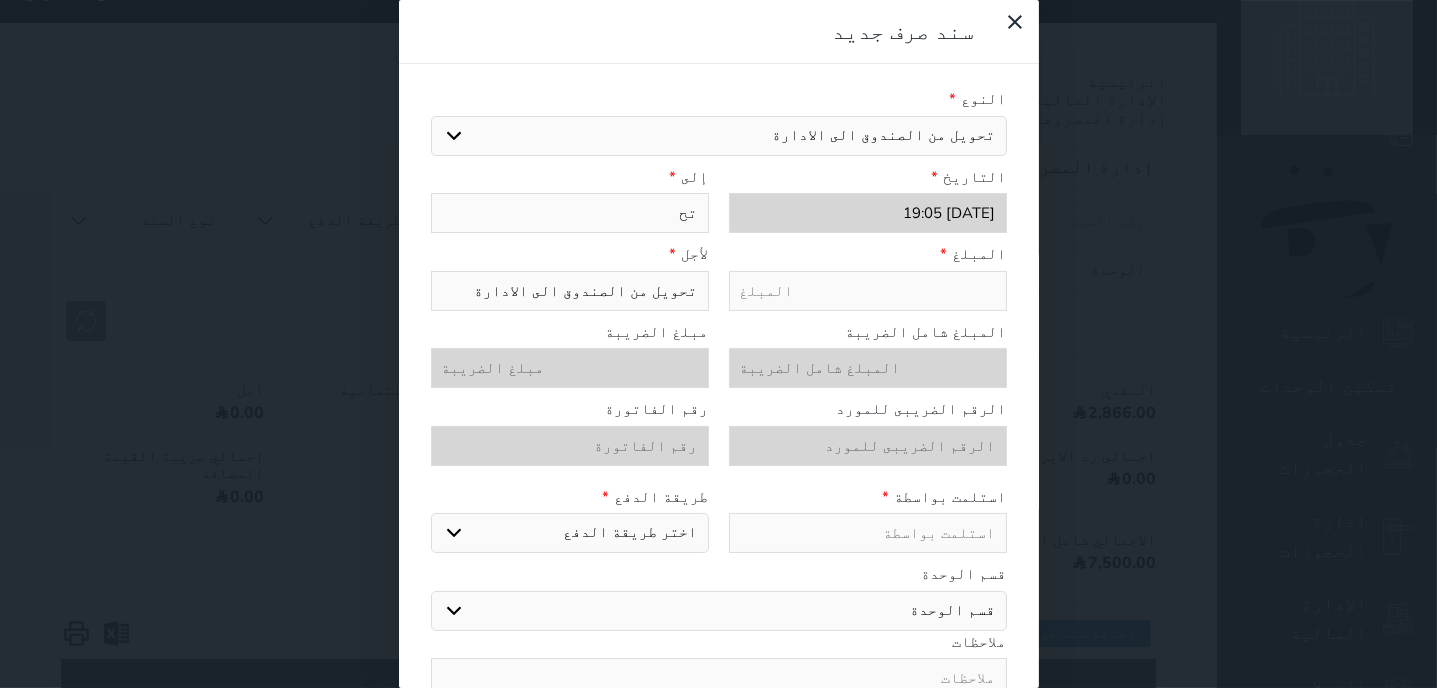 type on "تحو" 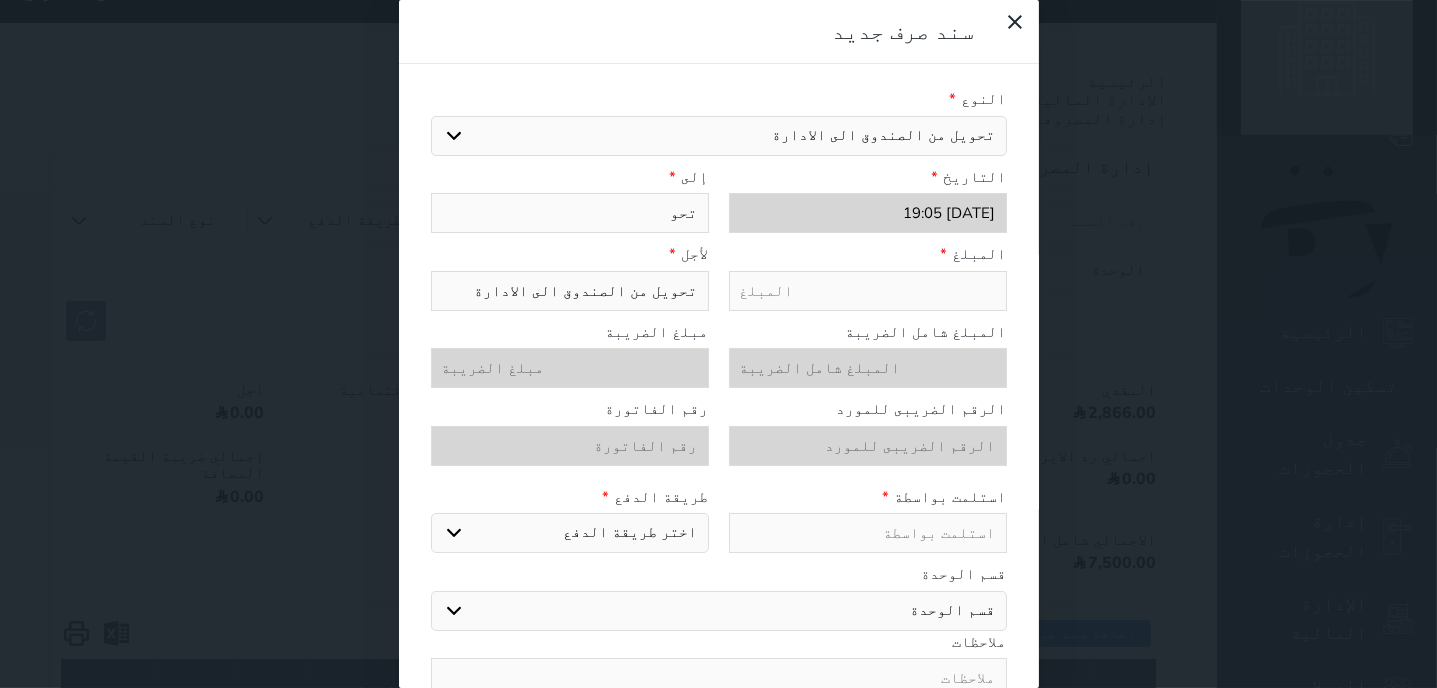 type on "تحوي" 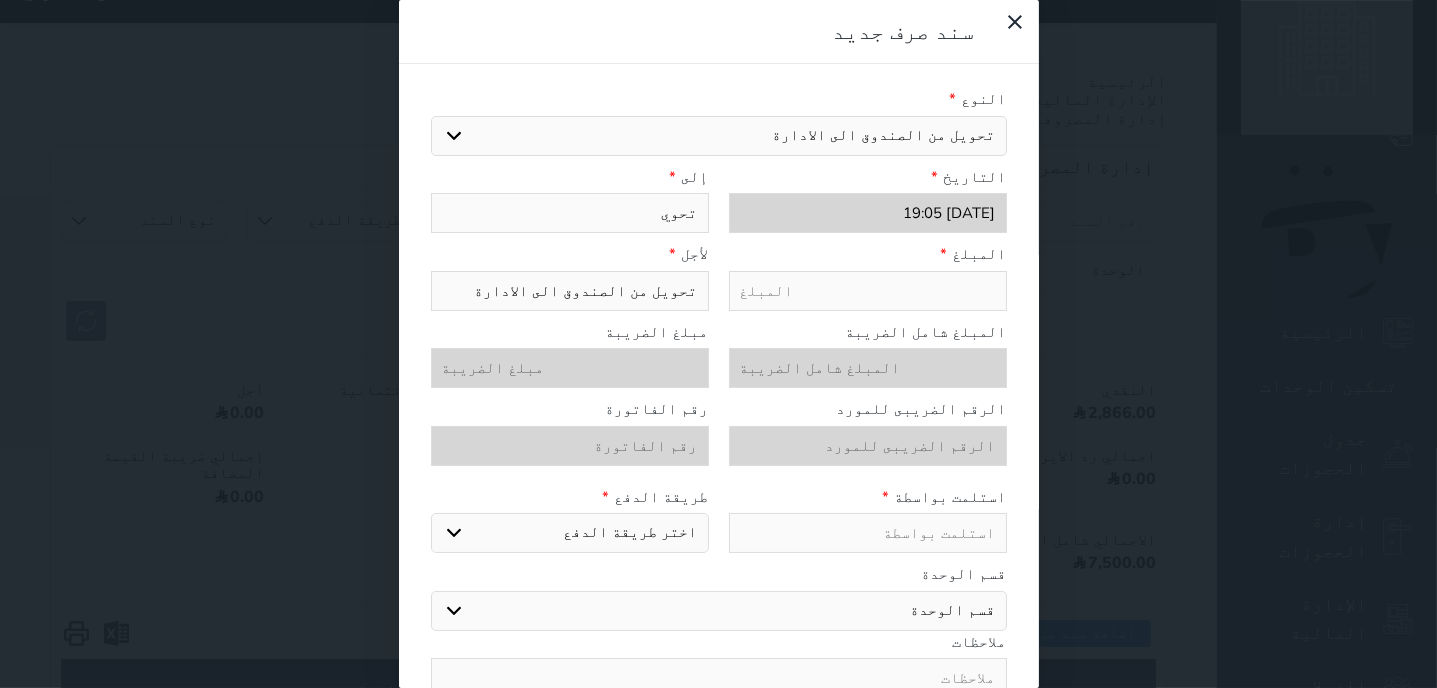 type on "تحويل" 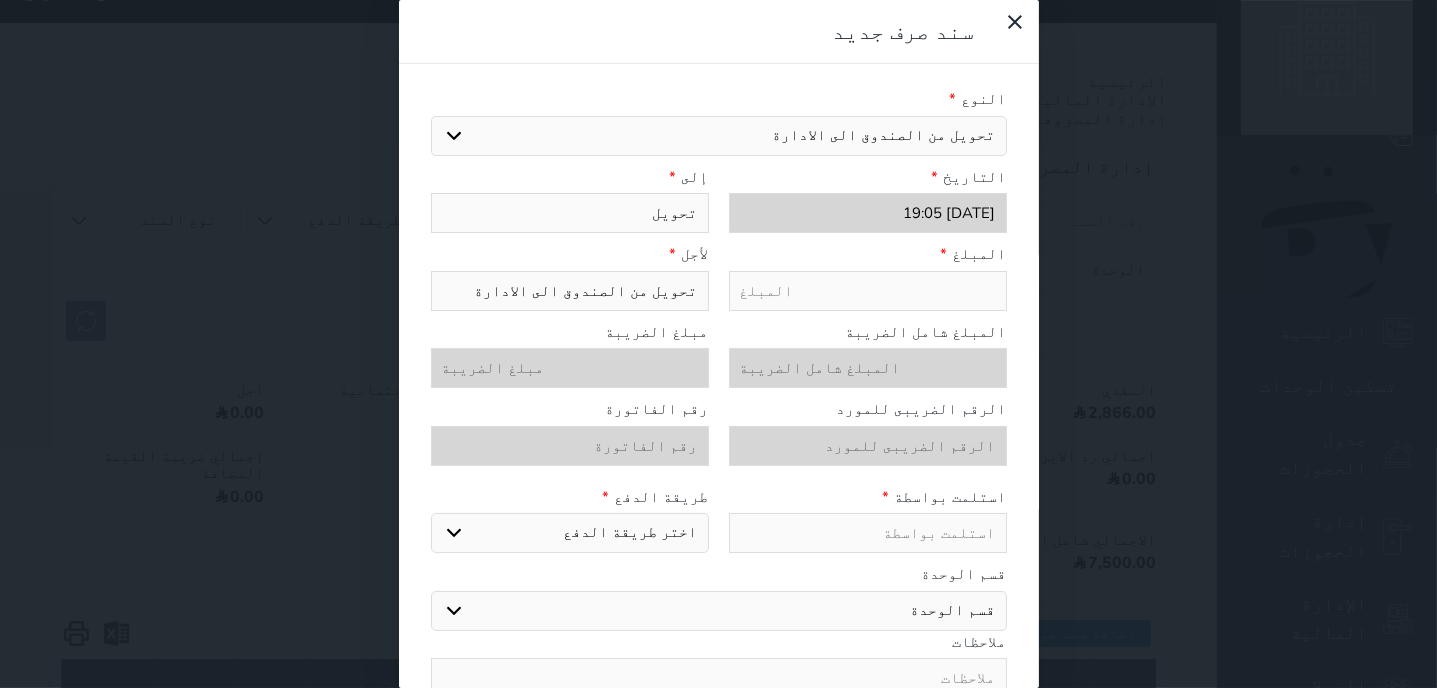 type on "تحويل" 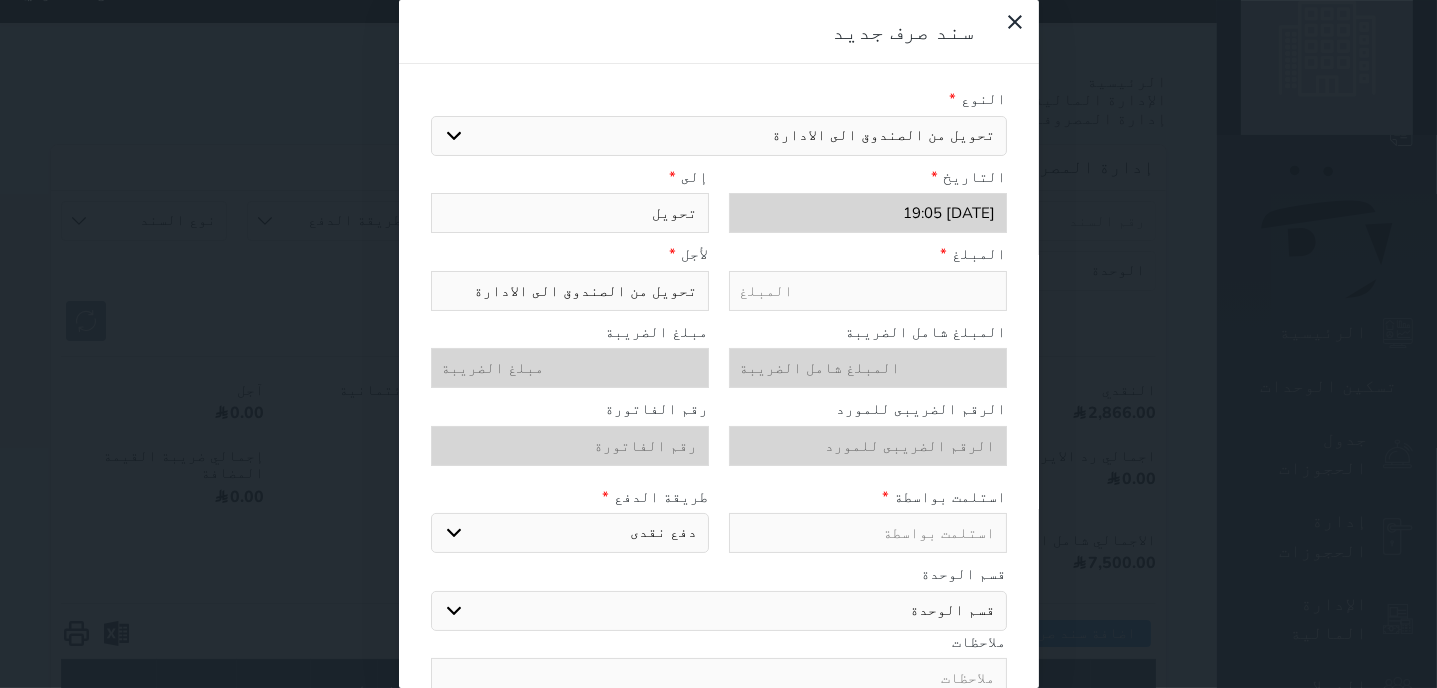click at bounding box center (868, 533) 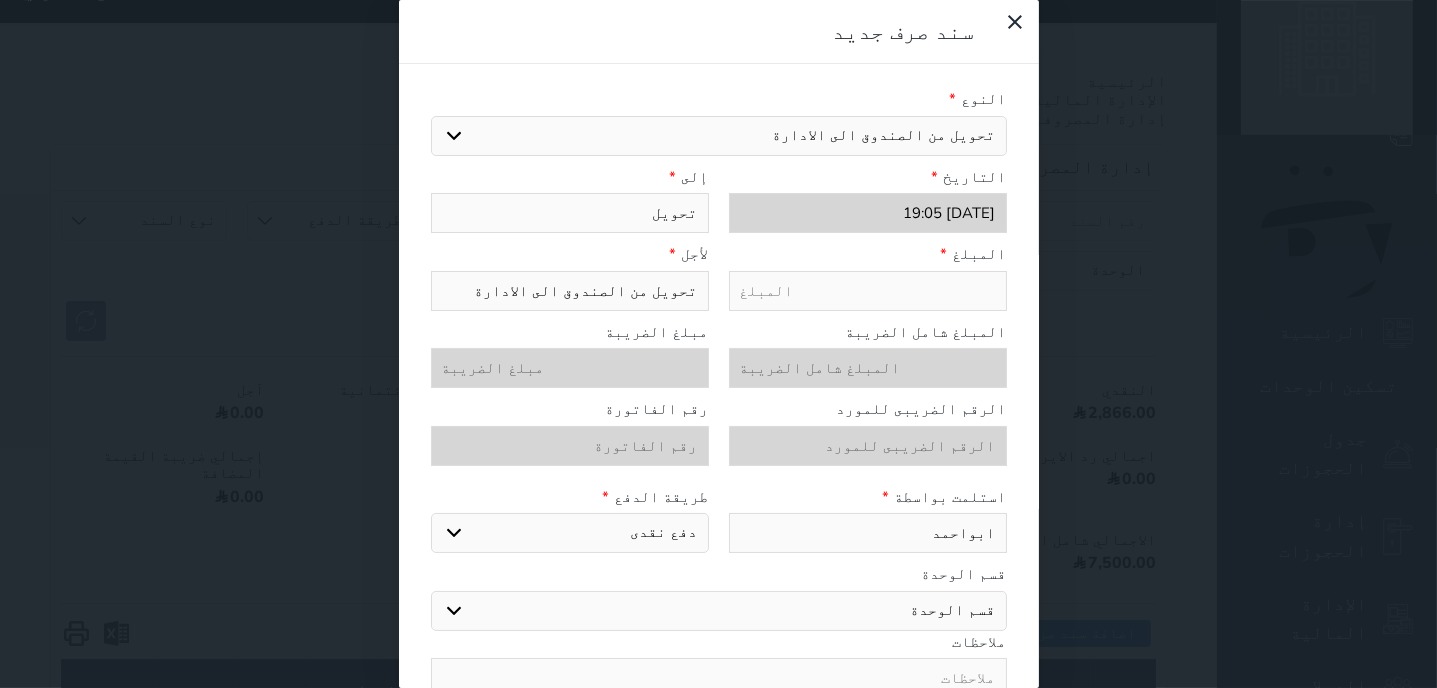 scroll, scrollTop: 102, scrollLeft: 0, axis: vertical 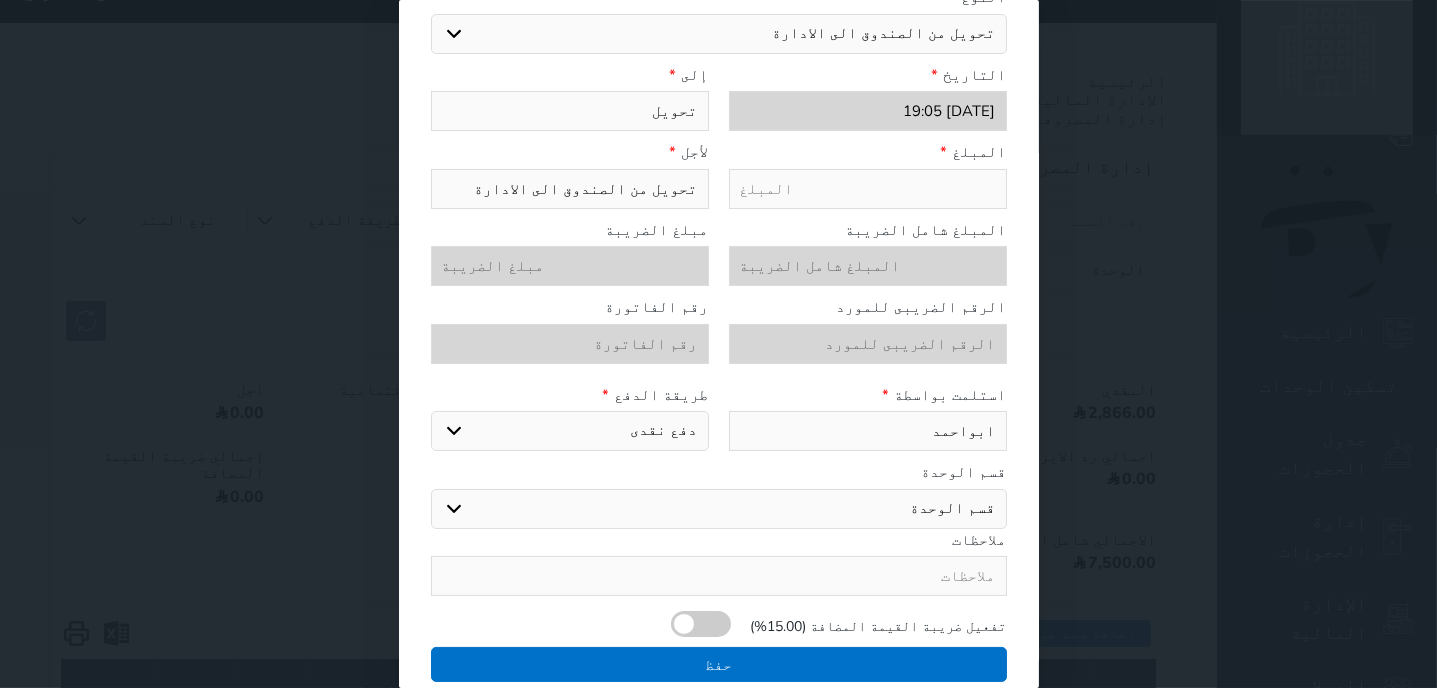 type on "ابواحمد" 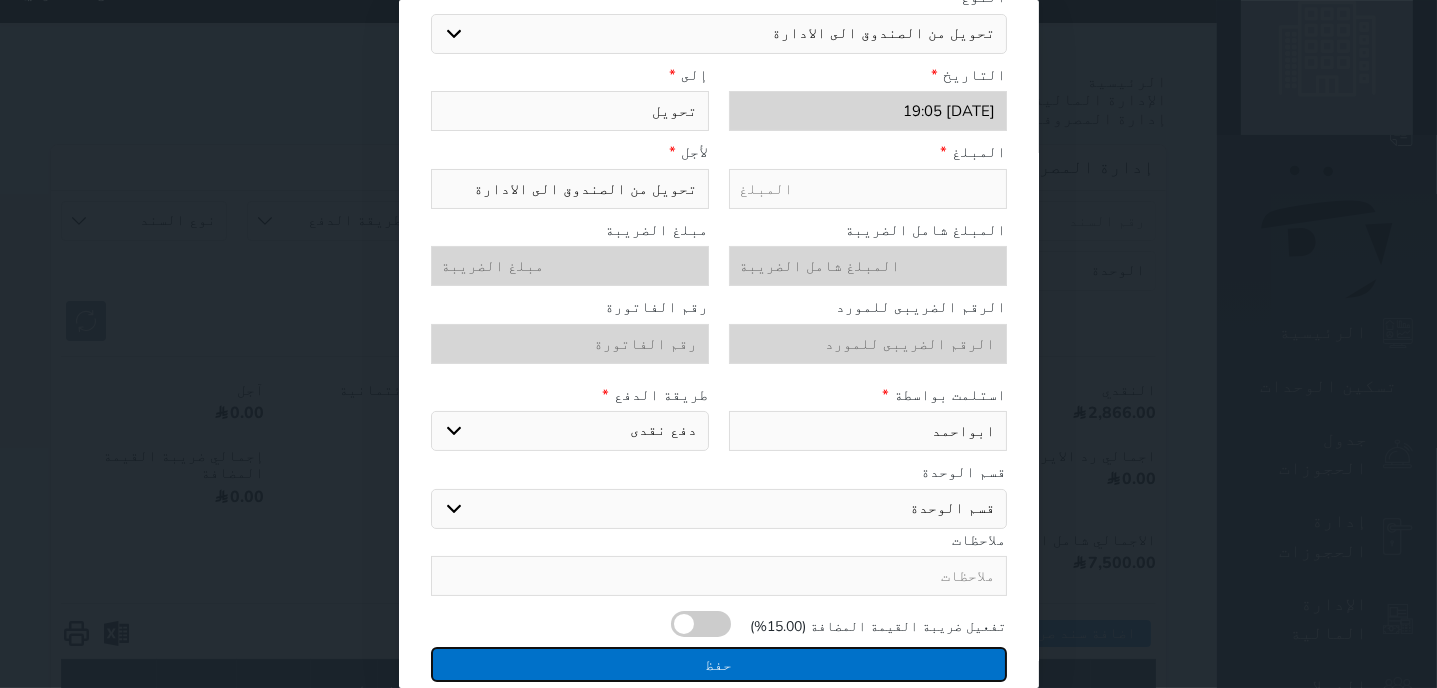 click on "حفظ" at bounding box center (719, 664) 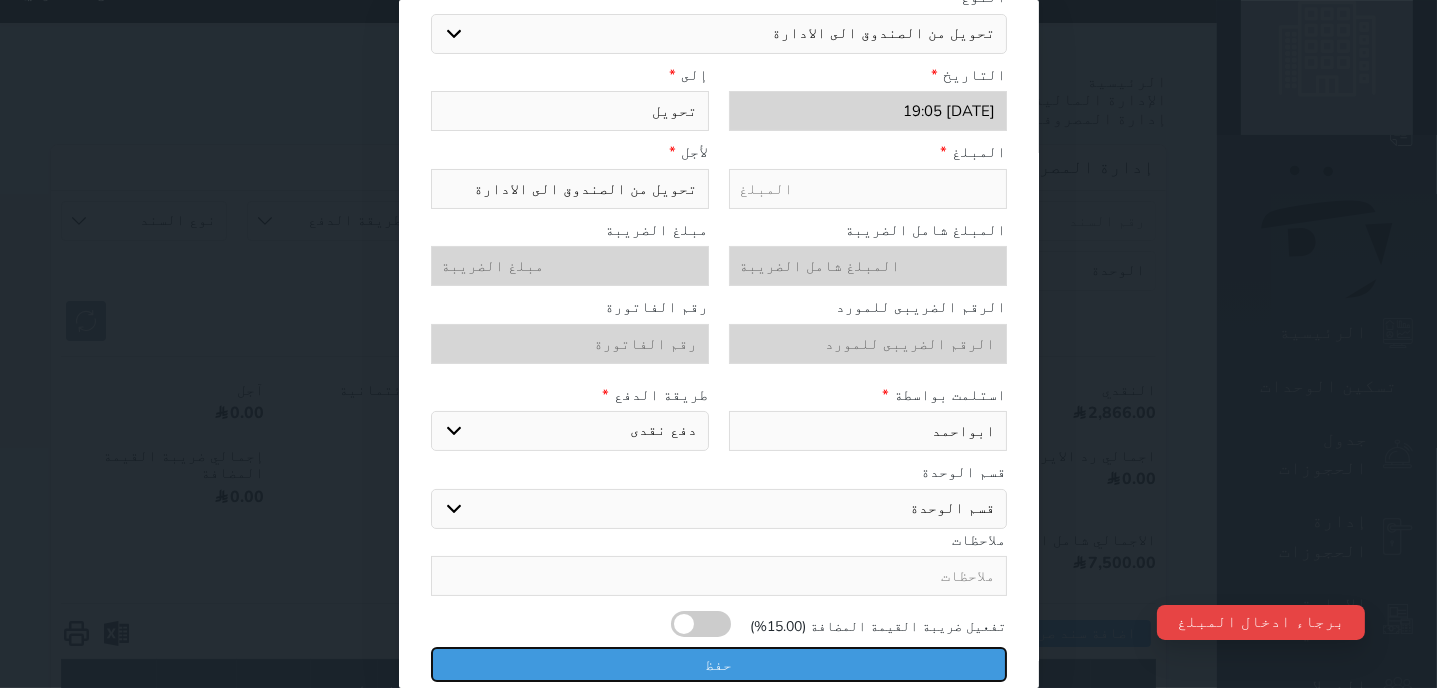 scroll, scrollTop: 0, scrollLeft: 0, axis: both 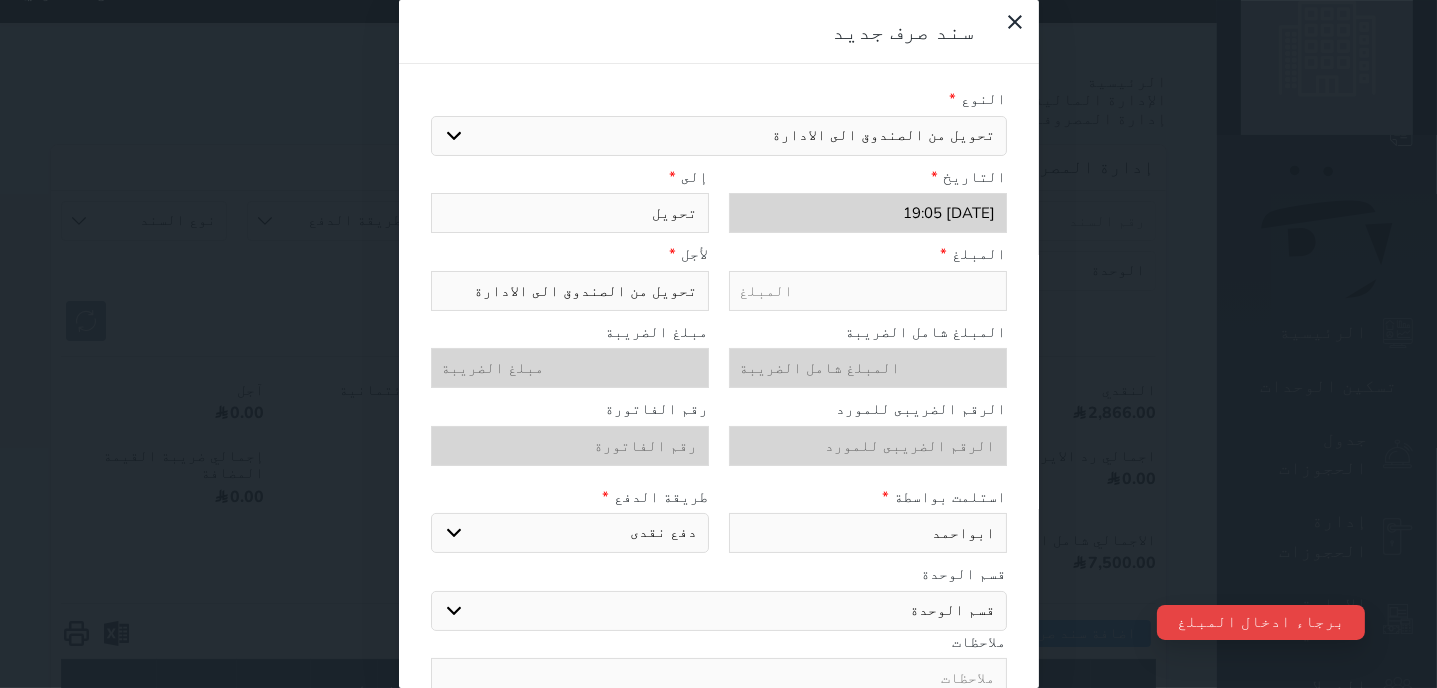 click at bounding box center [868, 291] 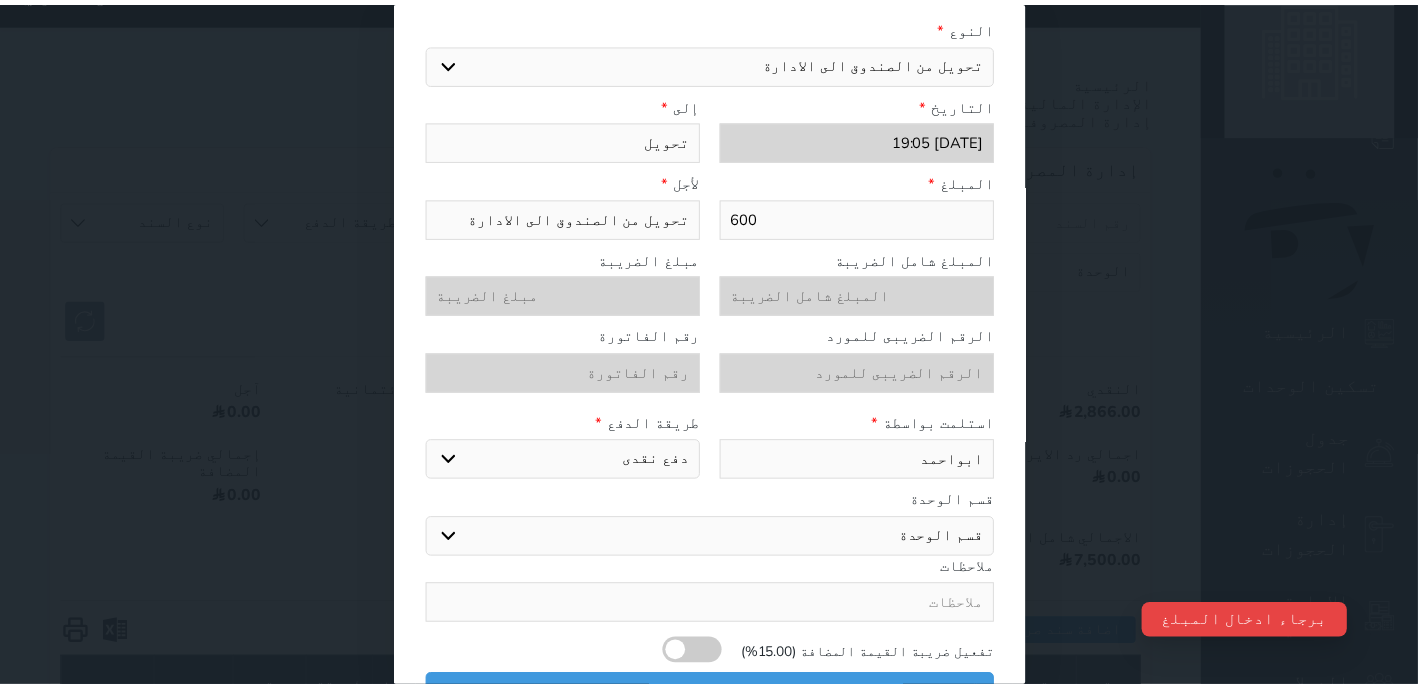 scroll, scrollTop: 102, scrollLeft: 0, axis: vertical 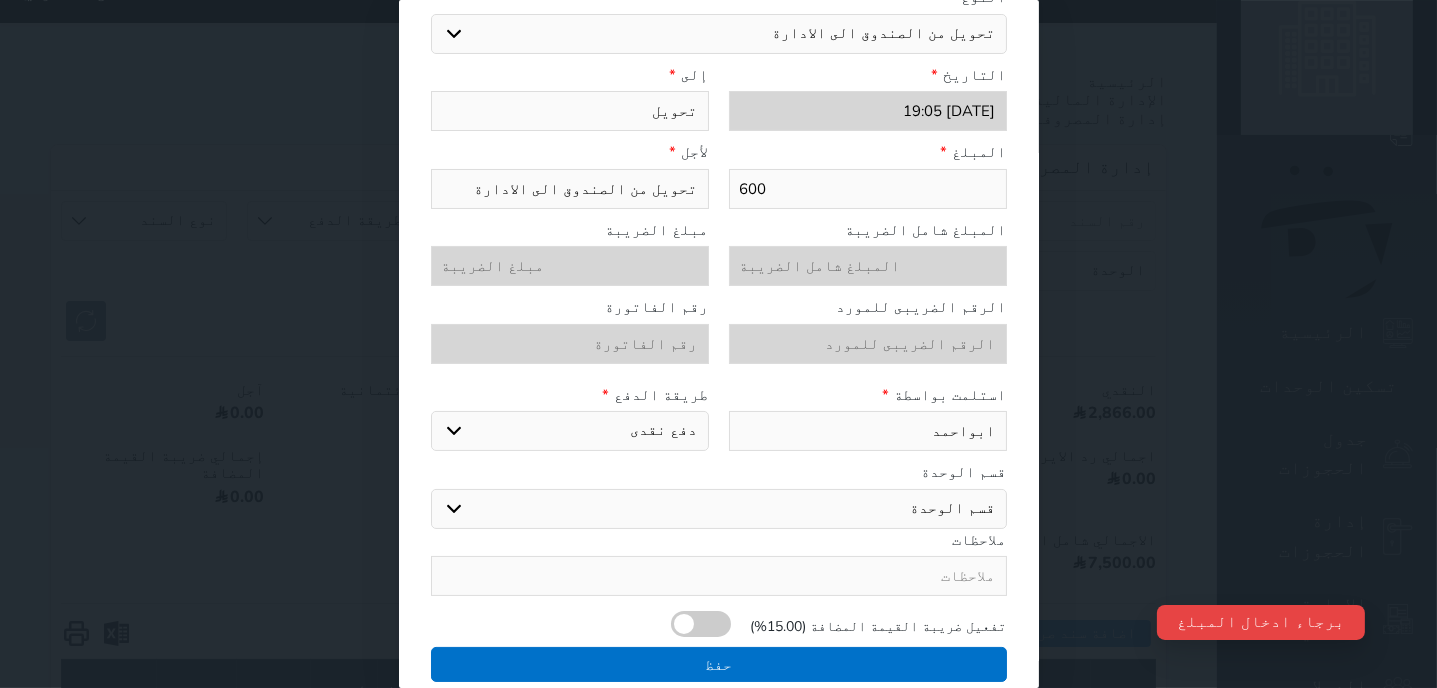 type on "600" 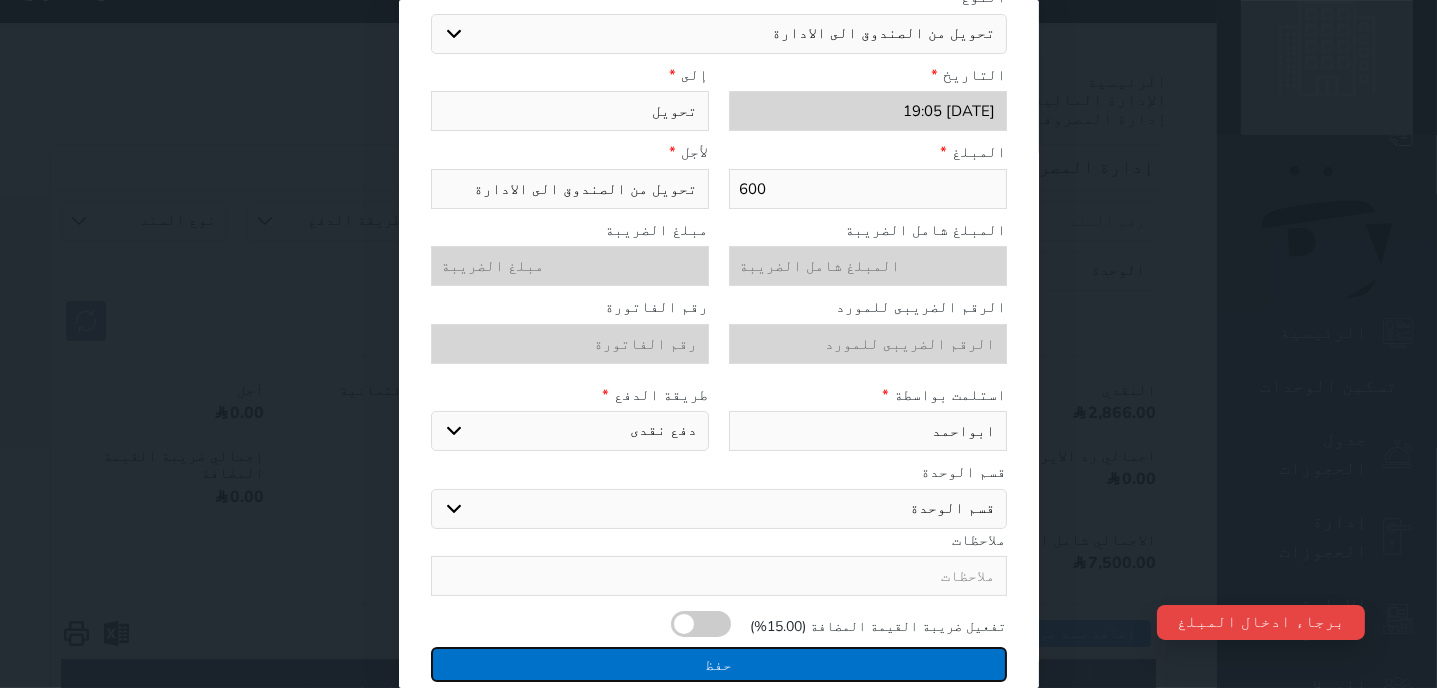 click on "حفظ" at bounding box center (719, 664) 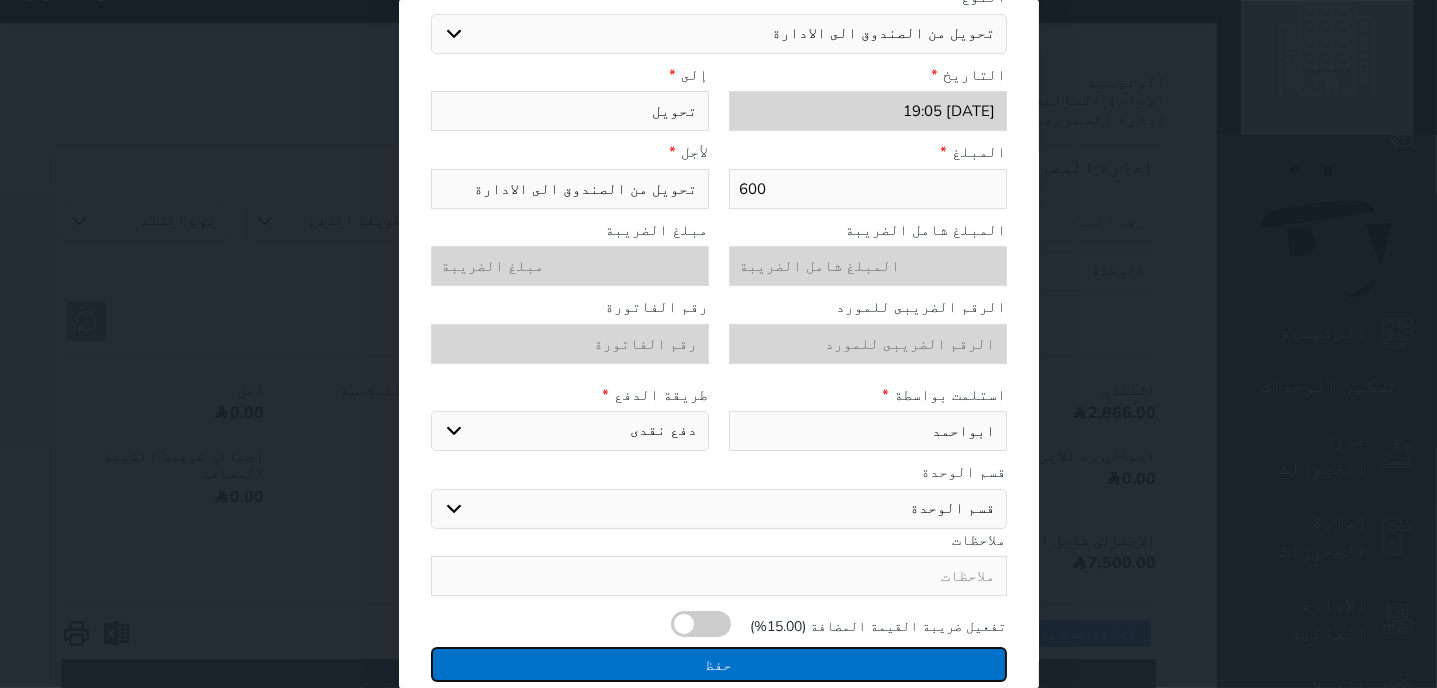 select 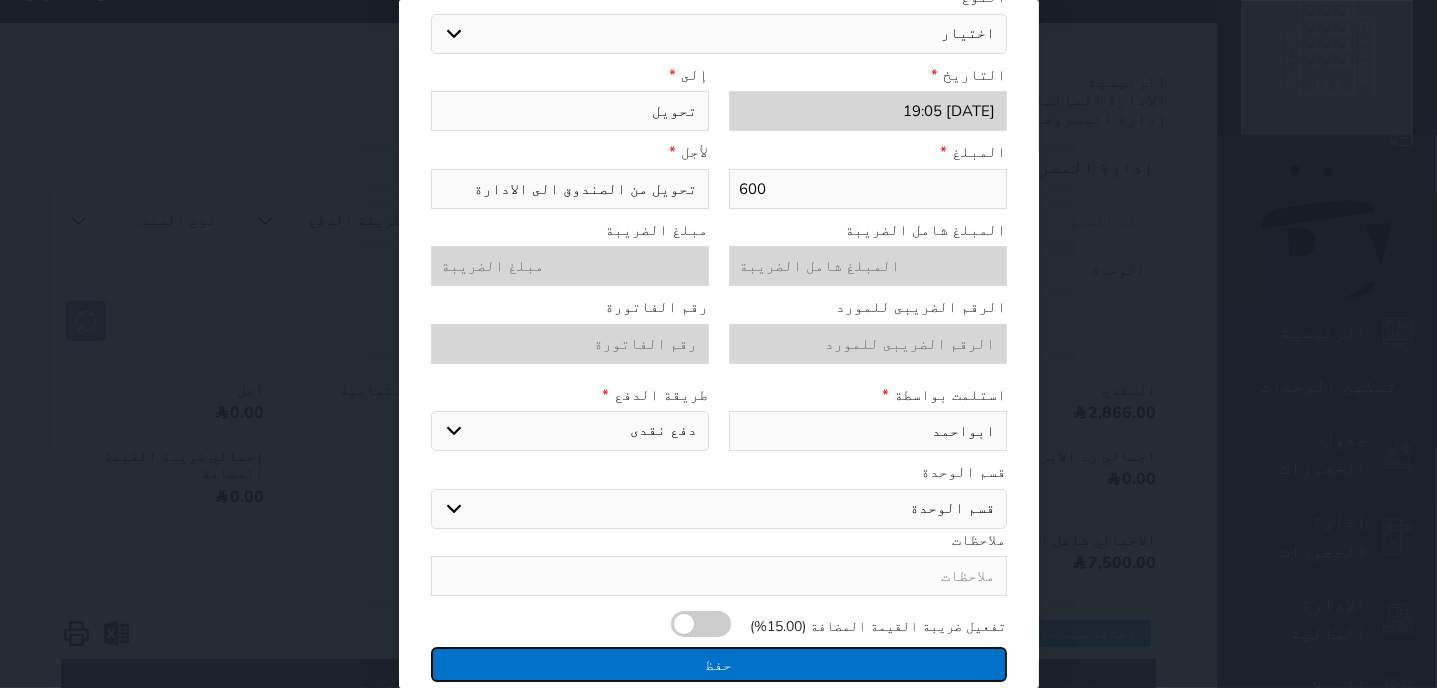 type 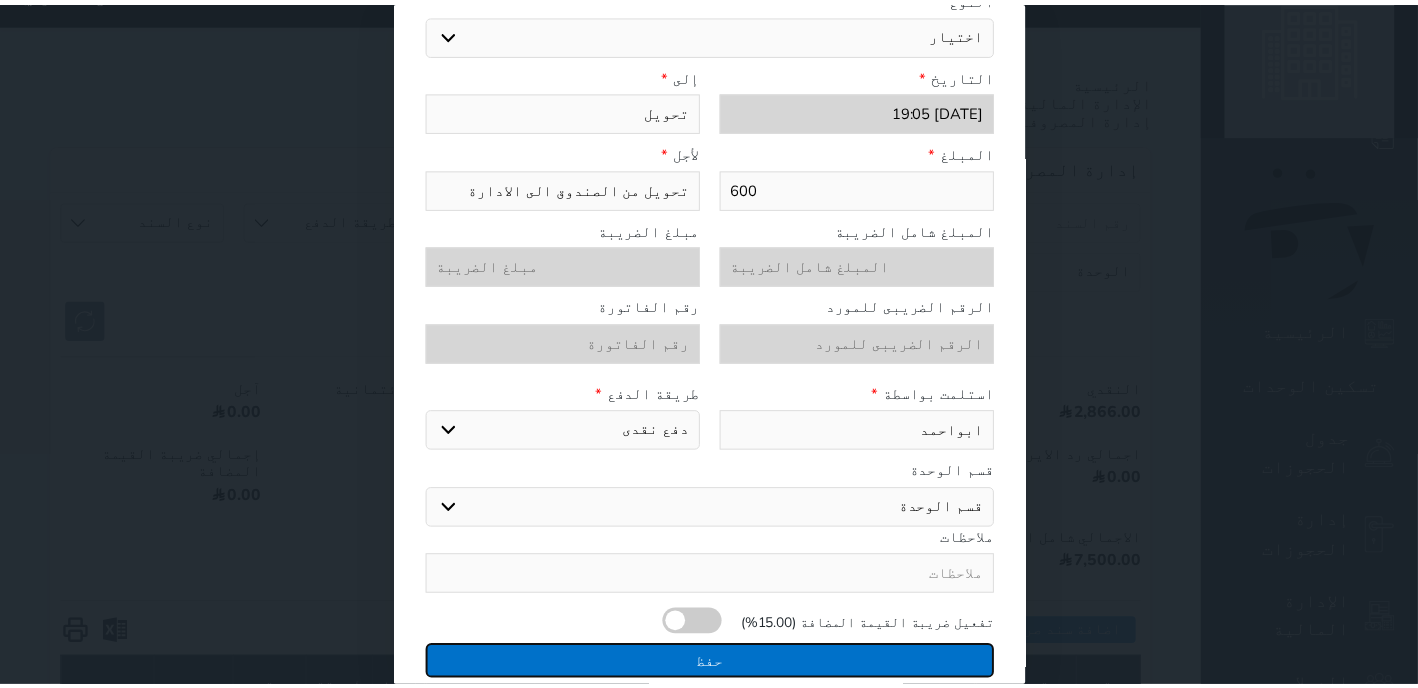 type 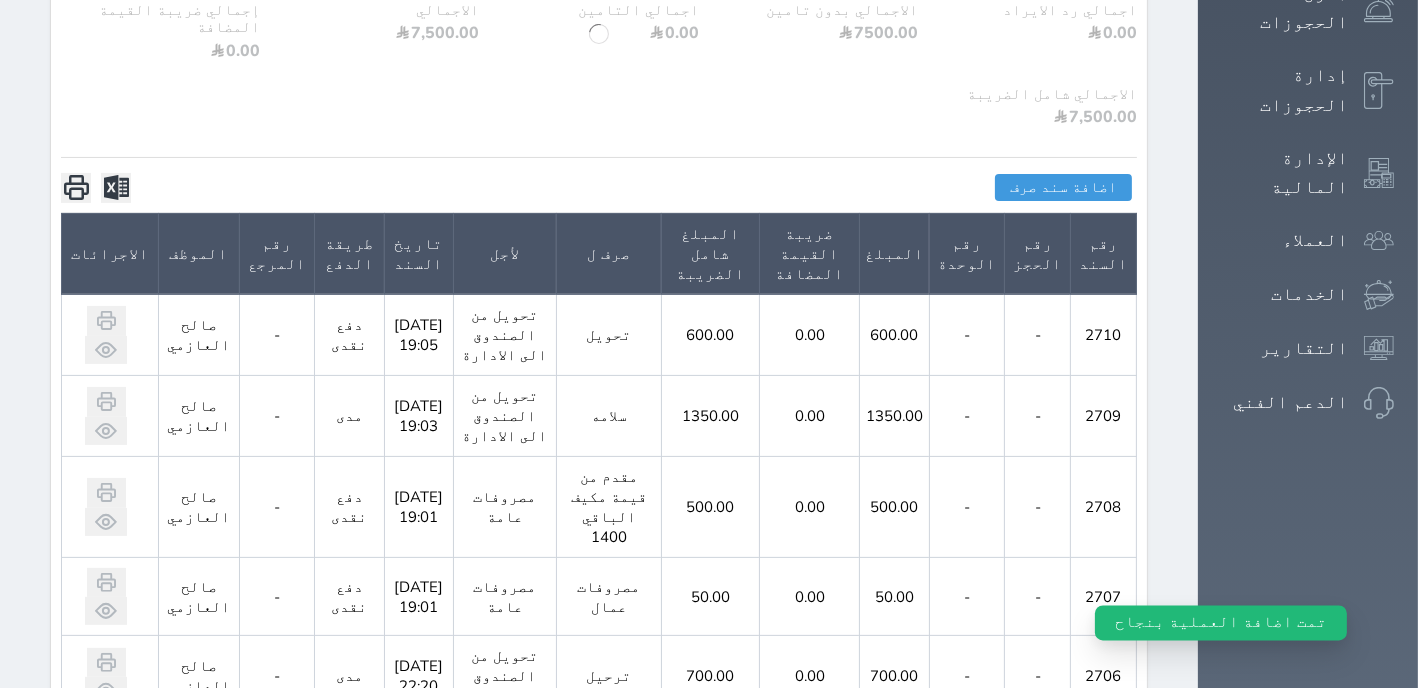 scroll, scrollTop: 547, scrollLeft: 0, axis: vertical 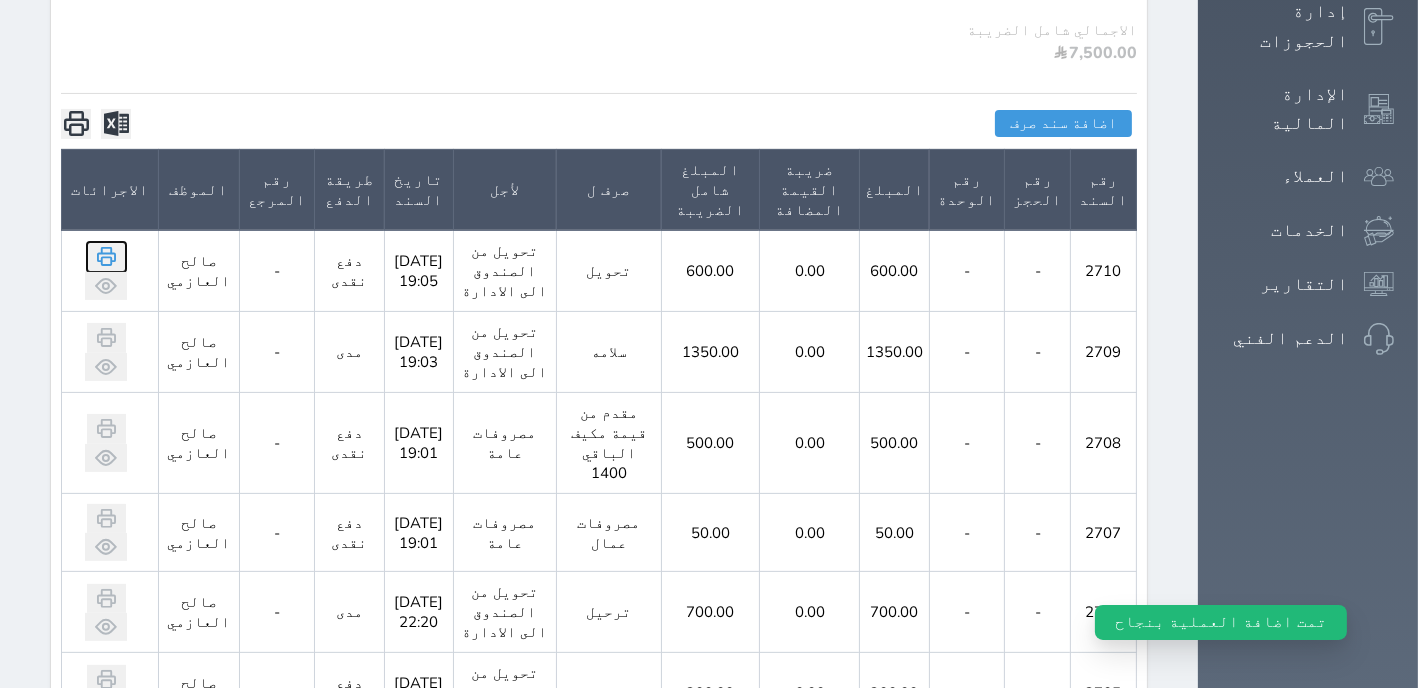 click 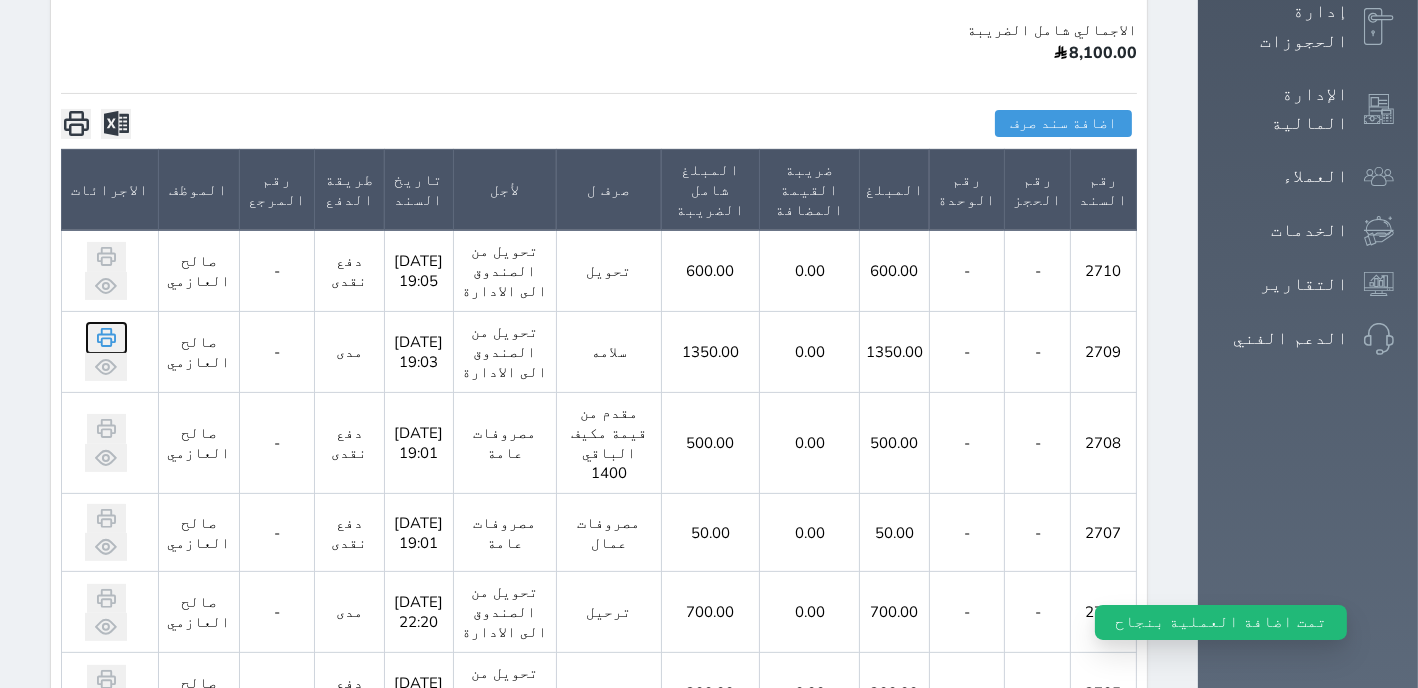 click 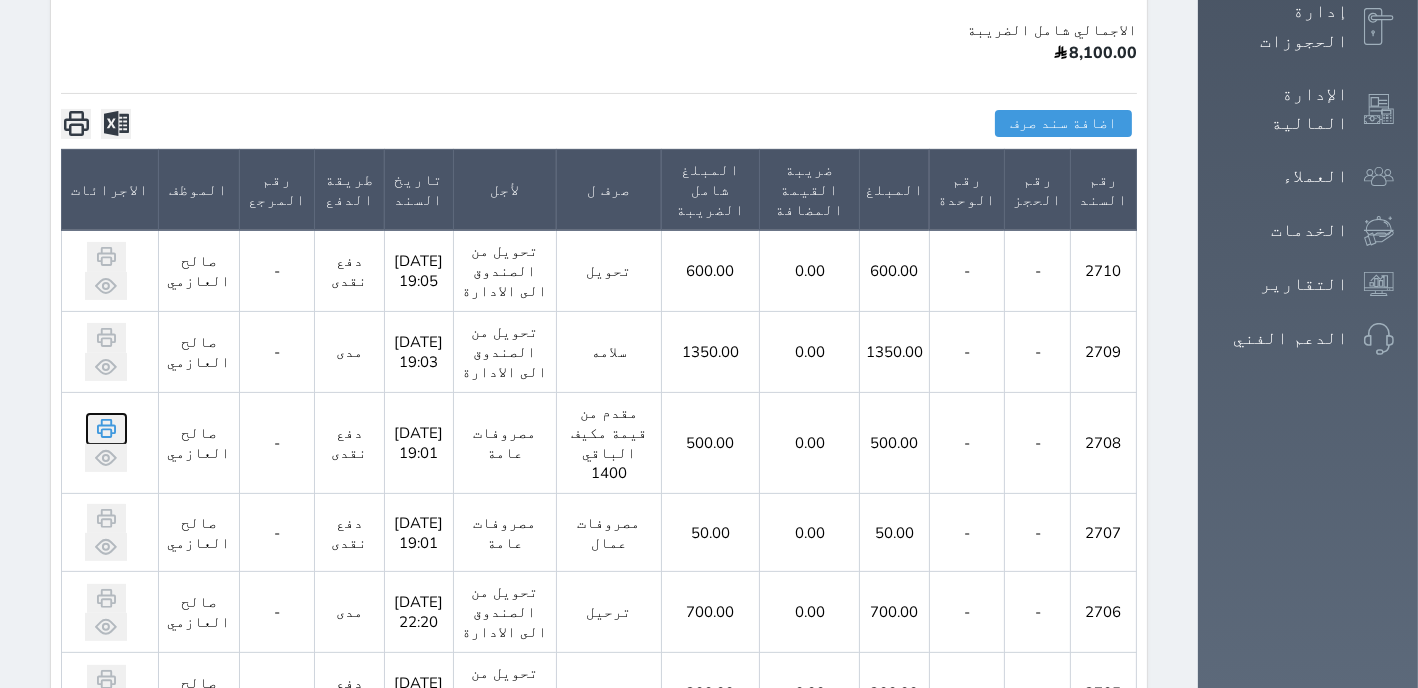 click 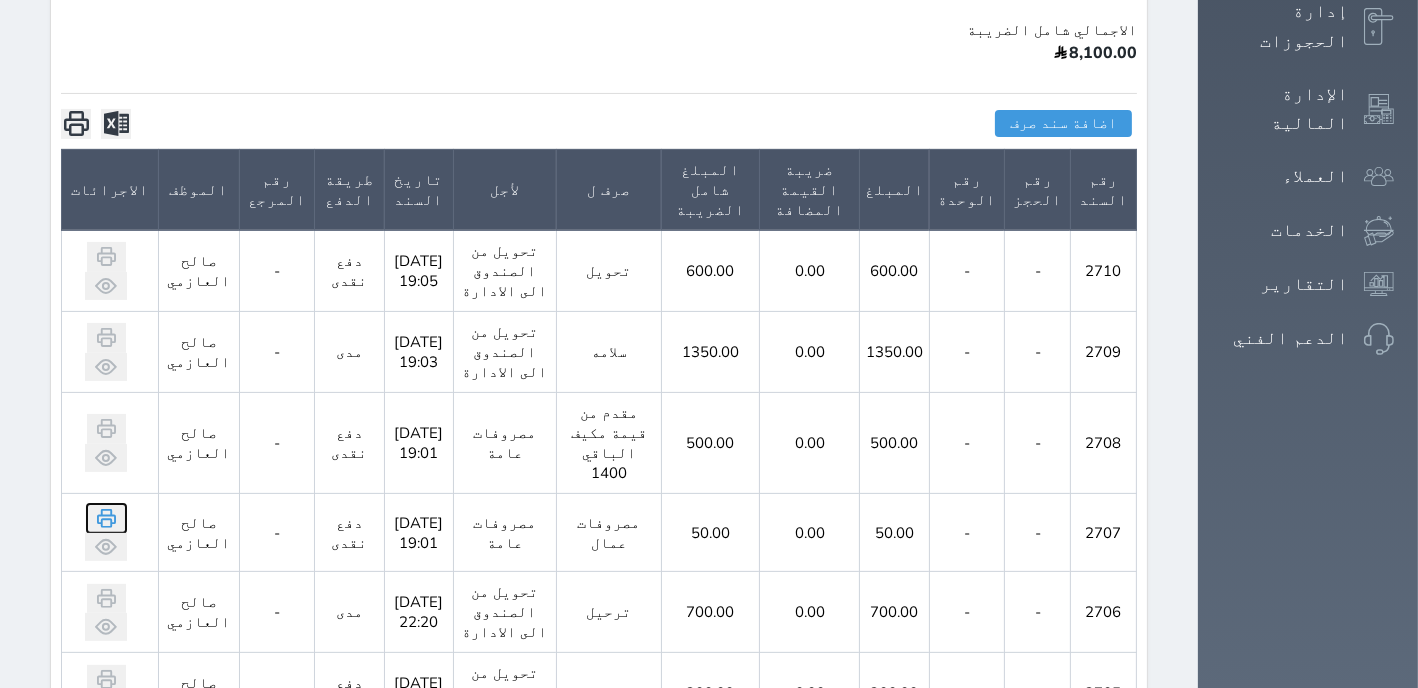 drag, startPoint x: 70, startPoint y: 446, endPoint x: 80, endPoint y: 449, distance: 10.440307 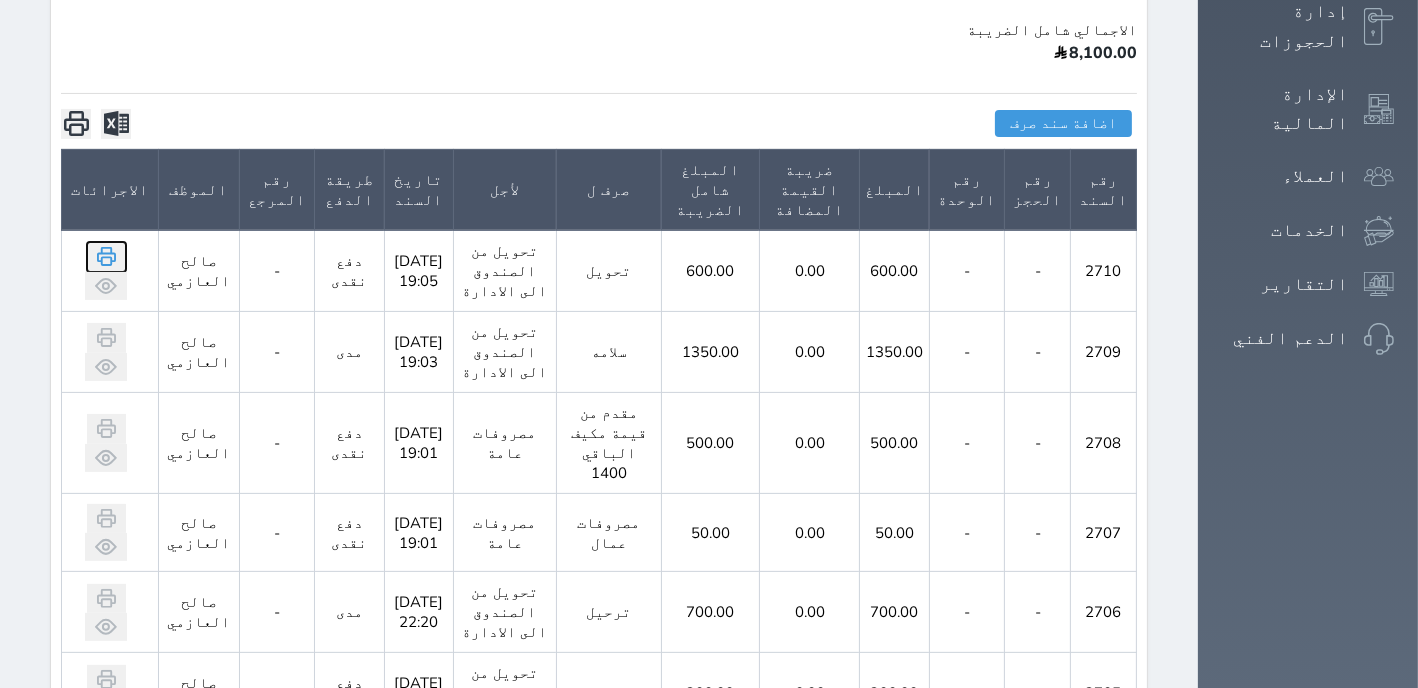 click 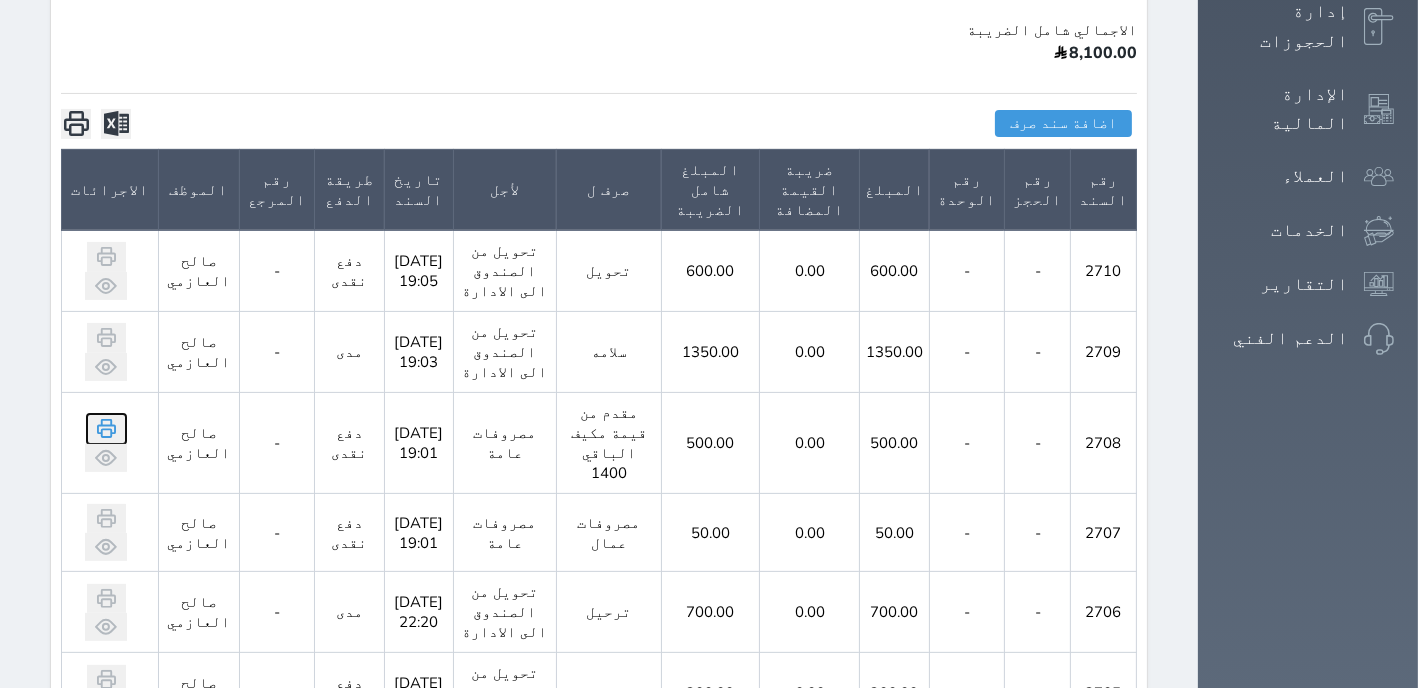 click 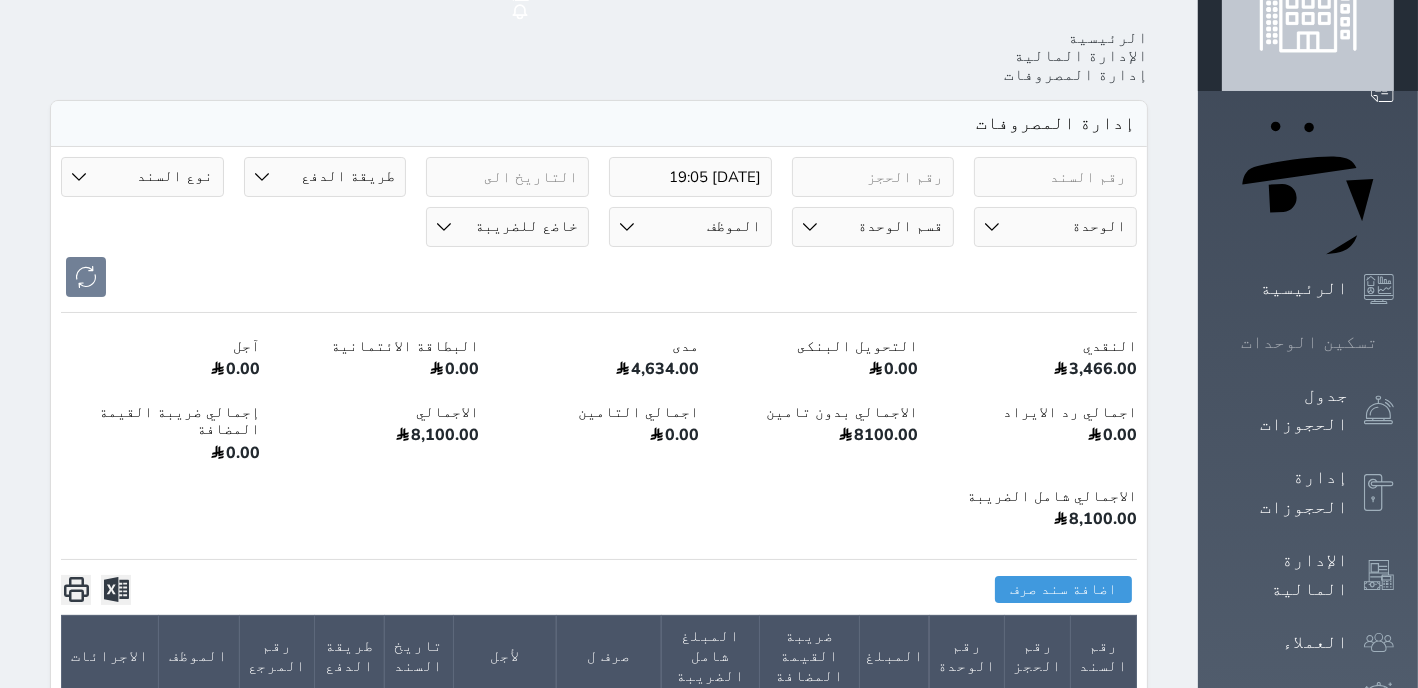 scroll, scrollTop: 37, scrollLeft: 0, axis: vertical 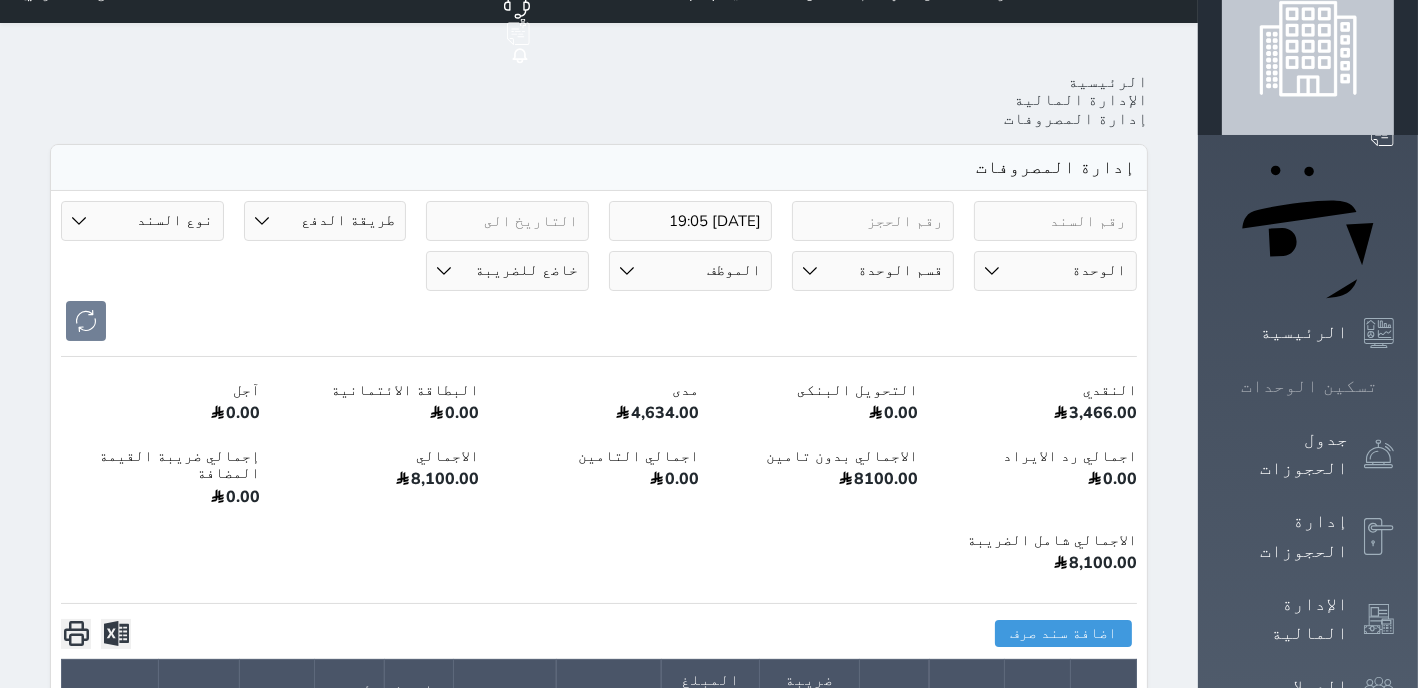 click 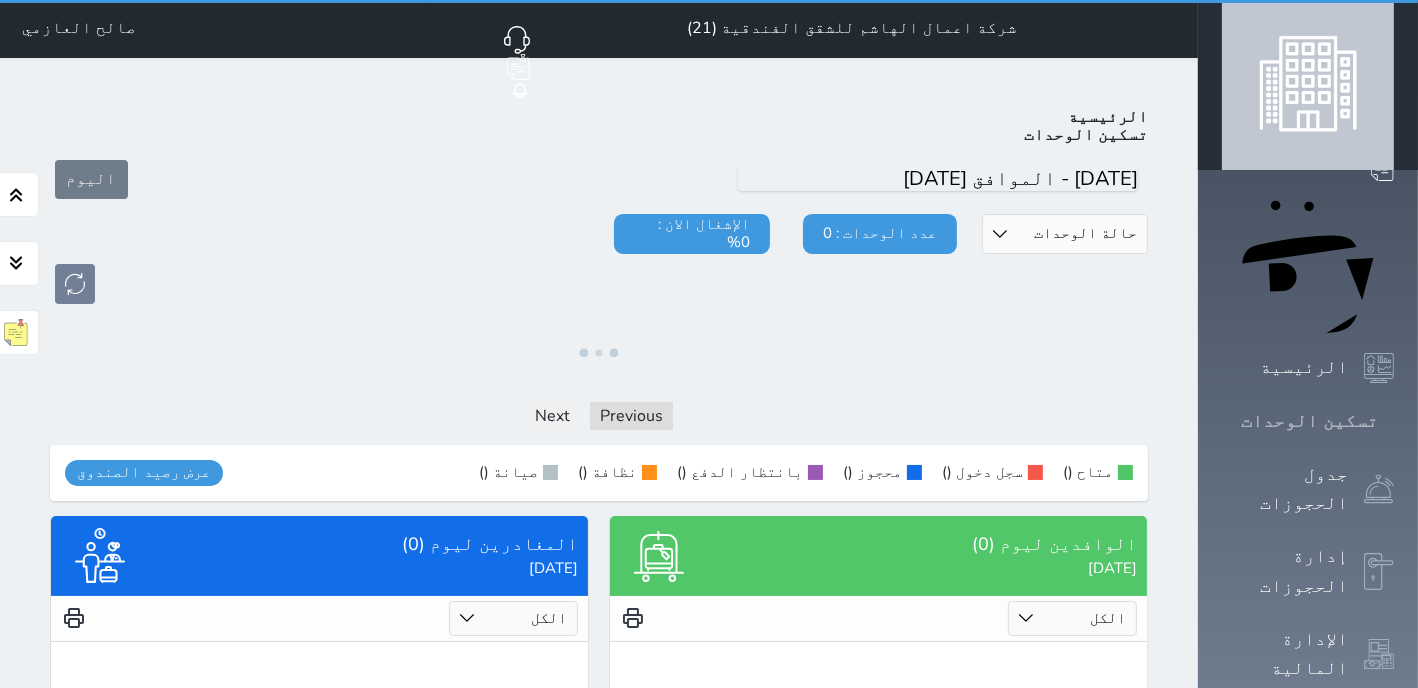scroll, scrollTop: 0, scrollLeft: 0, axis: both 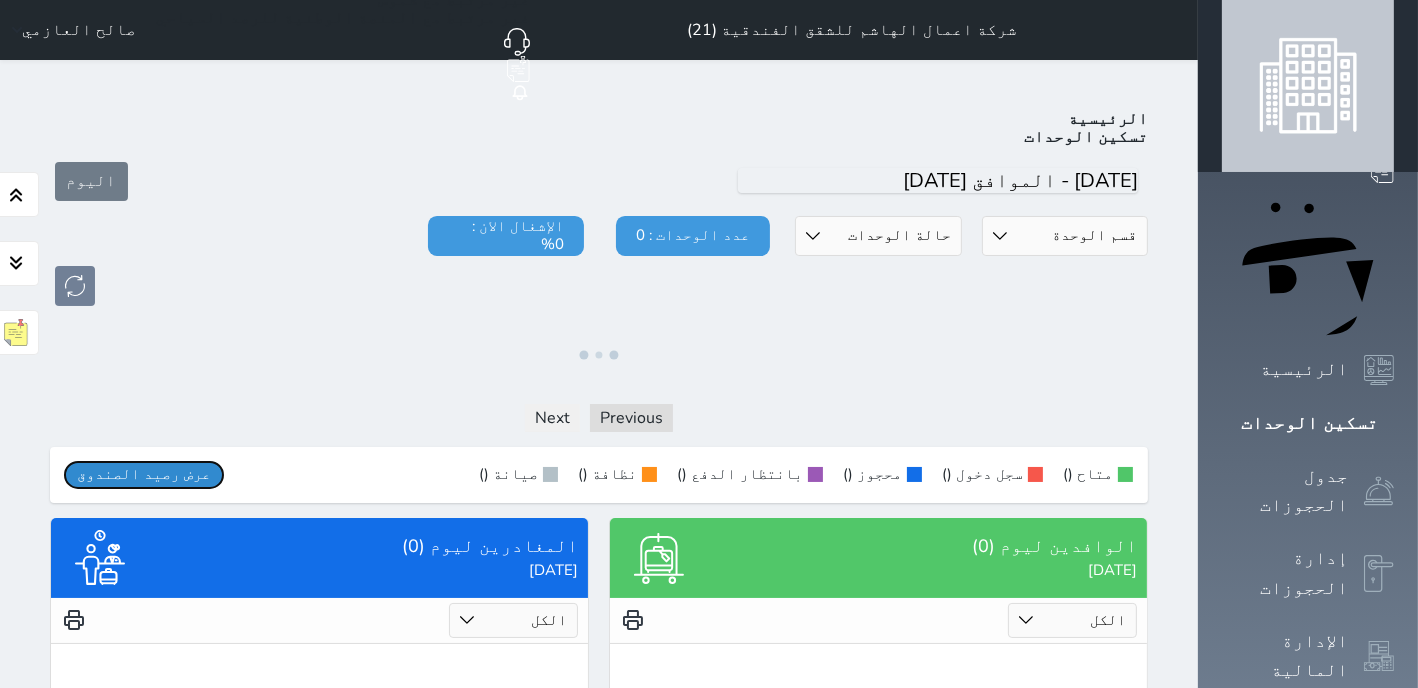 click on "عرض رصيد الصندوق" at bounding box center (144, 474) 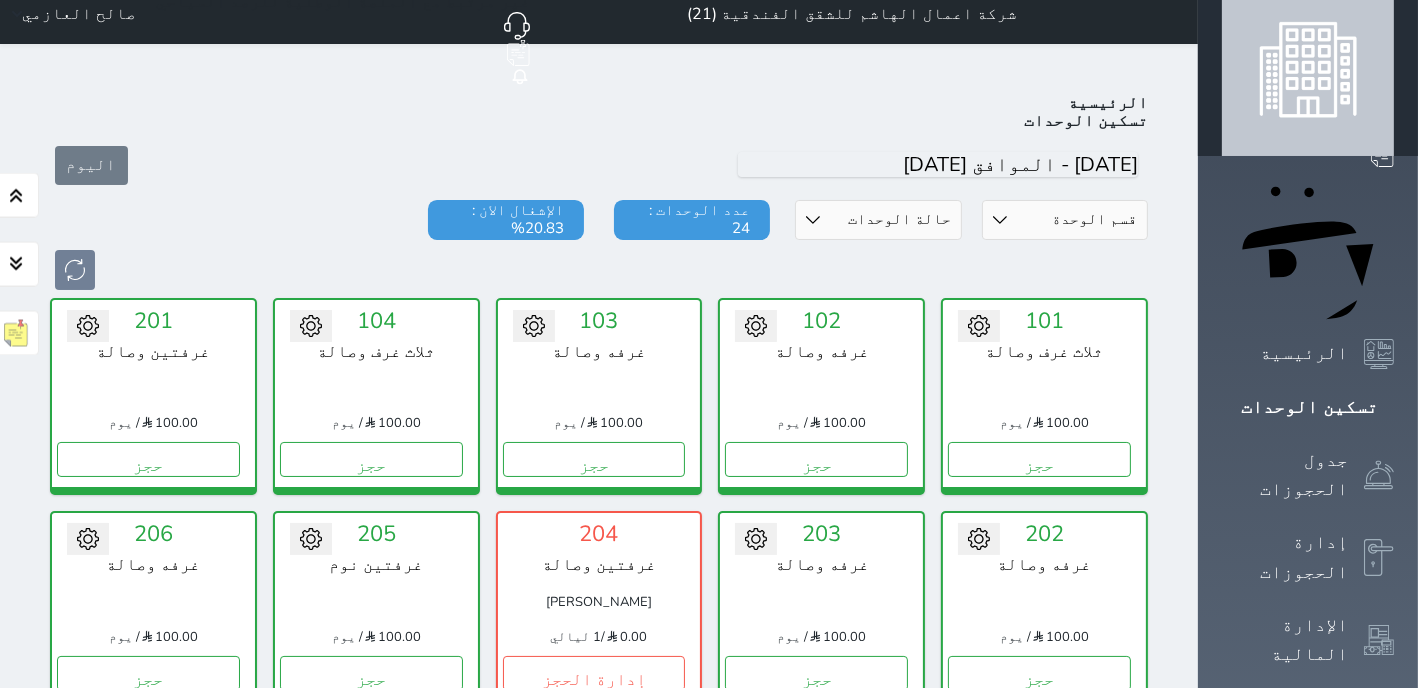 scroll, scrollTop: 0, scrollLeft: 0, axis: both 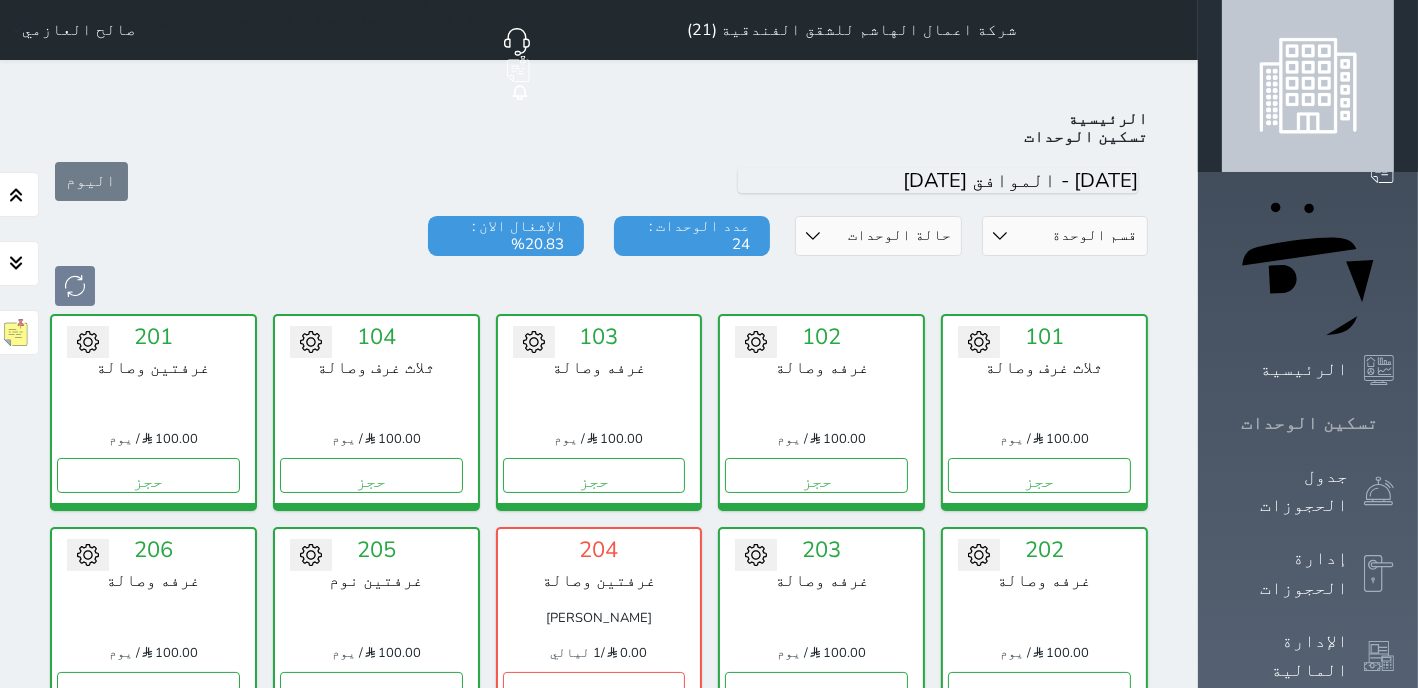 click 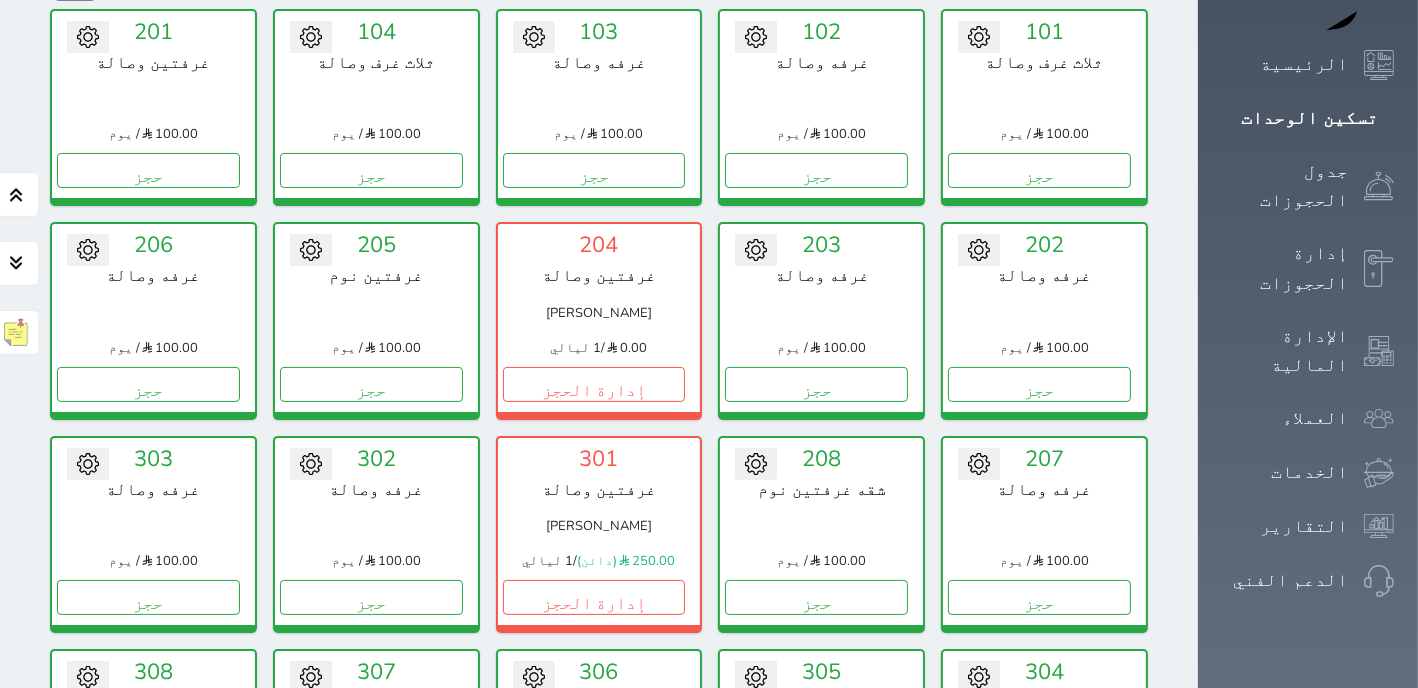 scroll, scrollTop: 0, scrollLeft: 0, axis: both 